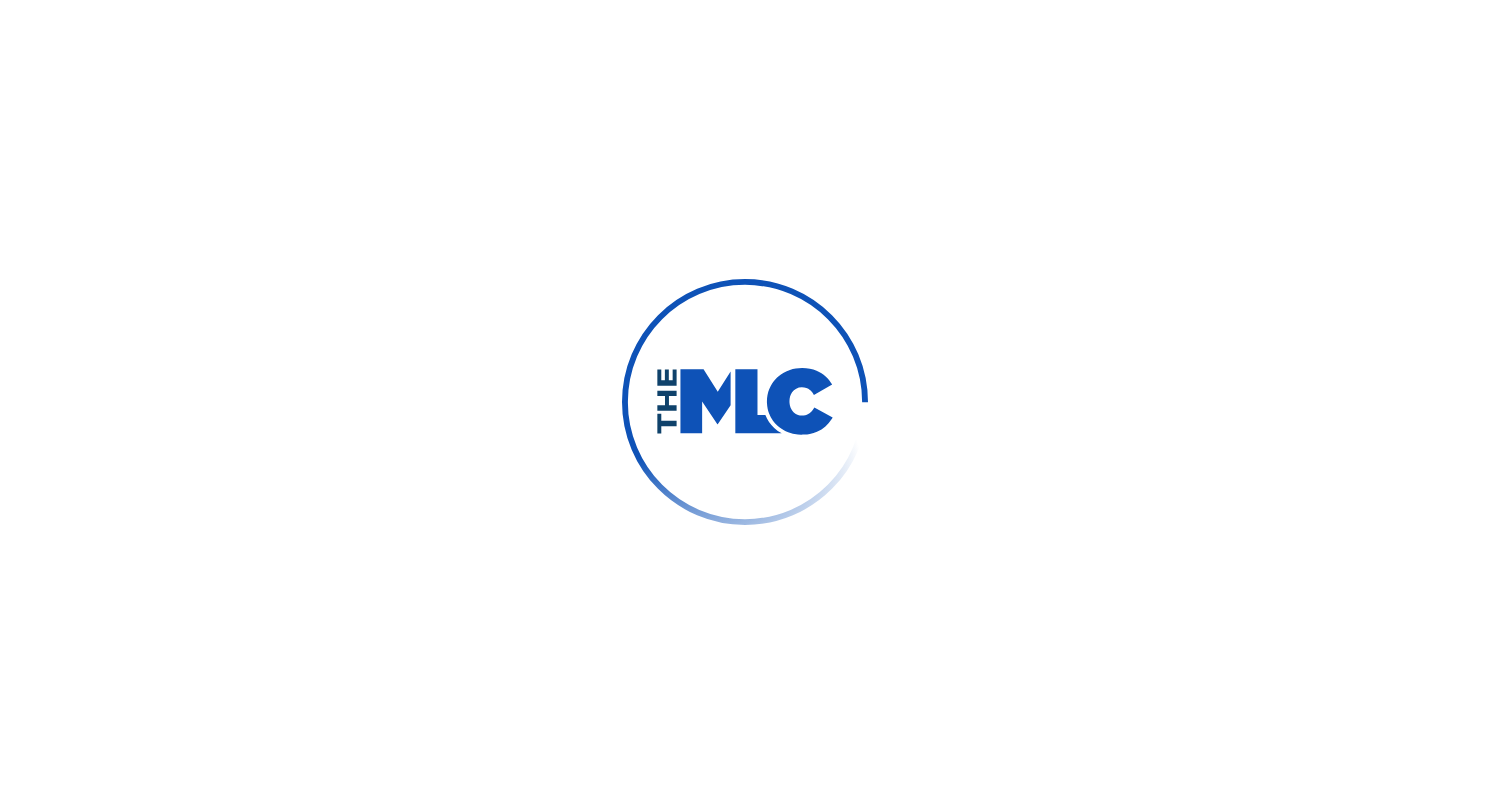 scroll, scrollTop: 0, scrollLeft: 0, axis: both 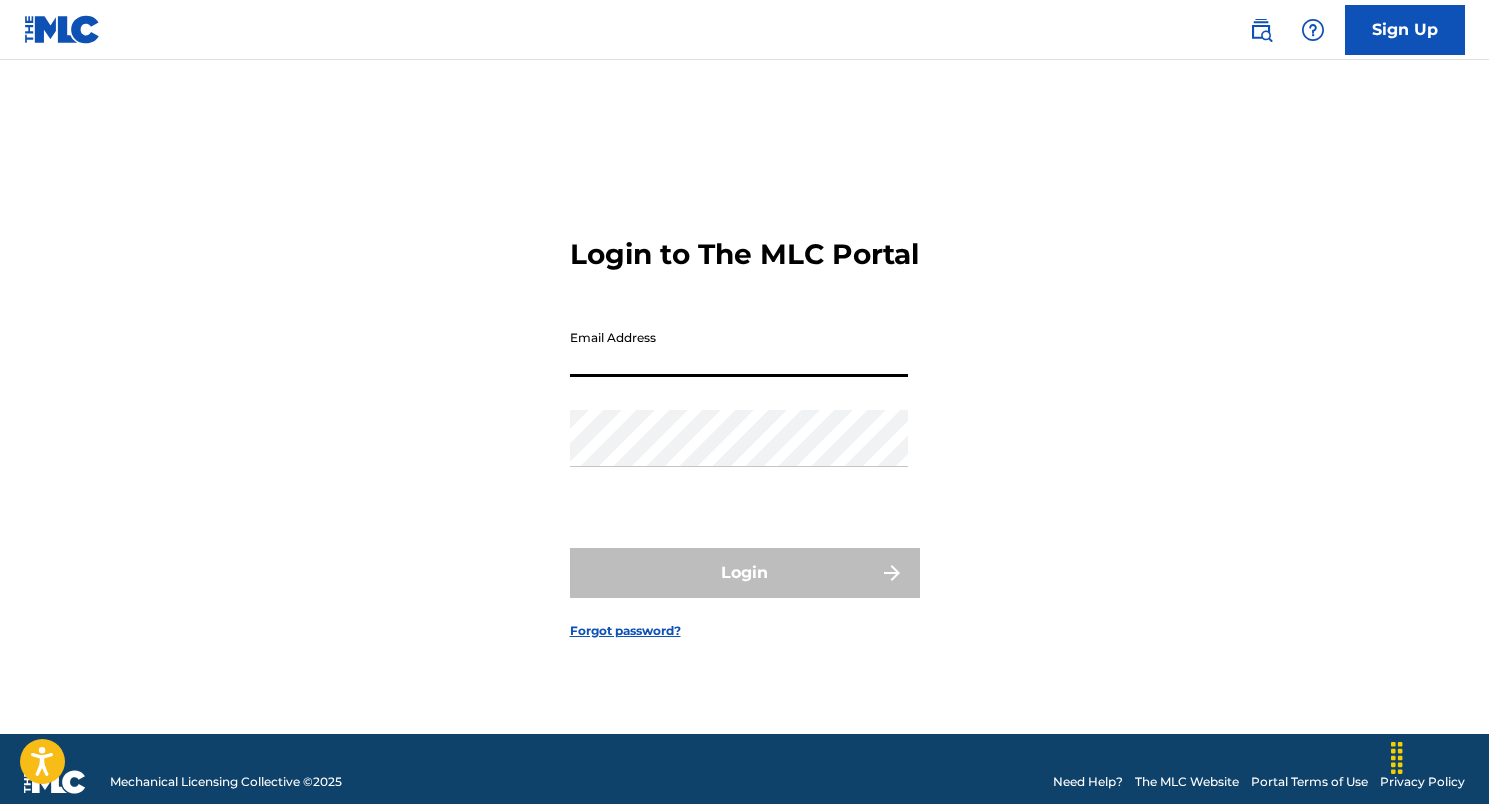 type on "[EMAIL]" 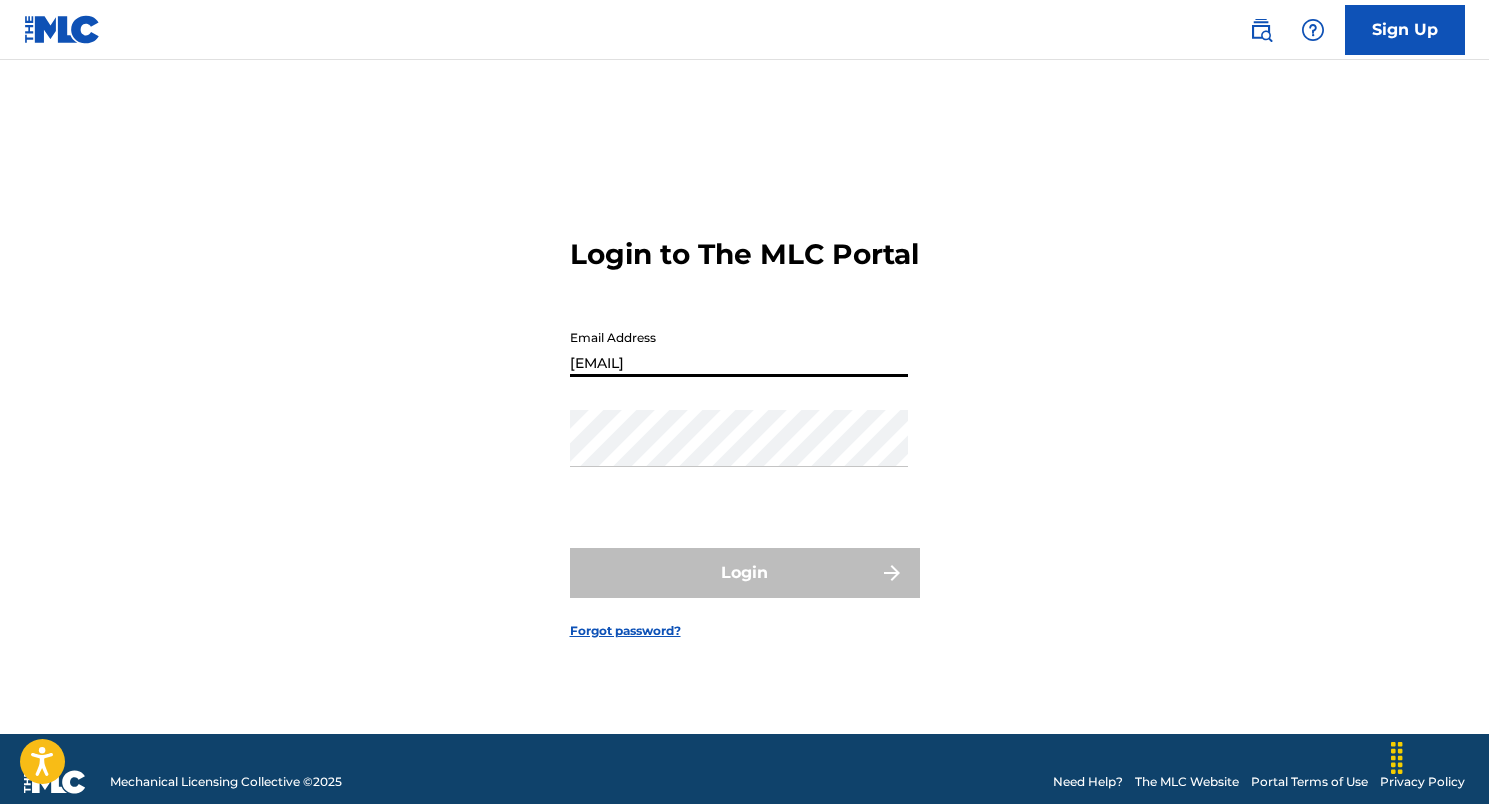 click on "Login" at bounding box center [745, 573] 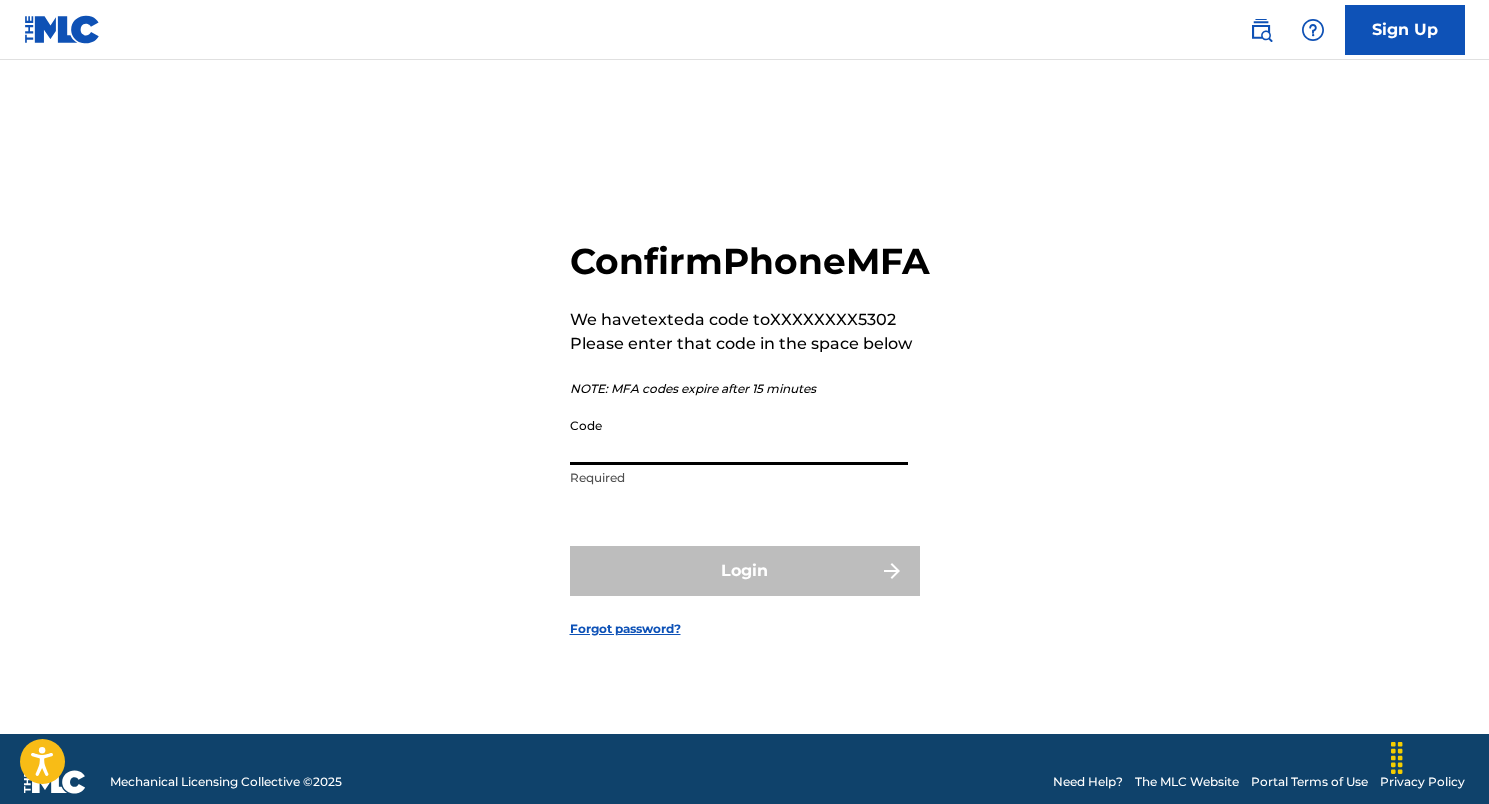 click on "Code" at bounding box center [739, 436] 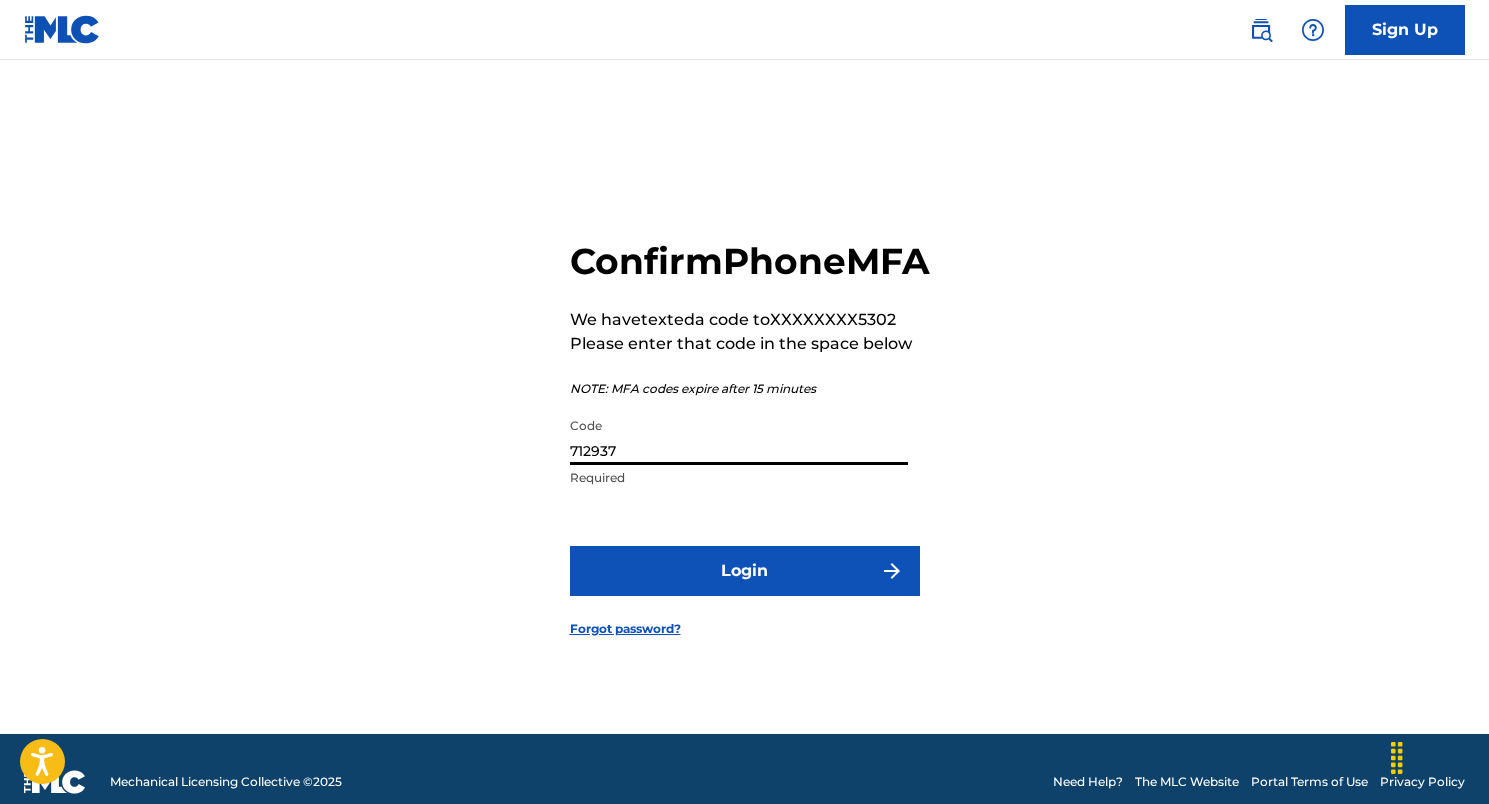 type on "712937" 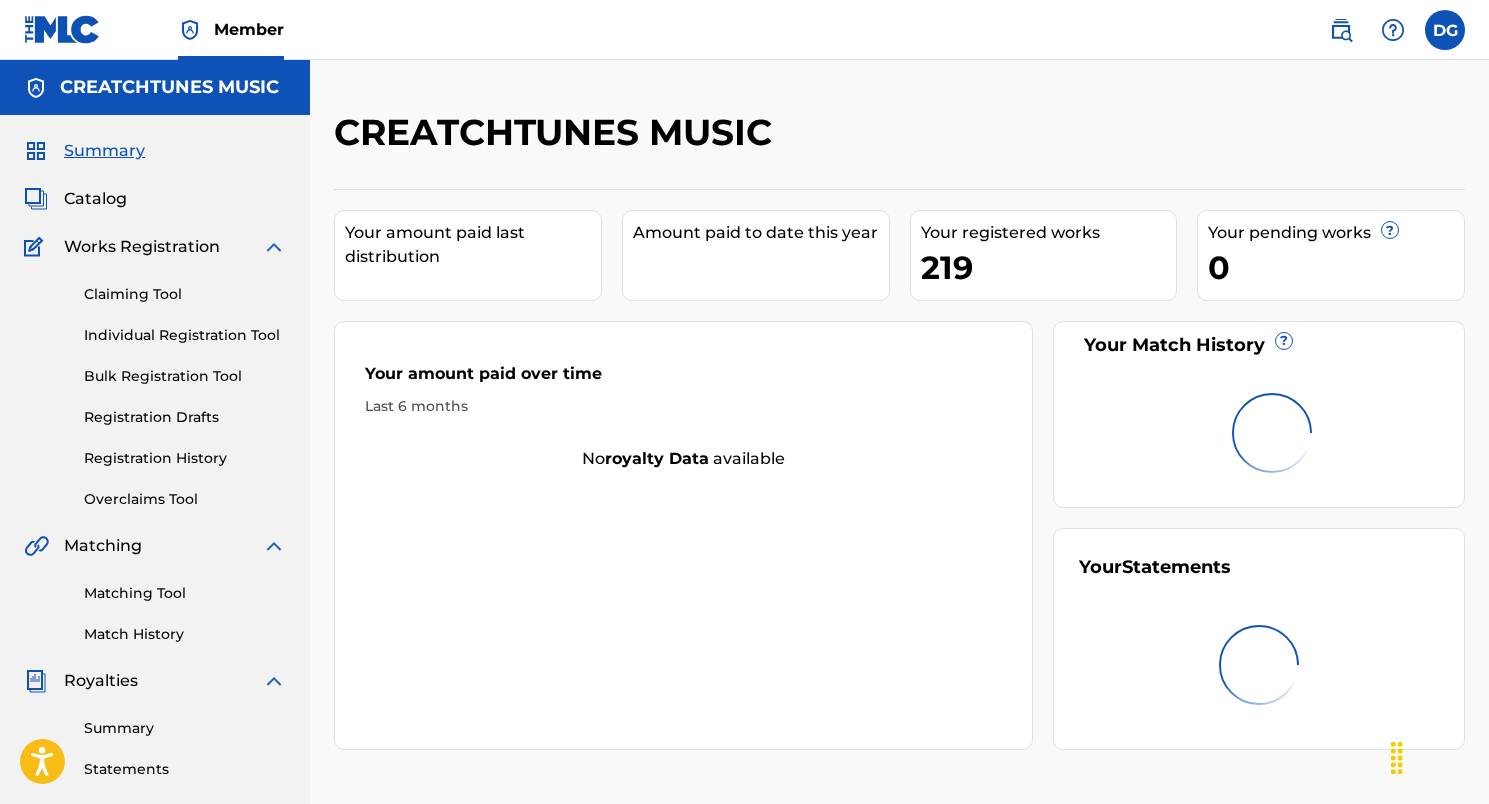 scroll, scrollTop: 0, scrollLeft: 0, axis: both 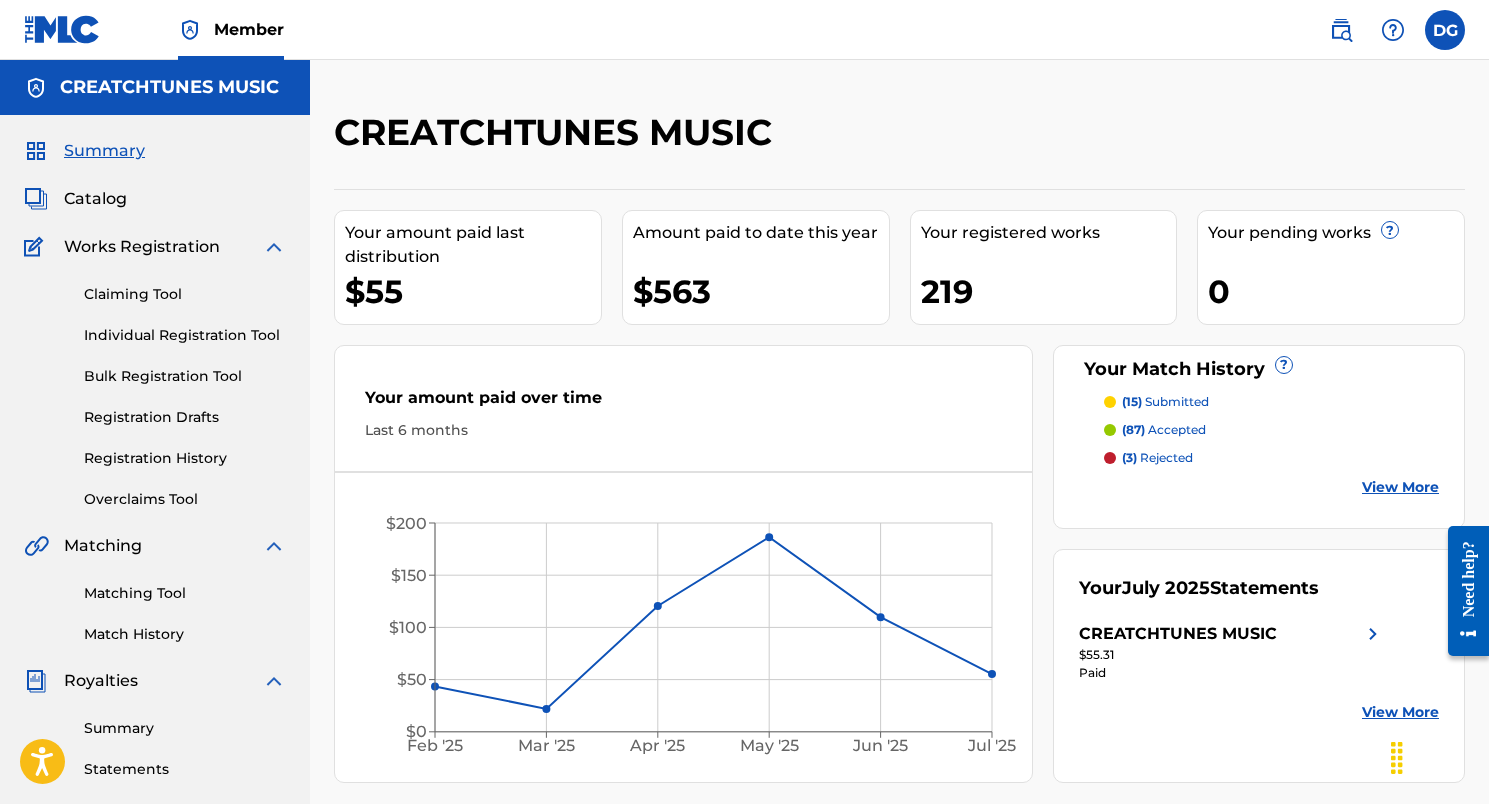 click on "Match History" at bounding box center (185, 634) 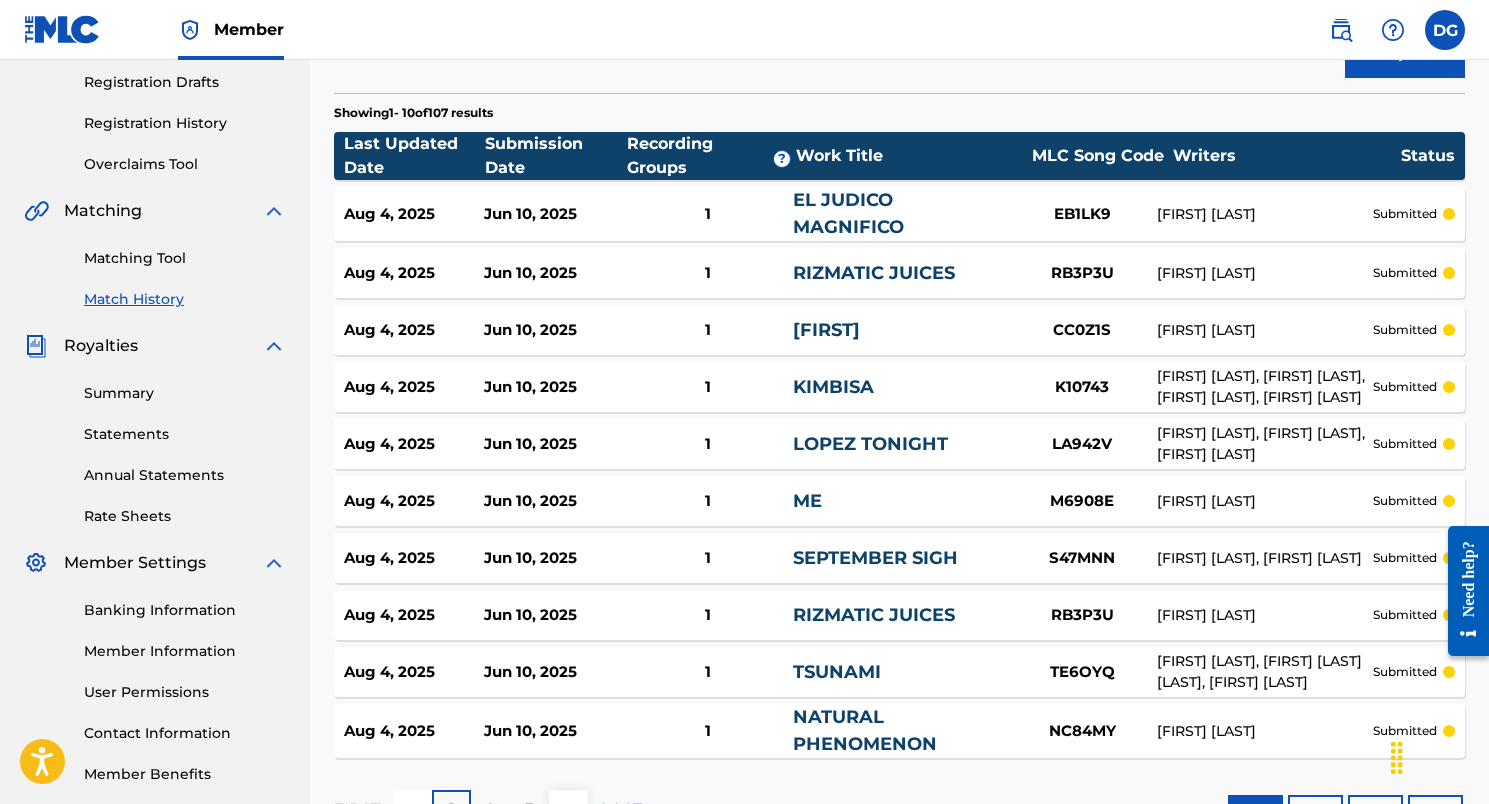 scroll, scrollTop: 333, scrollLeft: 0, axis: vertical 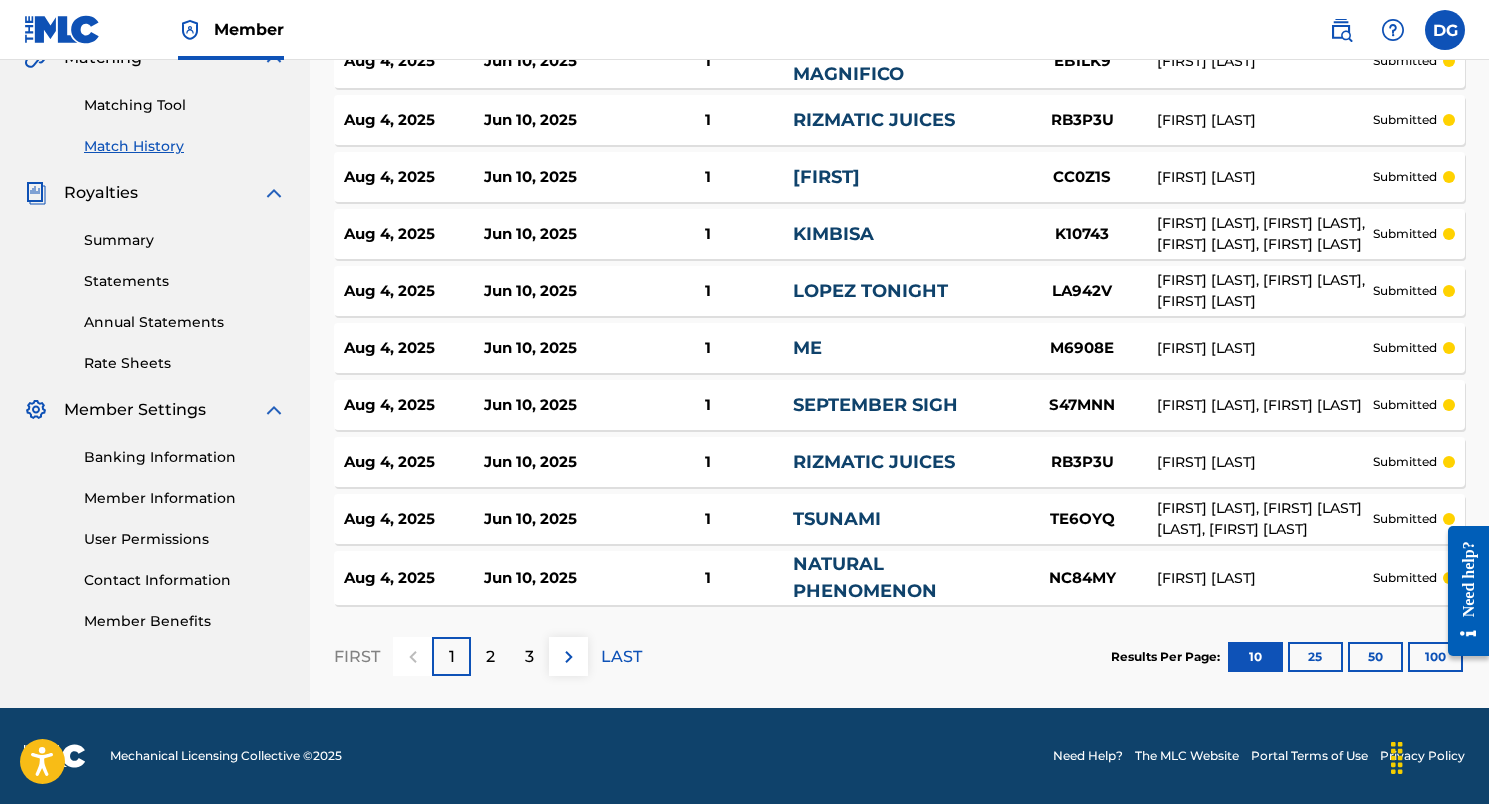 click on "2" at bounding box center [490, 657] 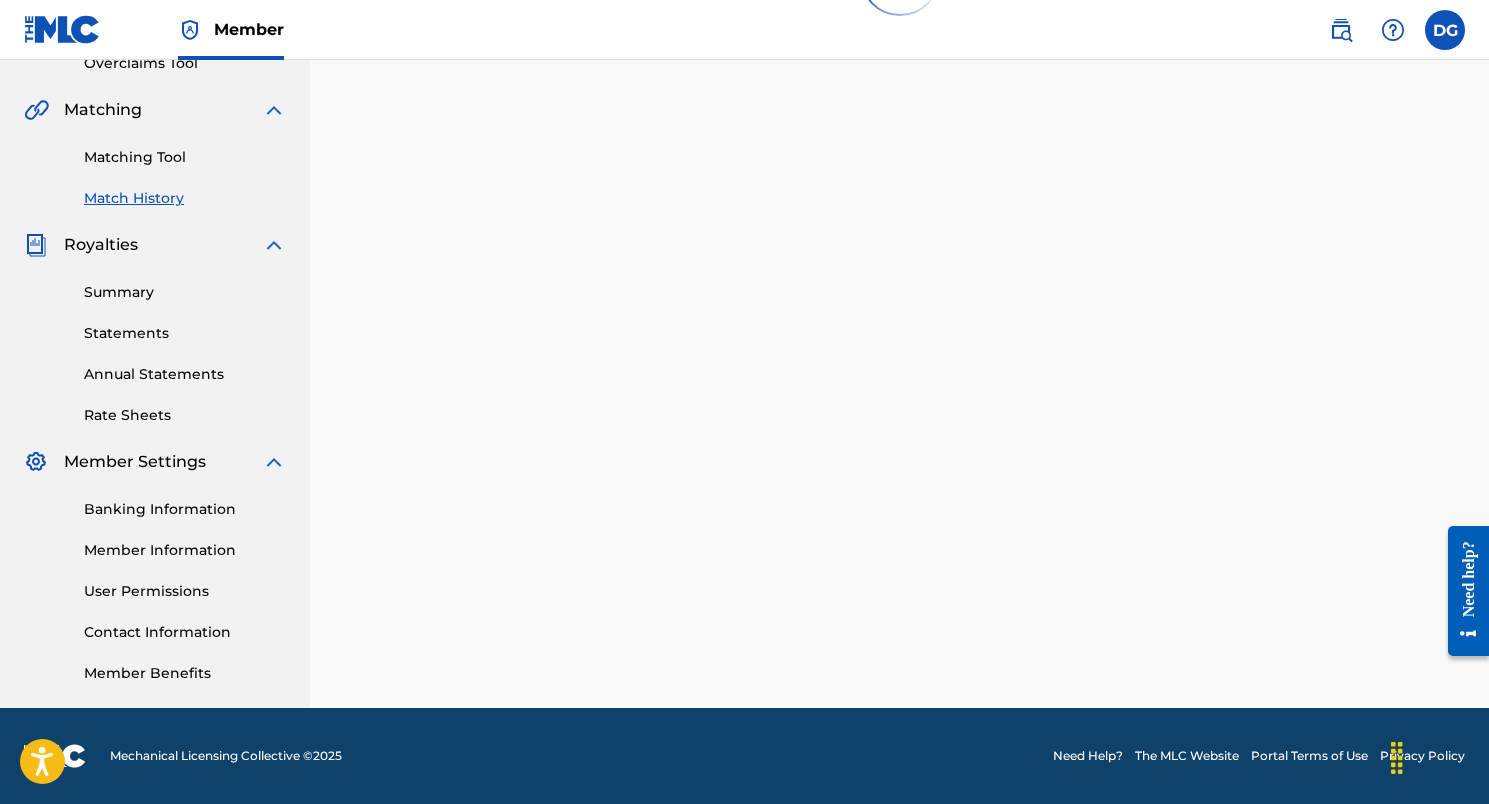 scroll, scrollTop: 436, scrollLeft: 0, axis: vertical 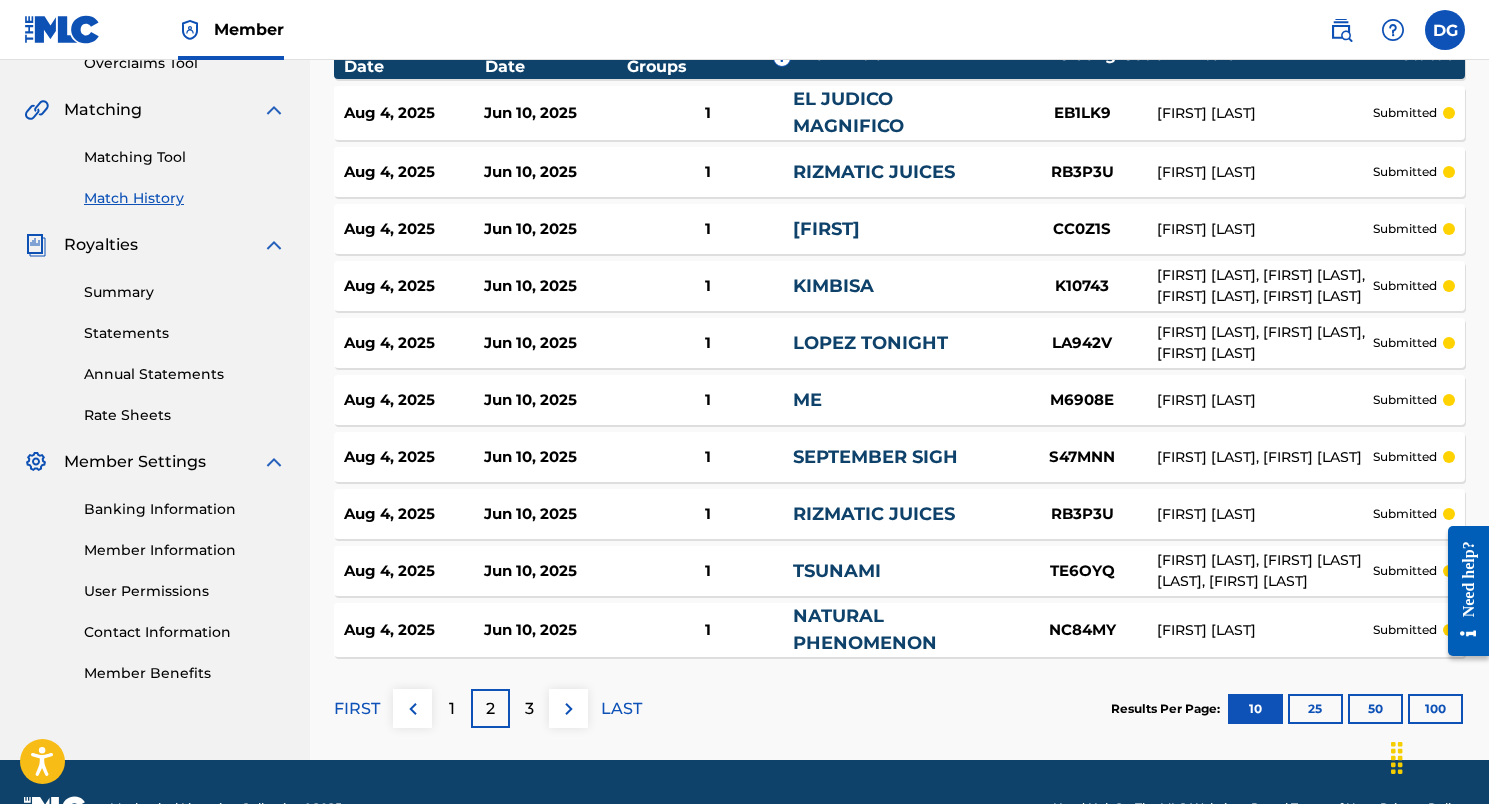 click on "3" at bounding box center [529, 709] 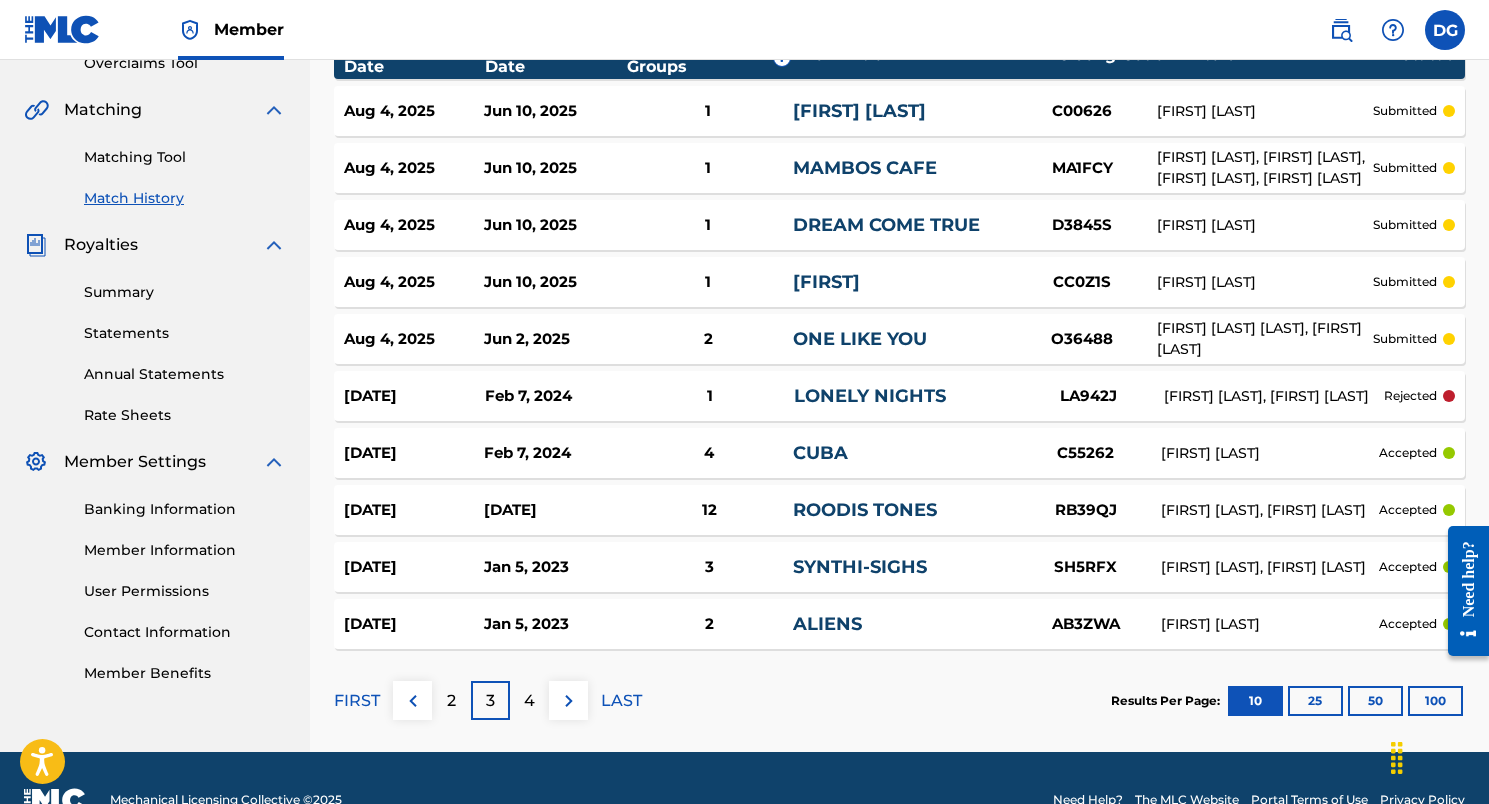 click on "LONELY NIGHTS" at bounding box center (870, 396) 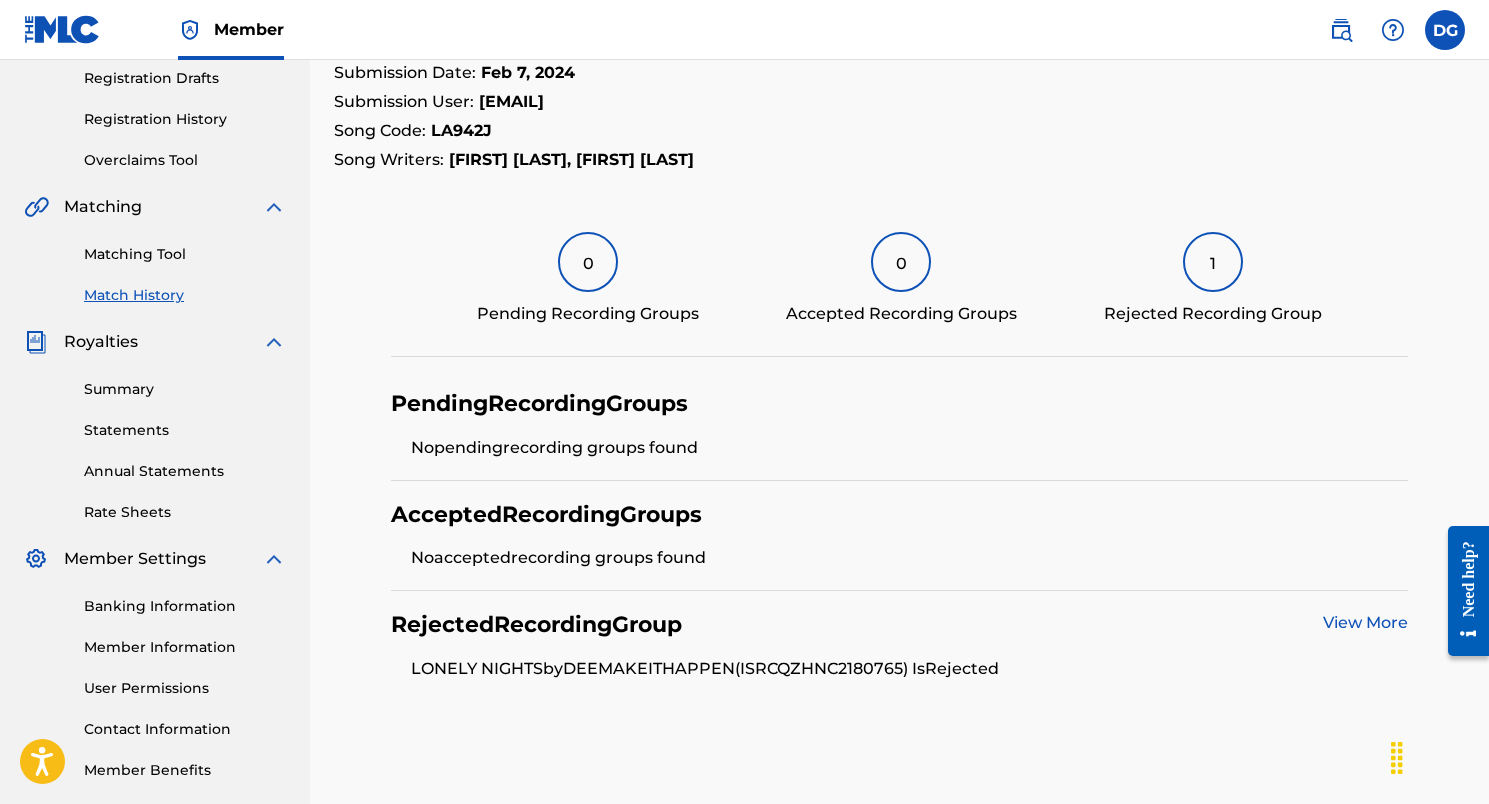 scroll, scrollTop: 344, scrollLeft: 0, axis: vertical 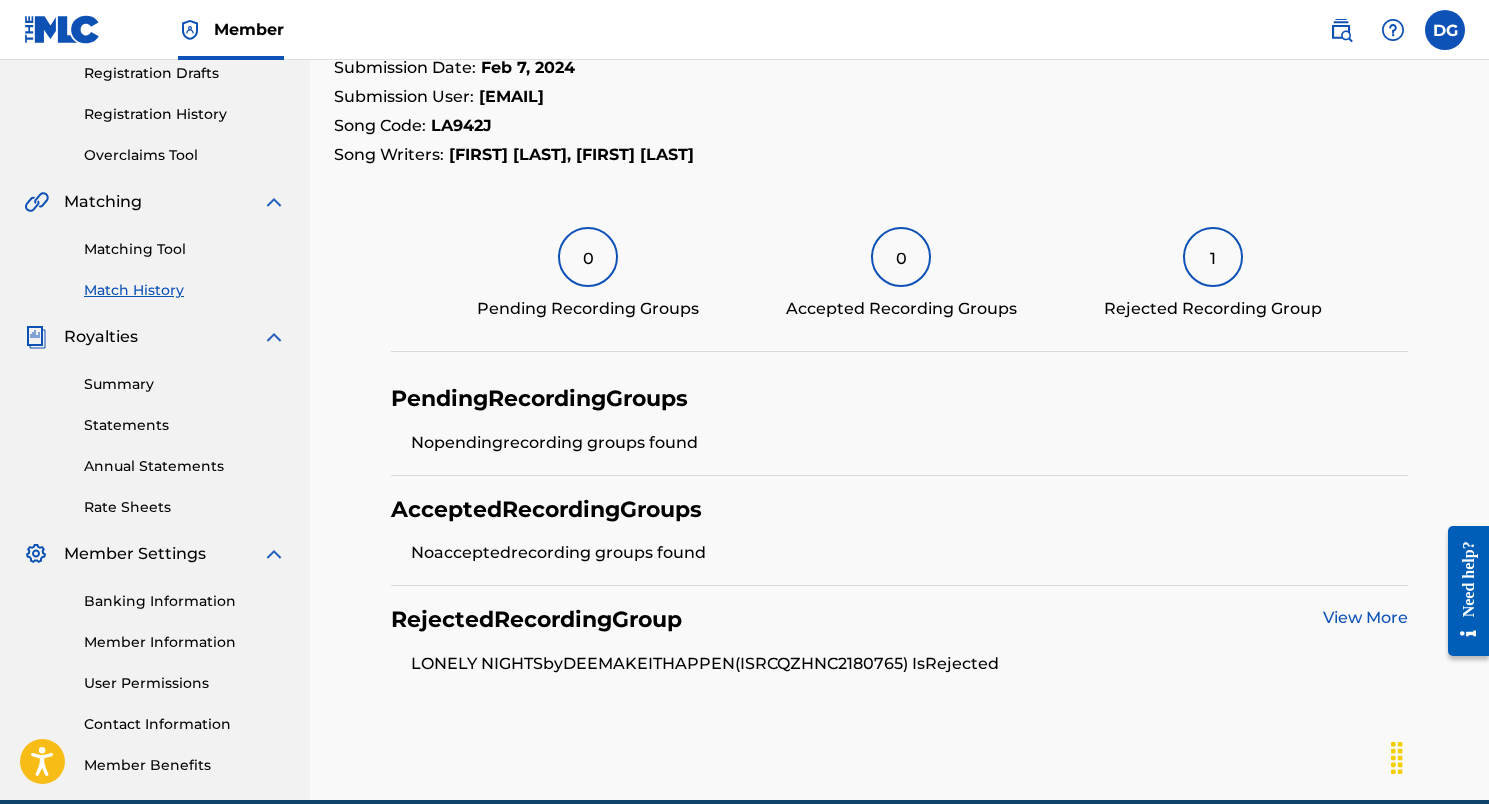 click on "View More" at bounding box center [1365, 617] 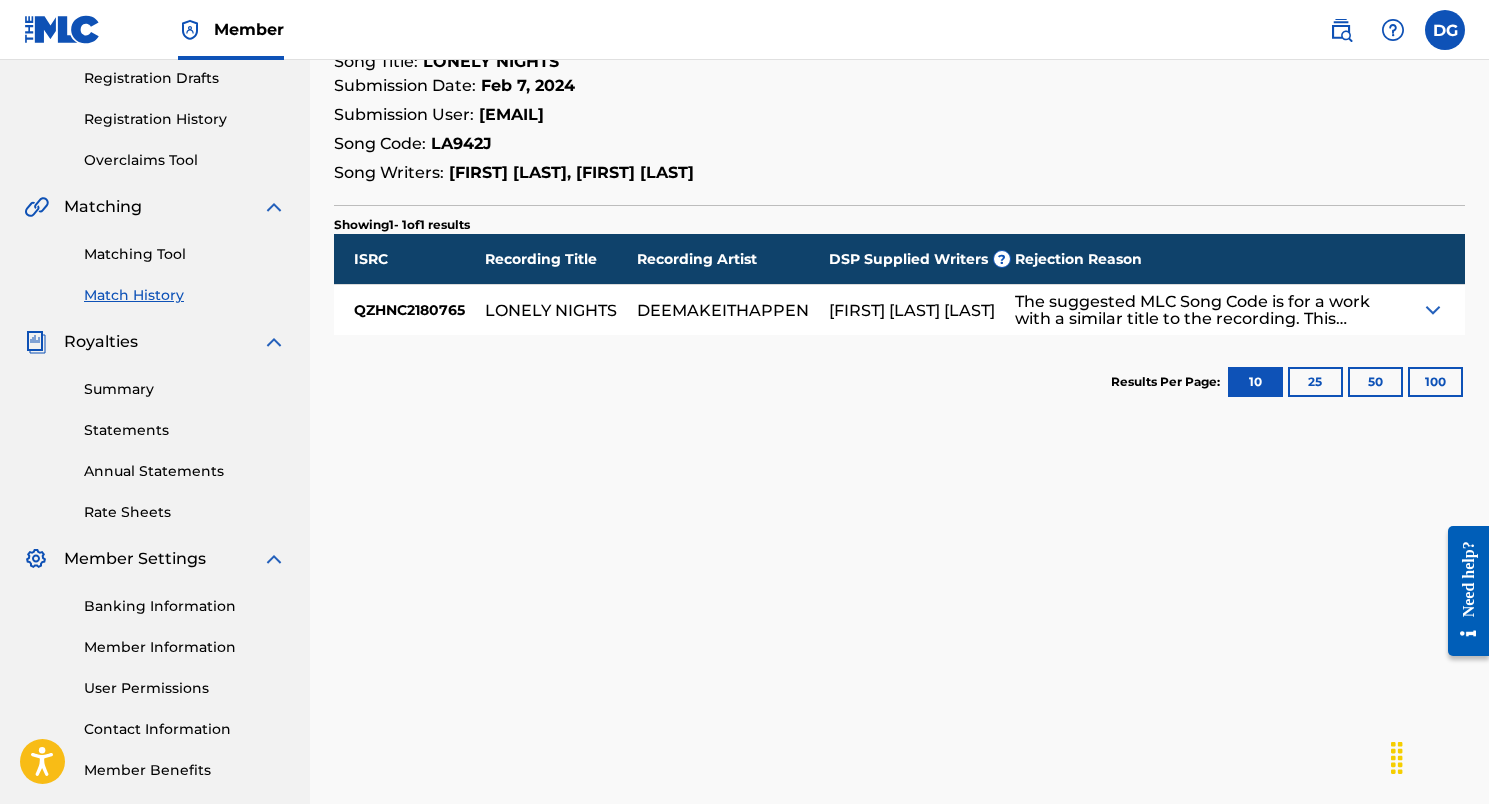 scroll, scrollTop: 329, scrollLeft: 0, axis: vertical 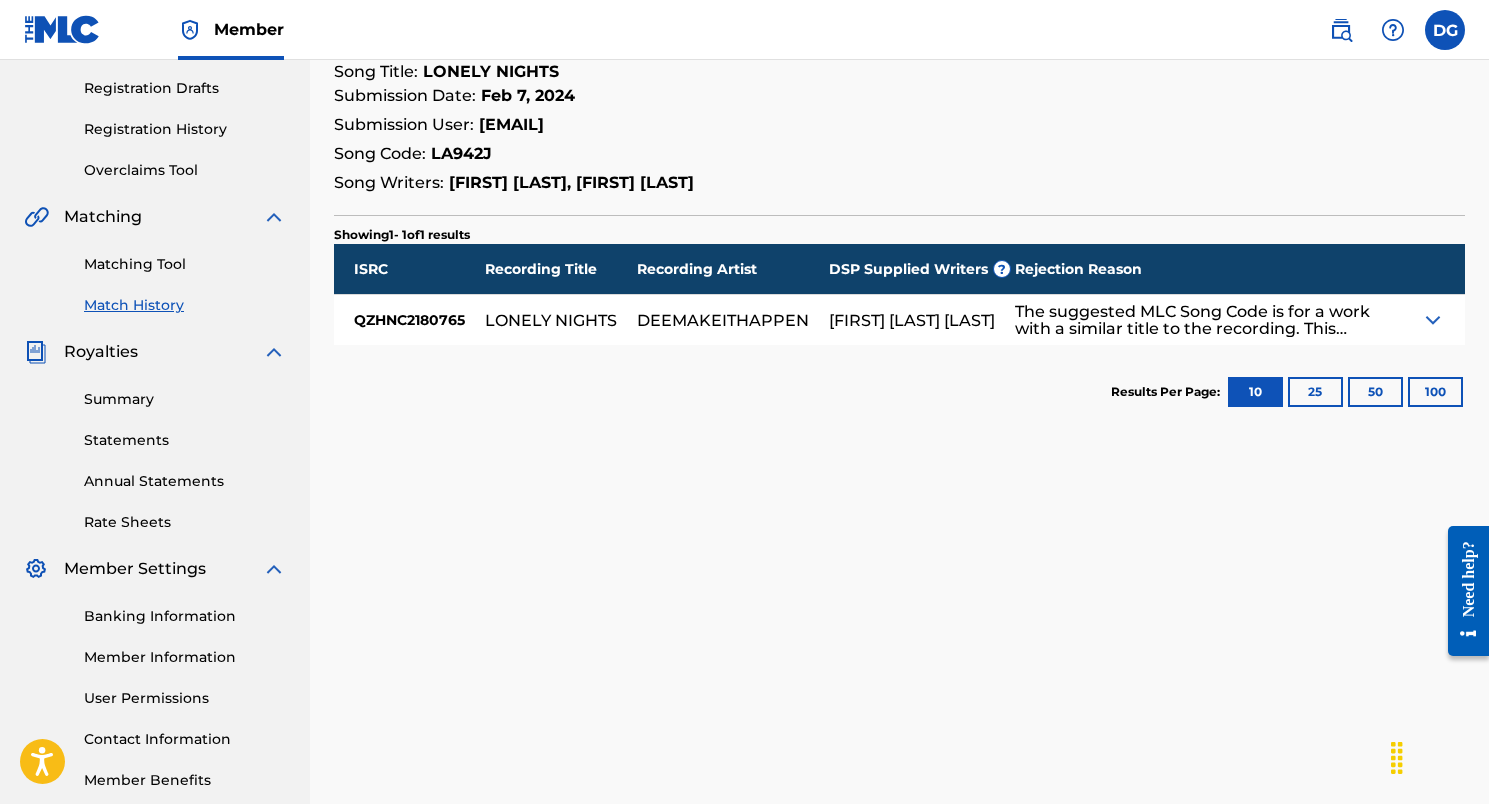 click at bounding box center (1433, 320) 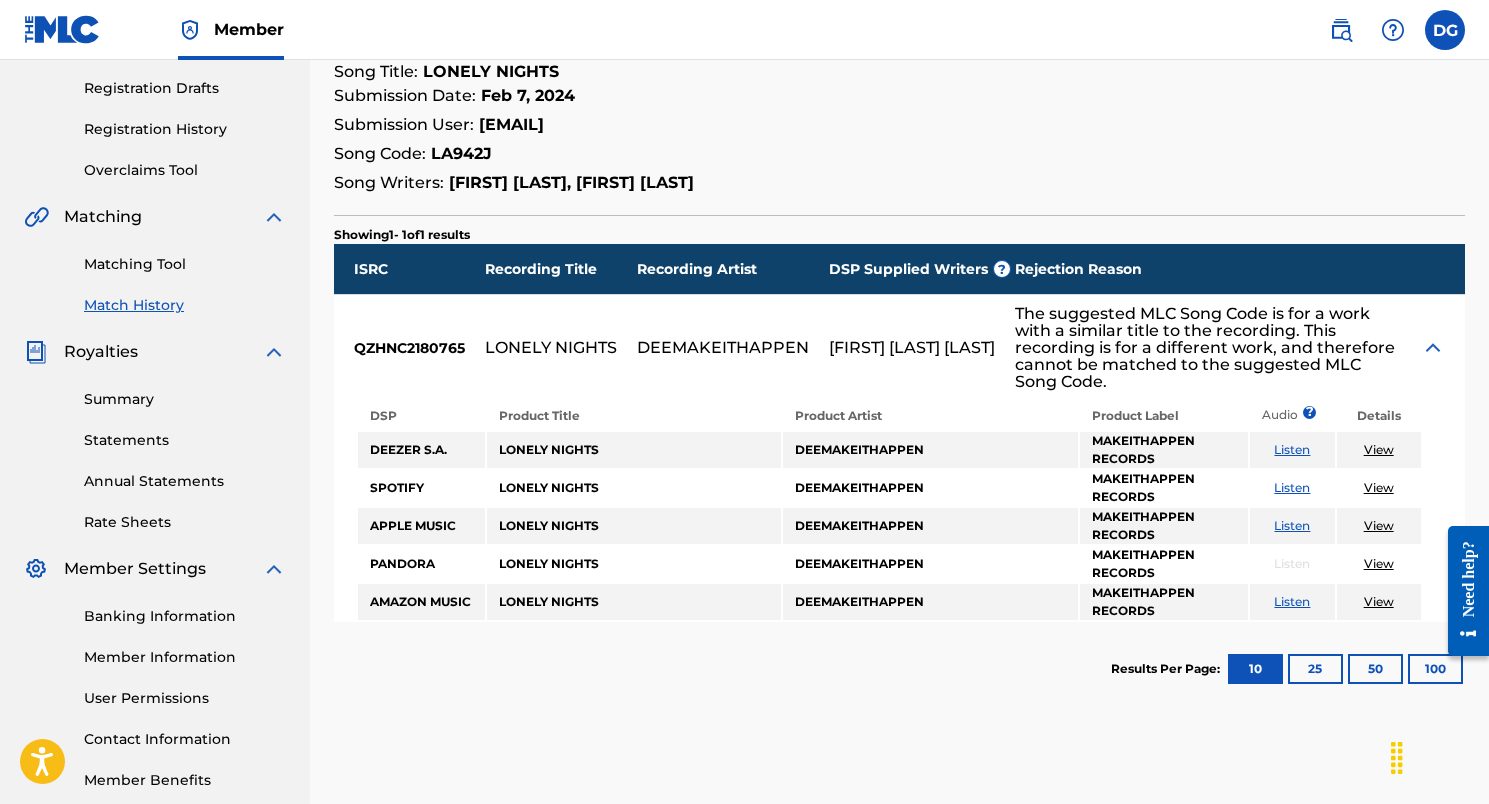 click on "Listen" at bounding box center [1292, 449] 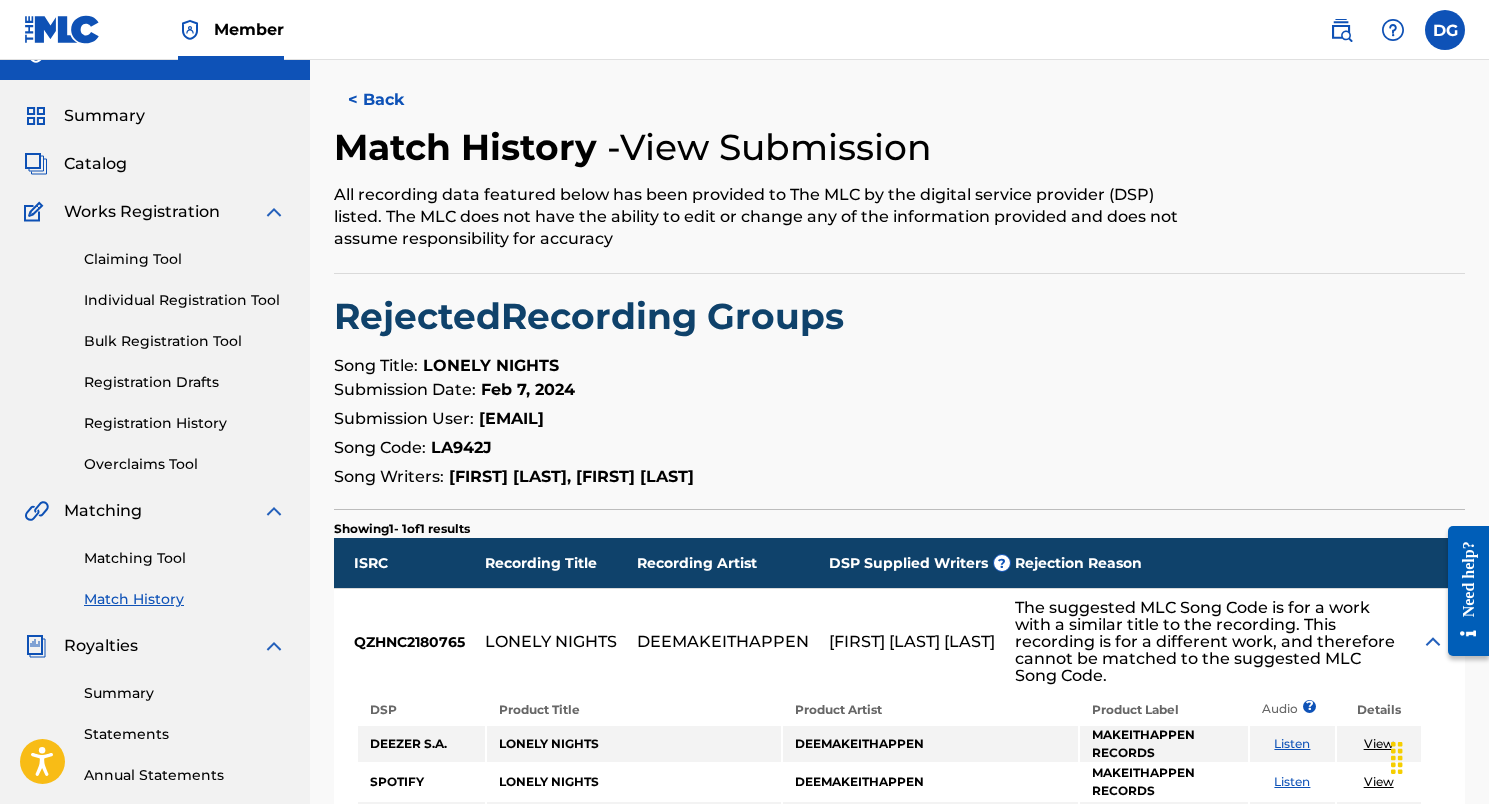 scroll, scrollTop: 34, scrollLeft: 0, axis: vertical 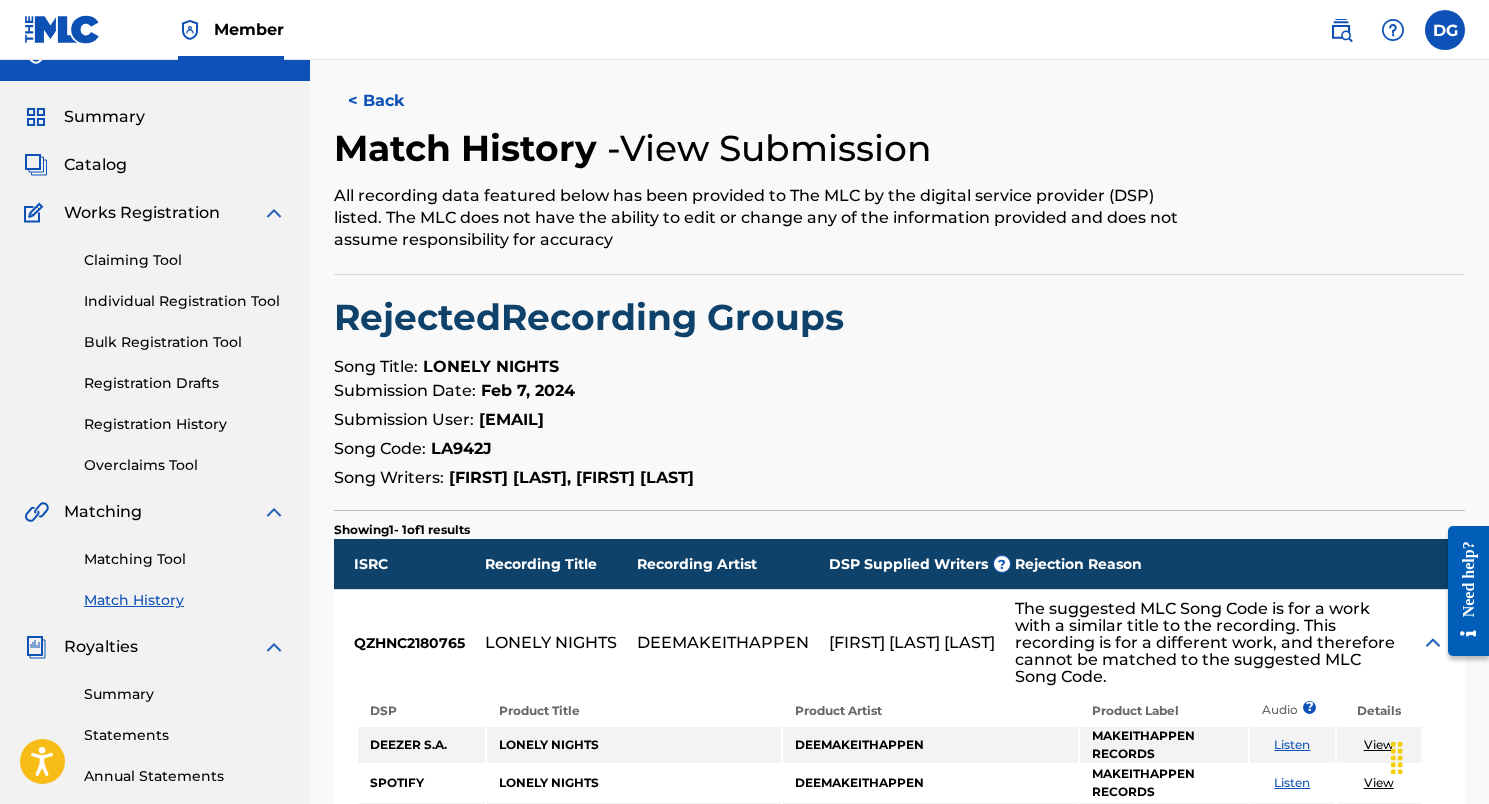 click on "< Back" at bounding box center (394, 101) 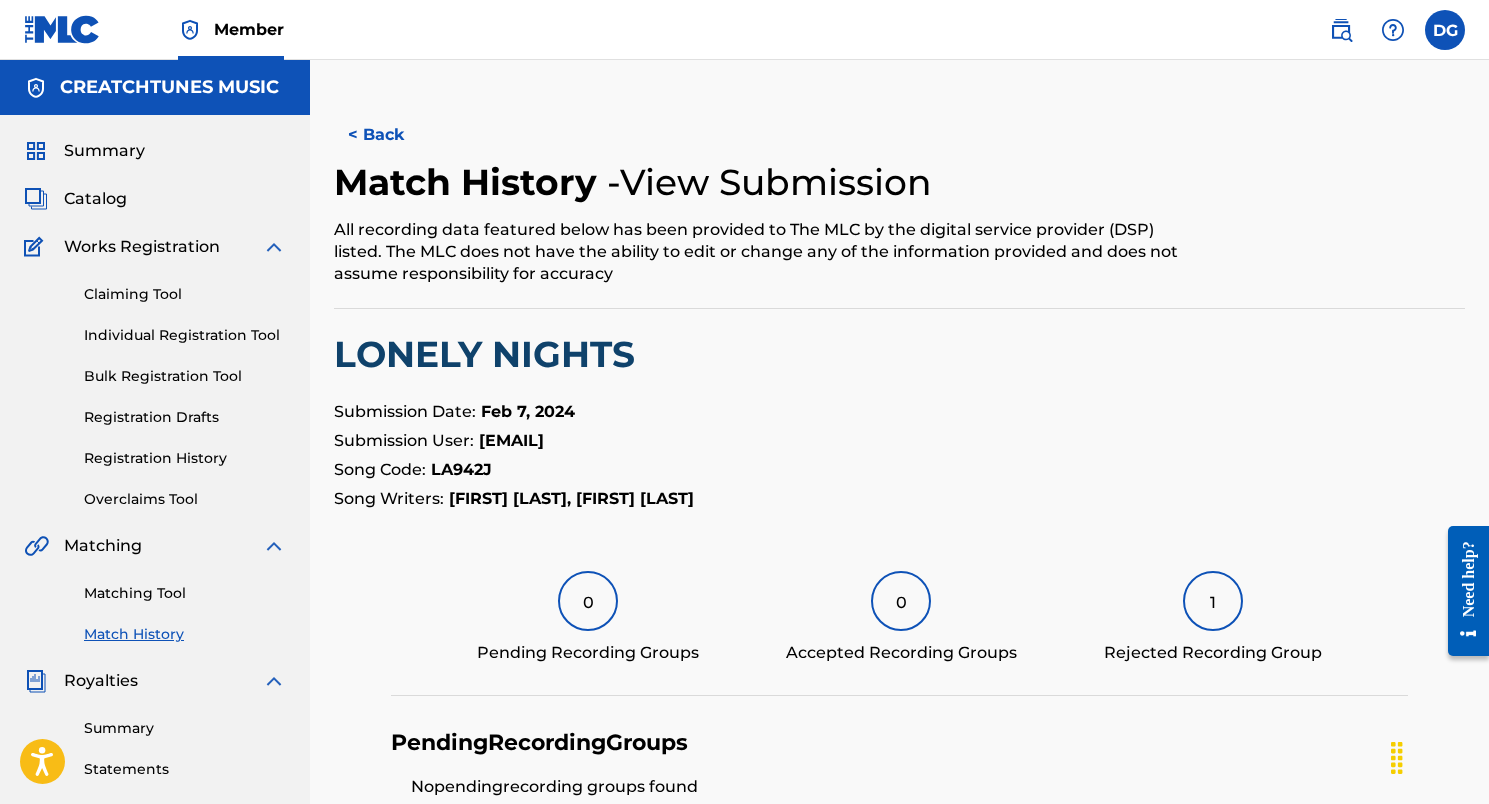 scroll, scrollTop: 0, scrollLeft: 0, axis: both 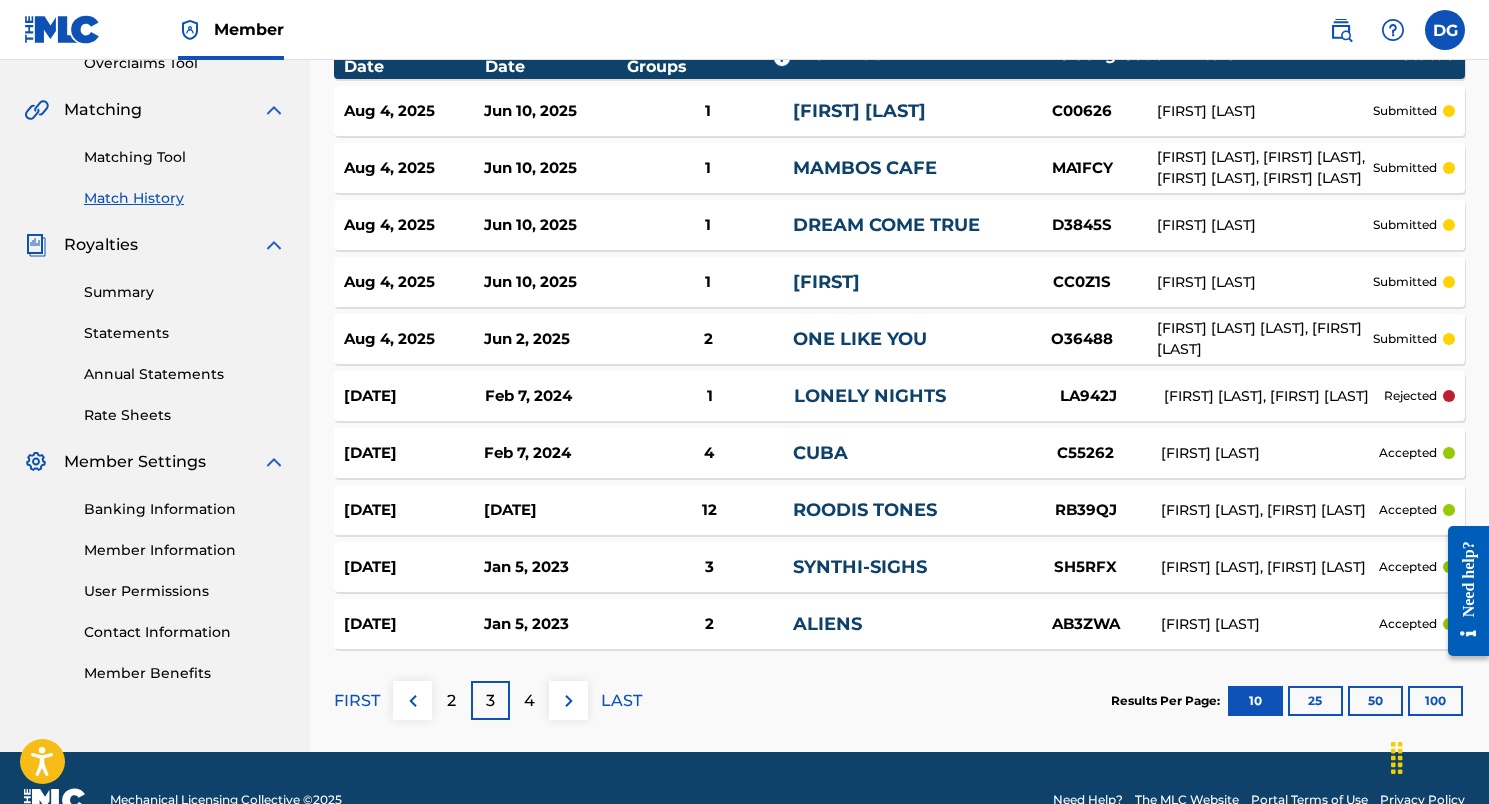 click on "submitted" at bounding box center [1405, 339] 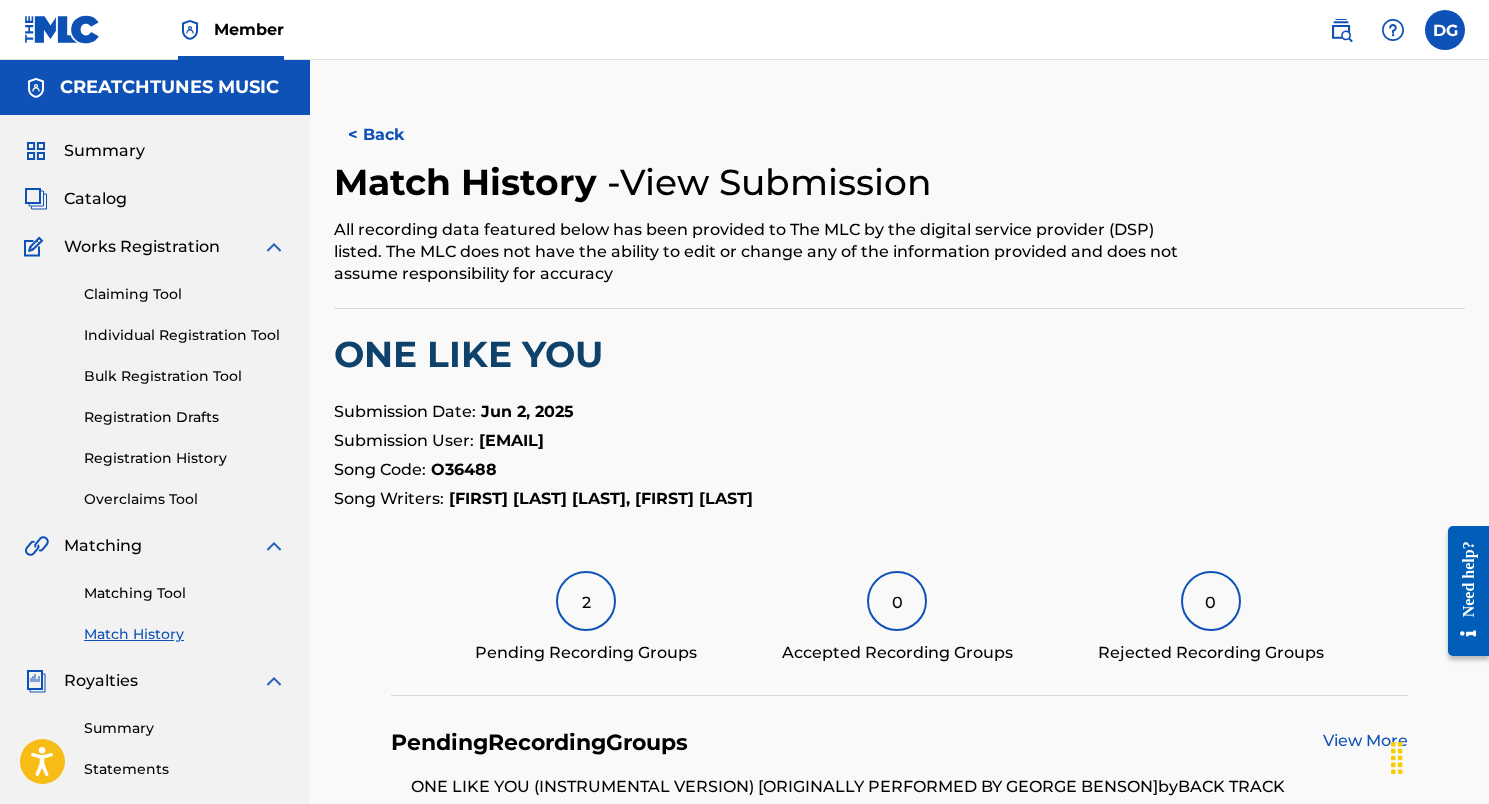 scroll, scrollTop: 0, scrollLeft: 0, axis: both 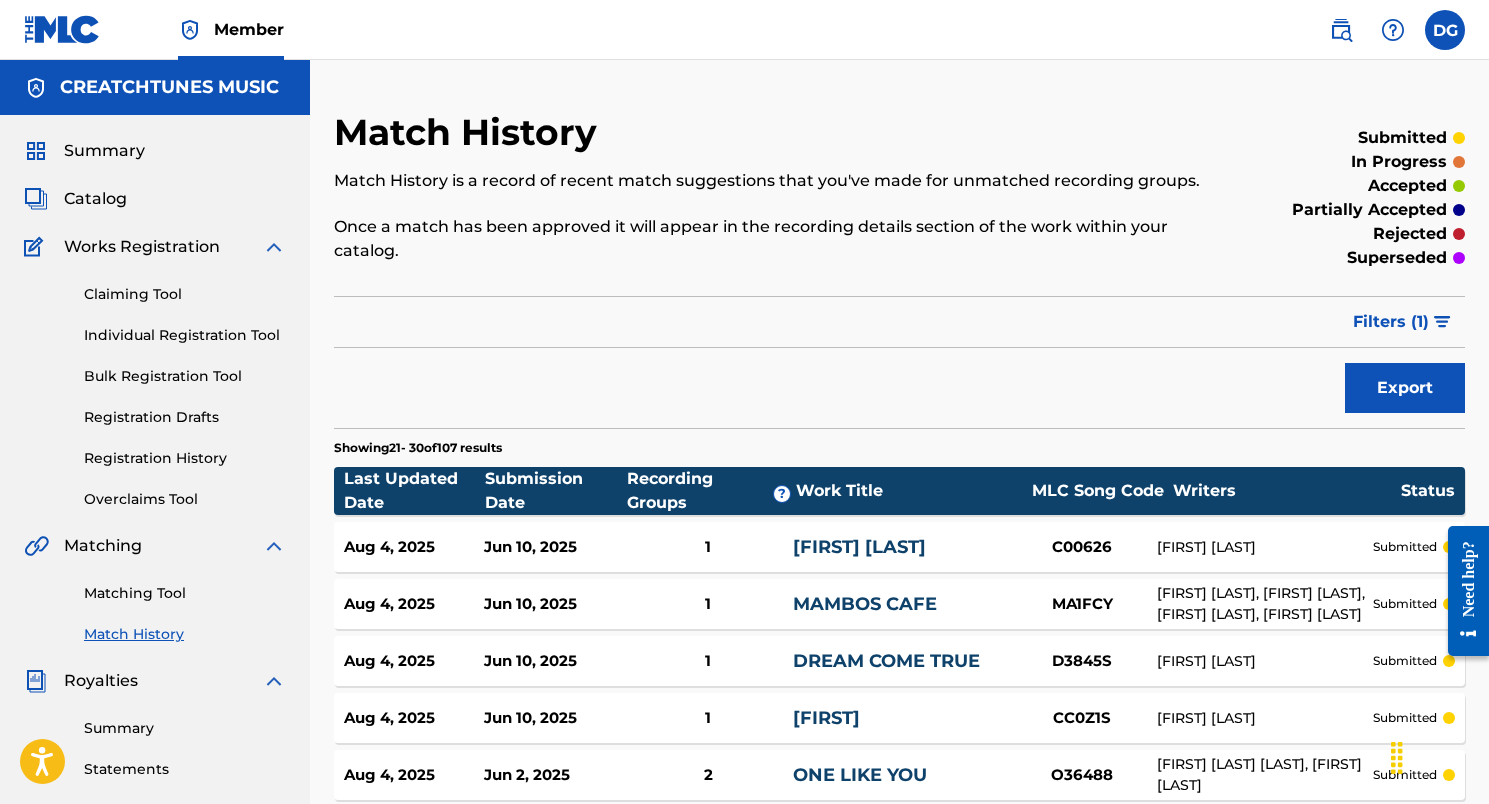click on "Catalog" at bounding box center [95, 199] 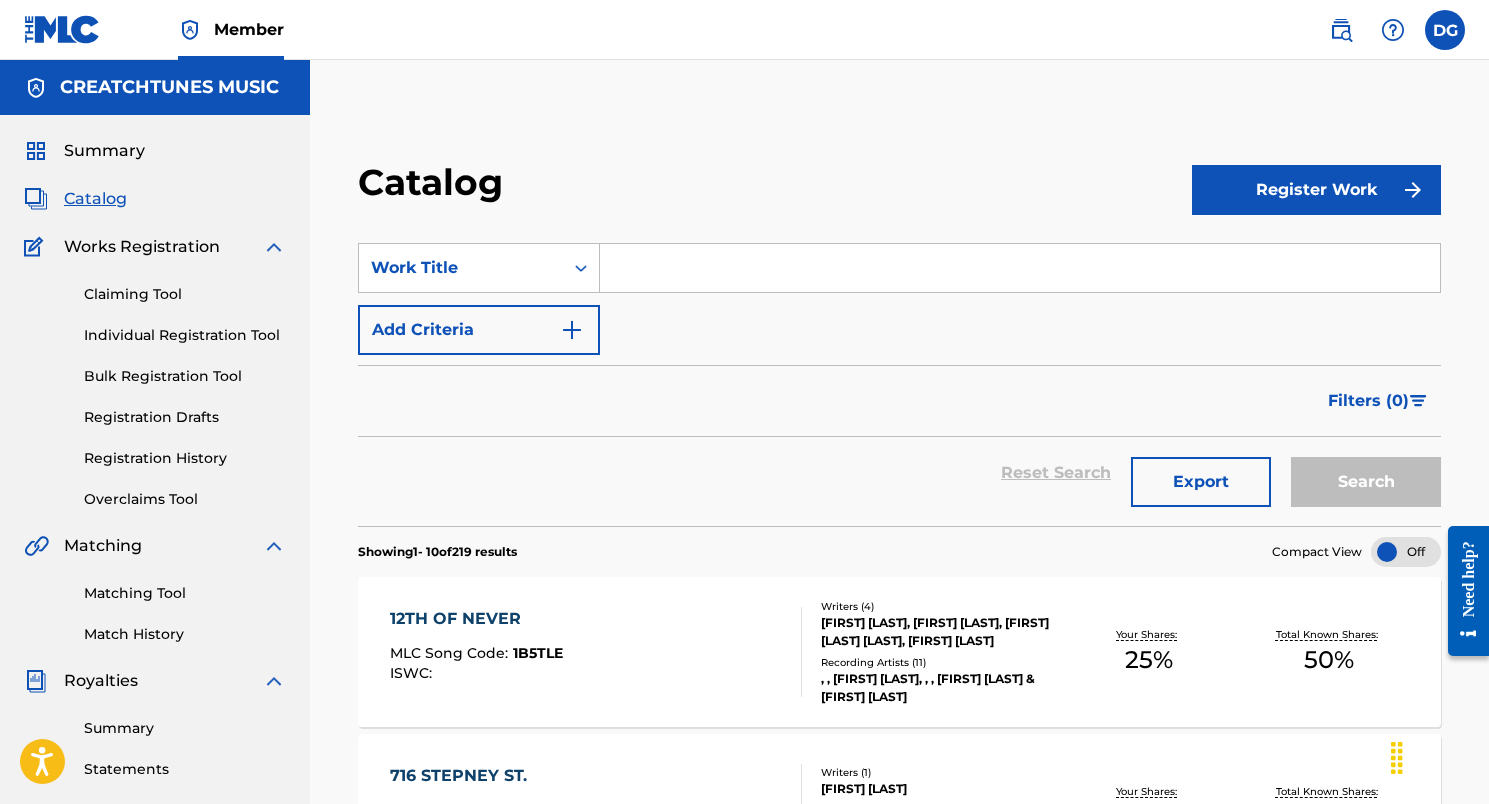 click at bounding box center (1020, 268) 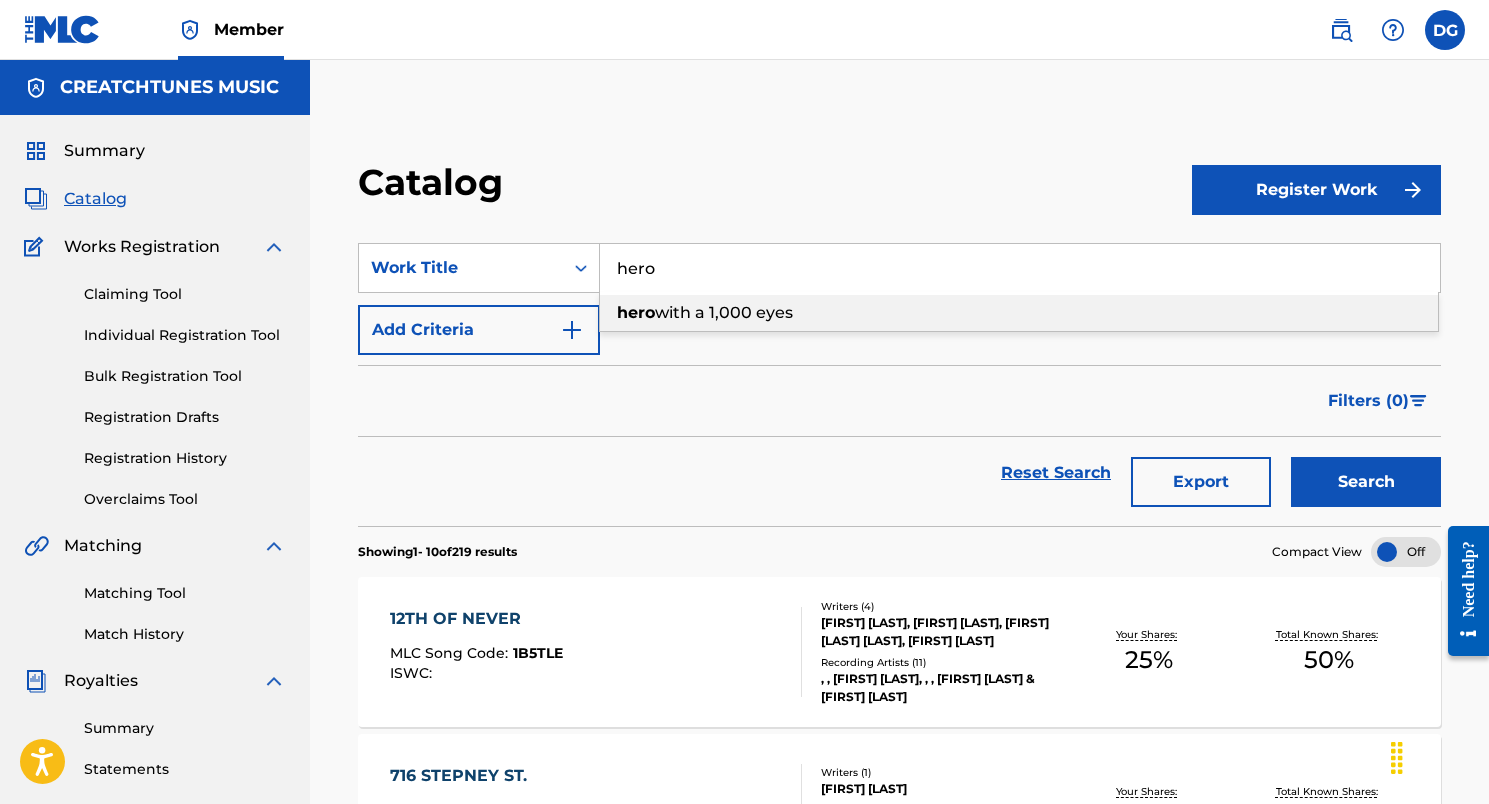 click on "with a 1,000 eyes" at bounding box center (724, 312) 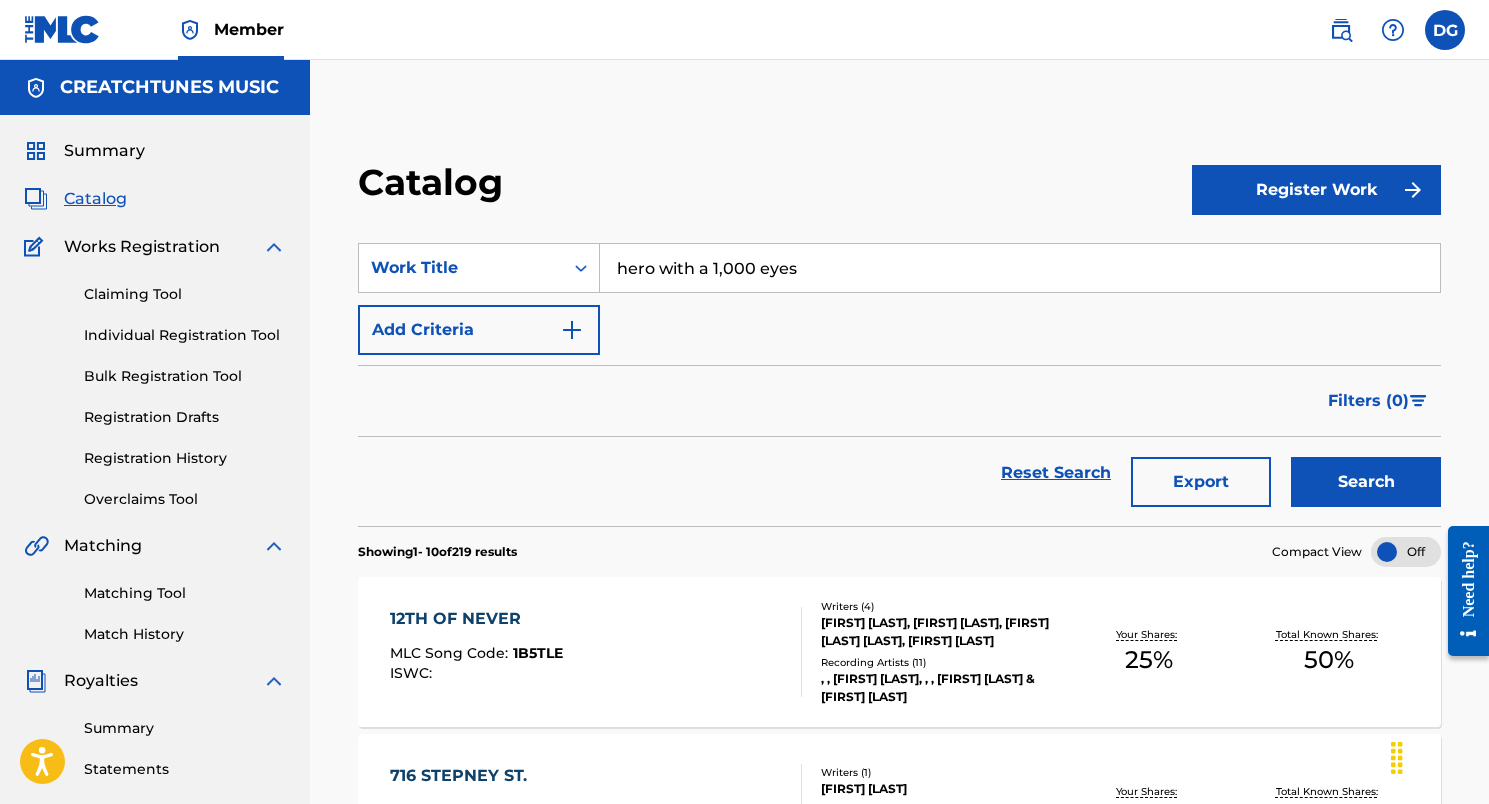 scroll, scrollTop: 0, scrollLeft: 0, axis: both 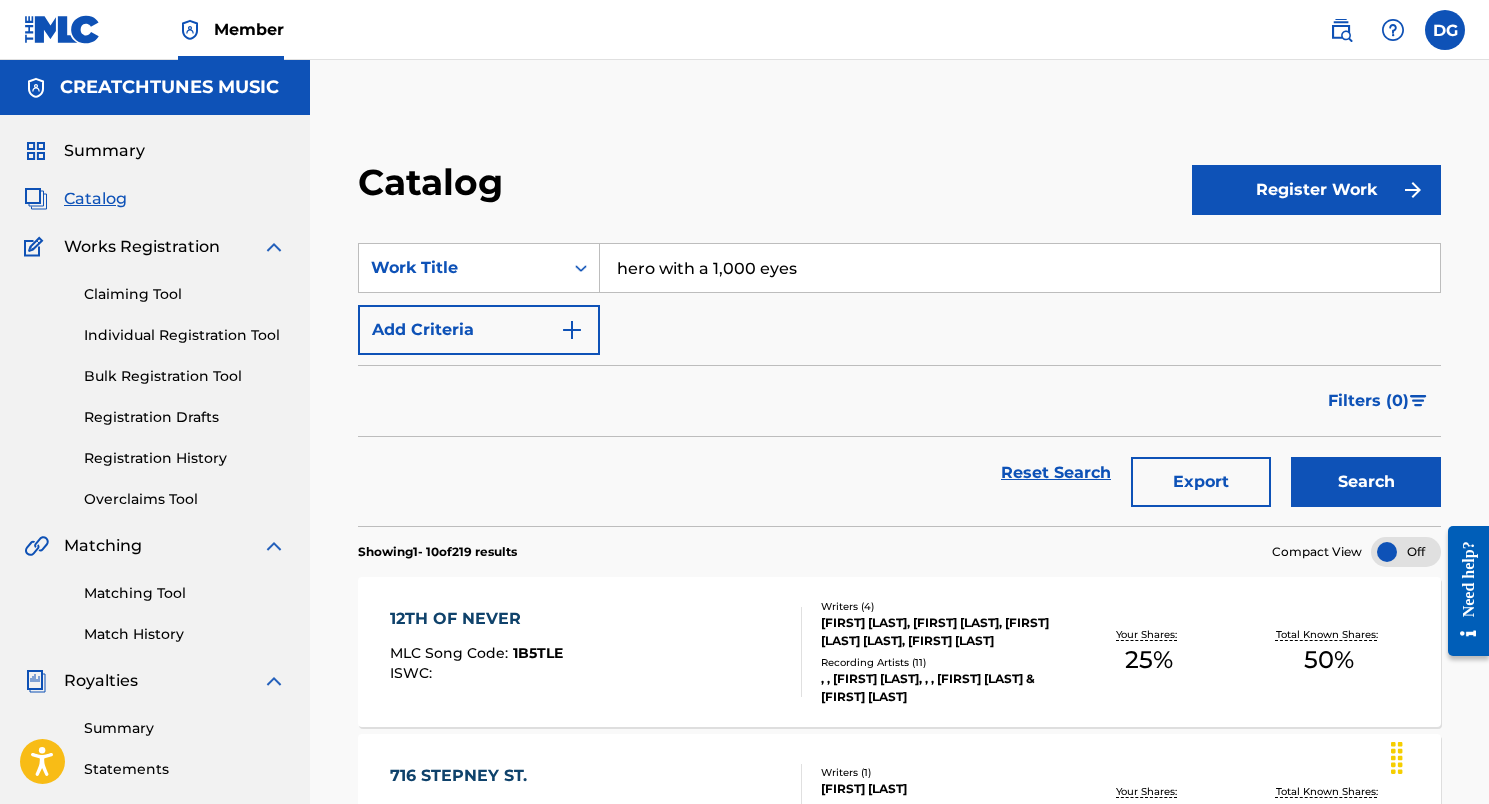 click on "Search" at bounding box center [1366, 482] 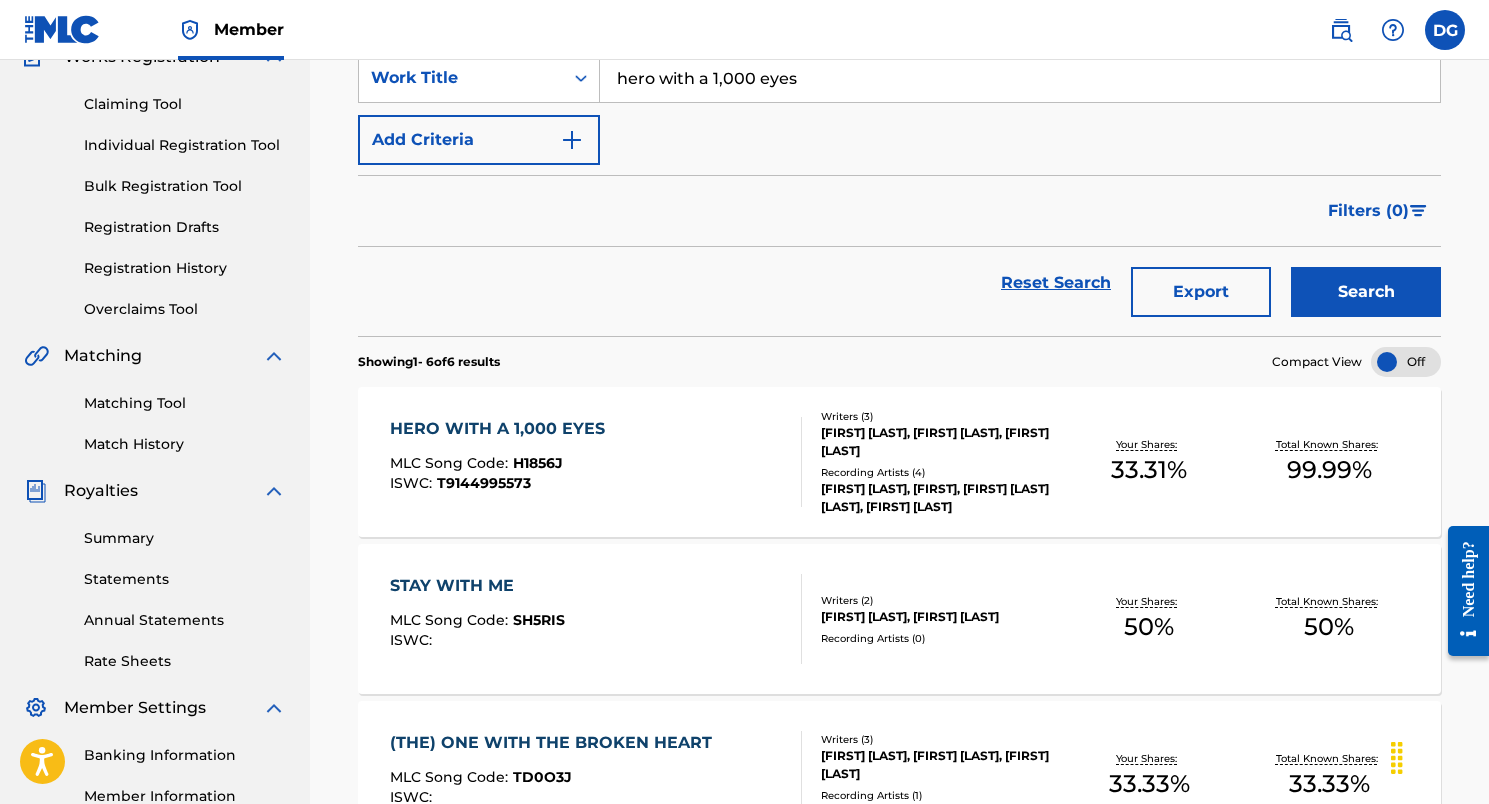 scroll, scrollTop: 281, scrollLeft: 0, axis: vertical 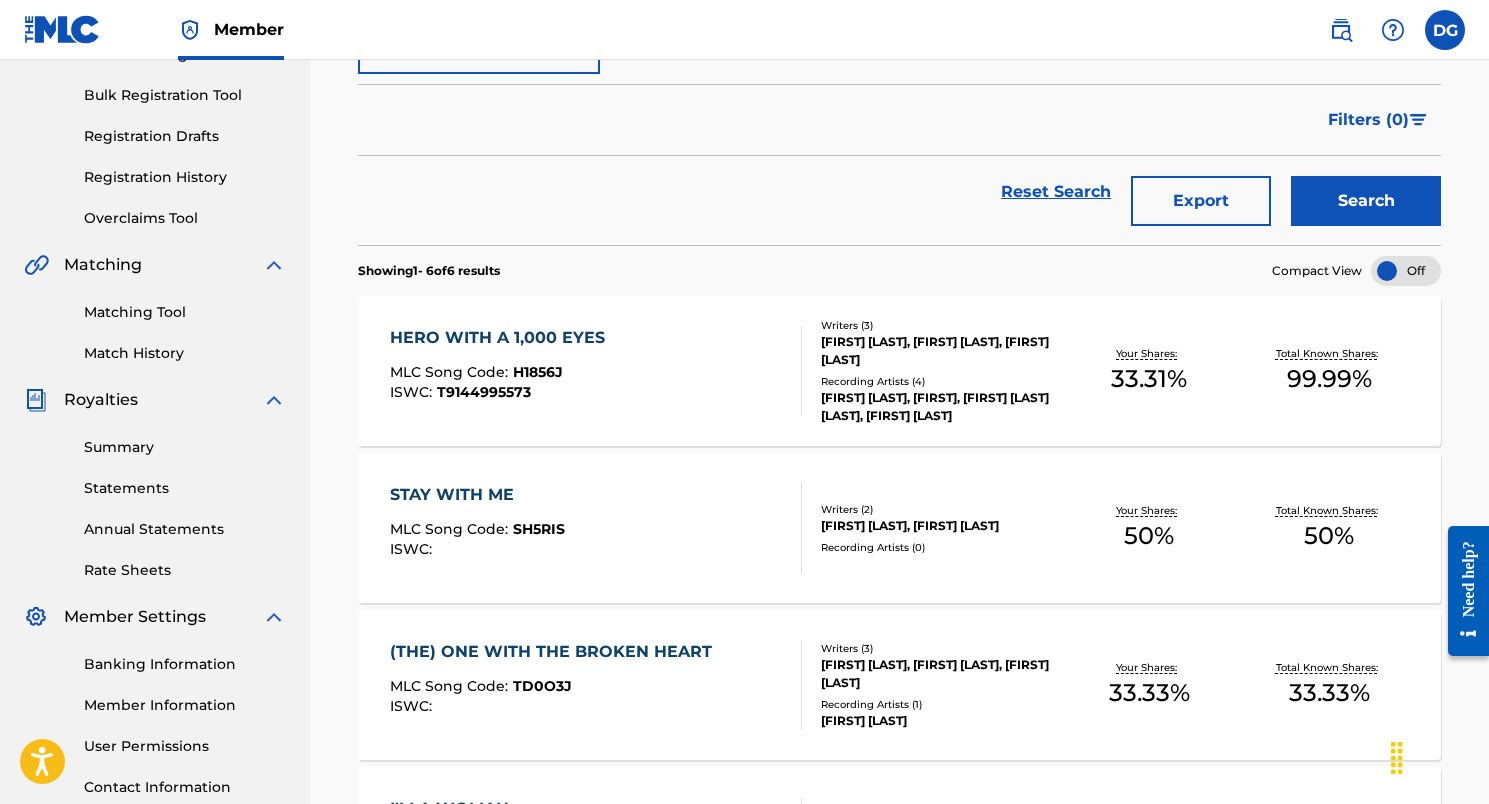 click on "HERO WITH A 1,000 EYES" at bounding box center [502, 338] 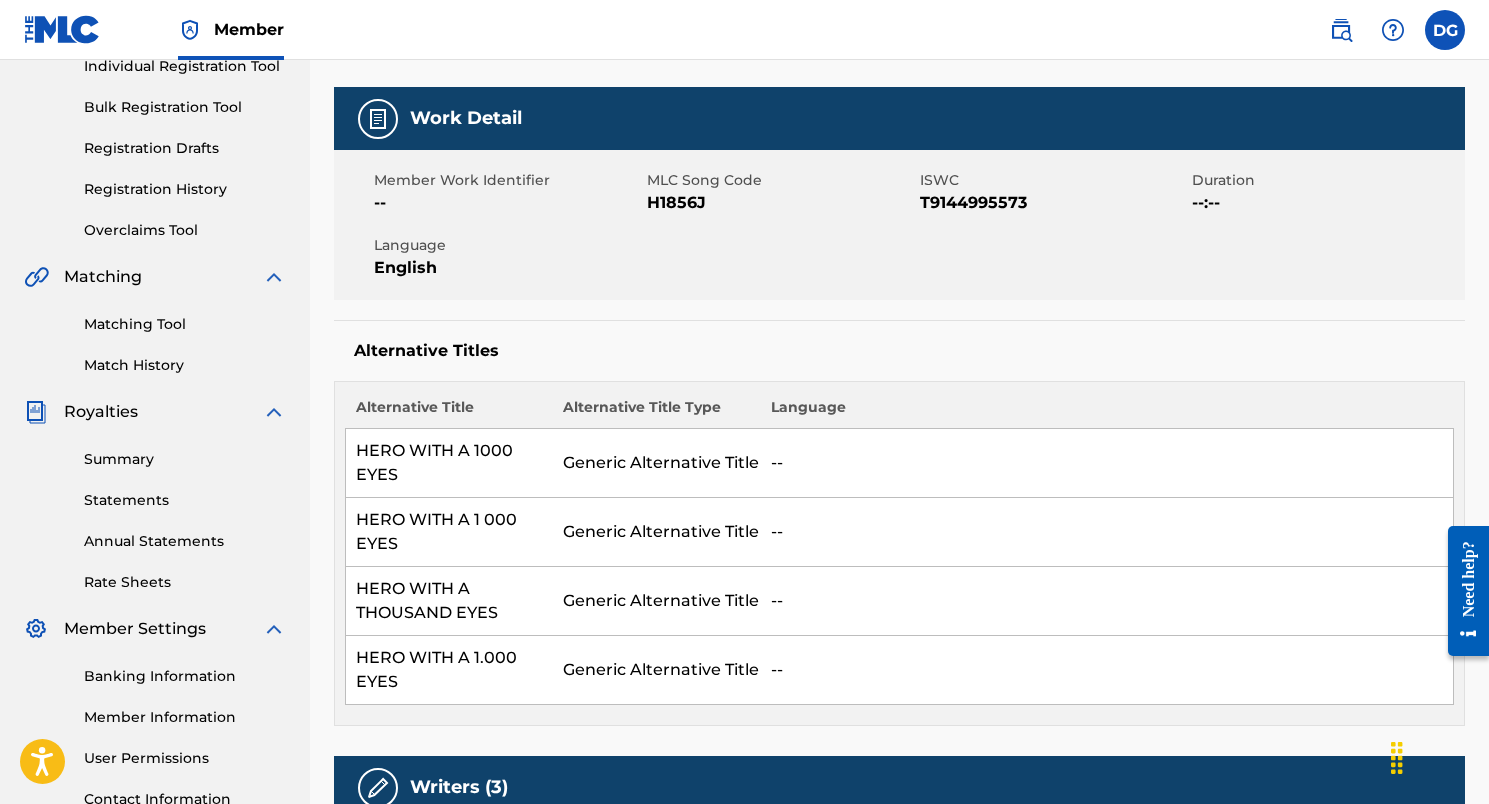 scroll, scrollTop: 264, scrollLeft: 0, axis: vertical 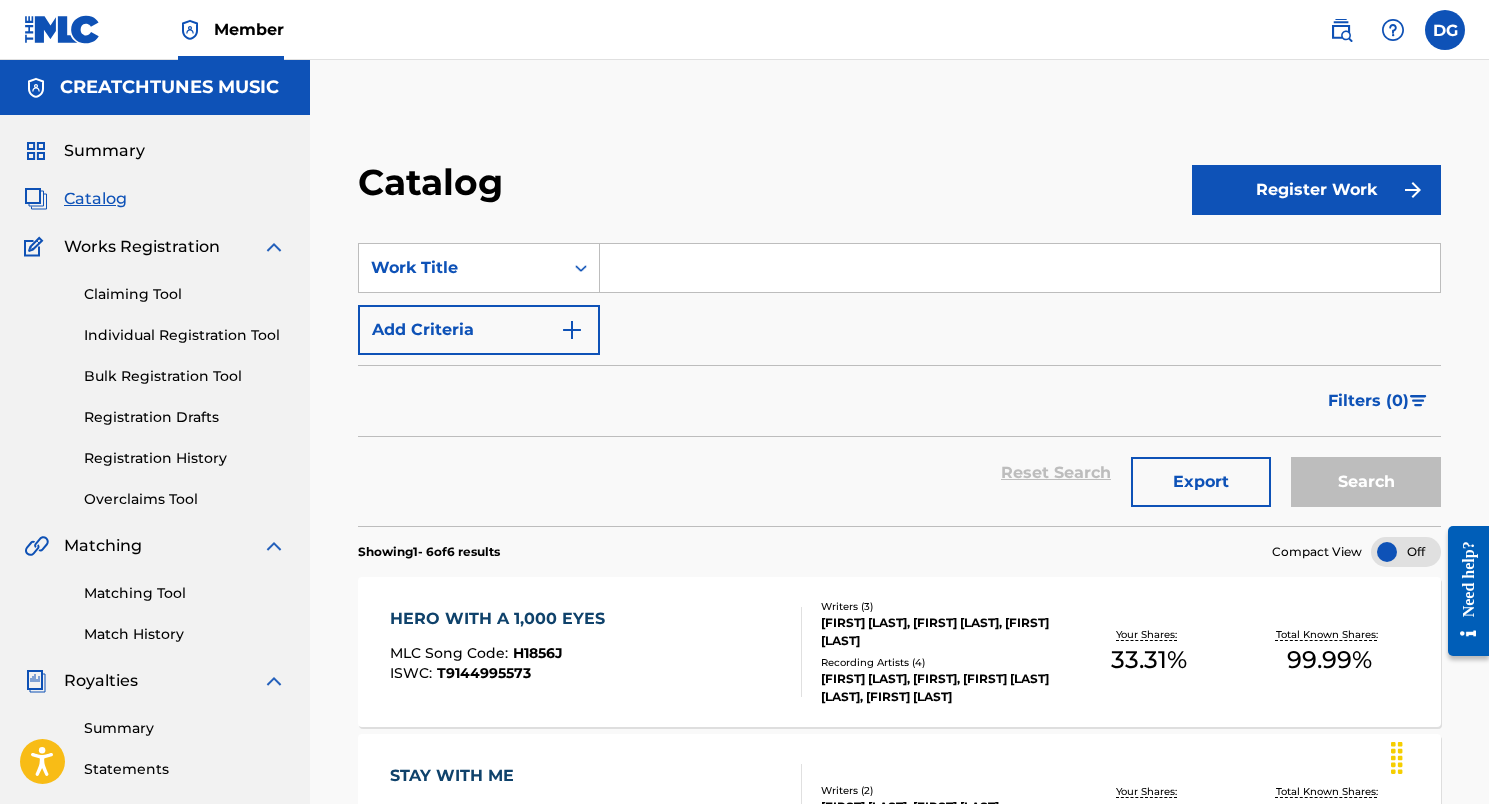 click at bounding box center [1020, 268] 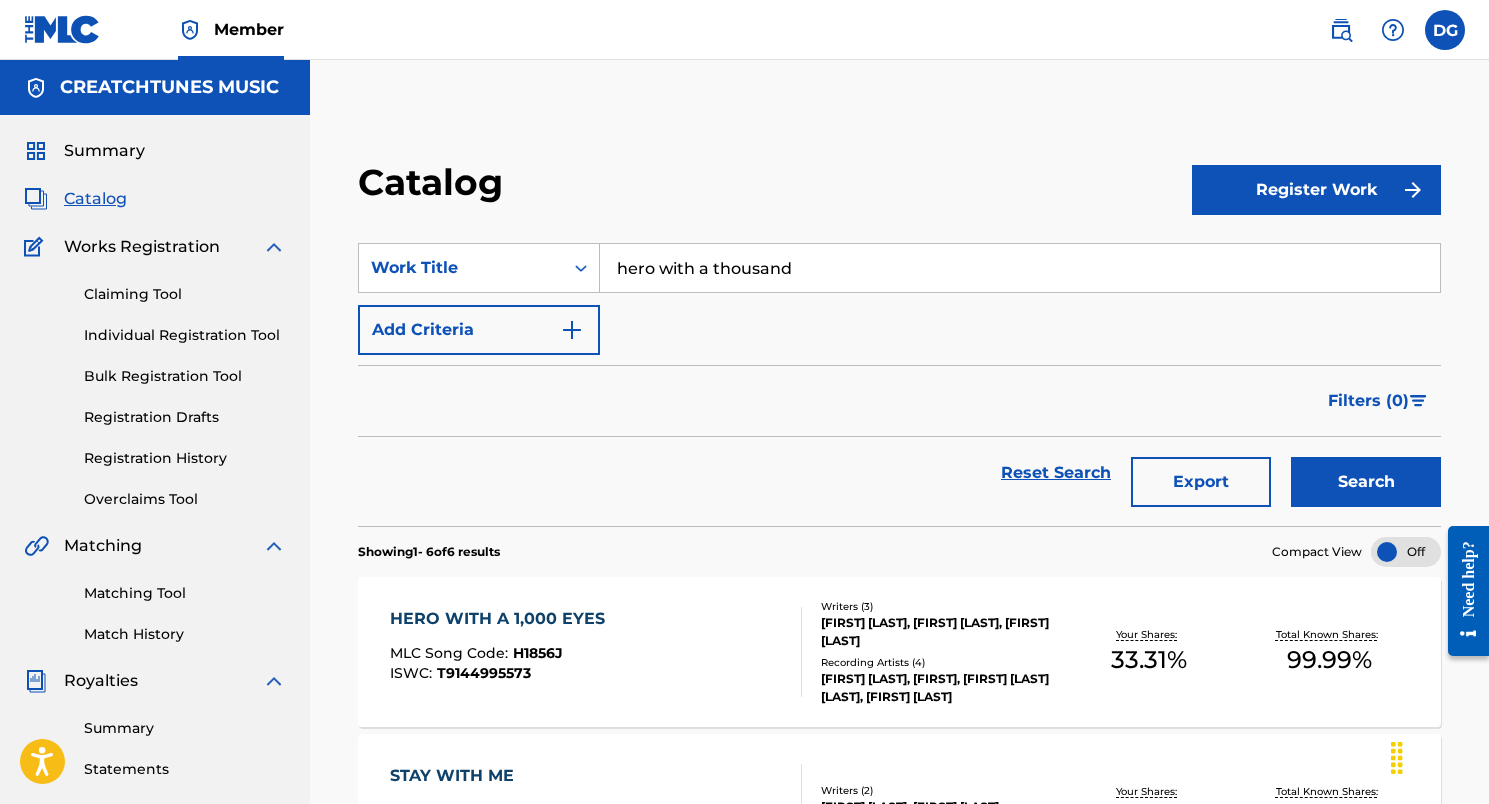 type on "hero with a thousand" 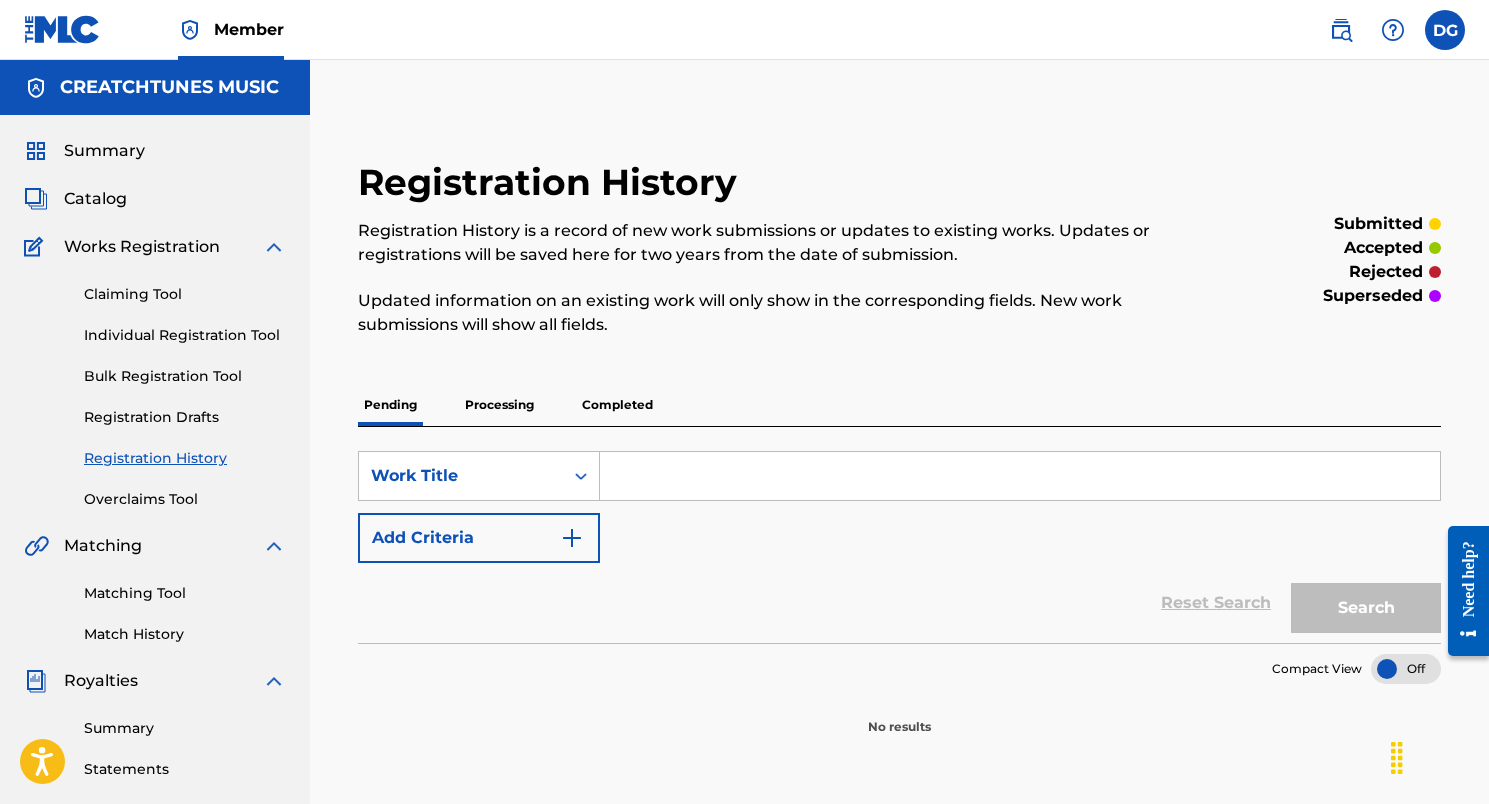 click on "Processing" at bounding box center [499, 405] 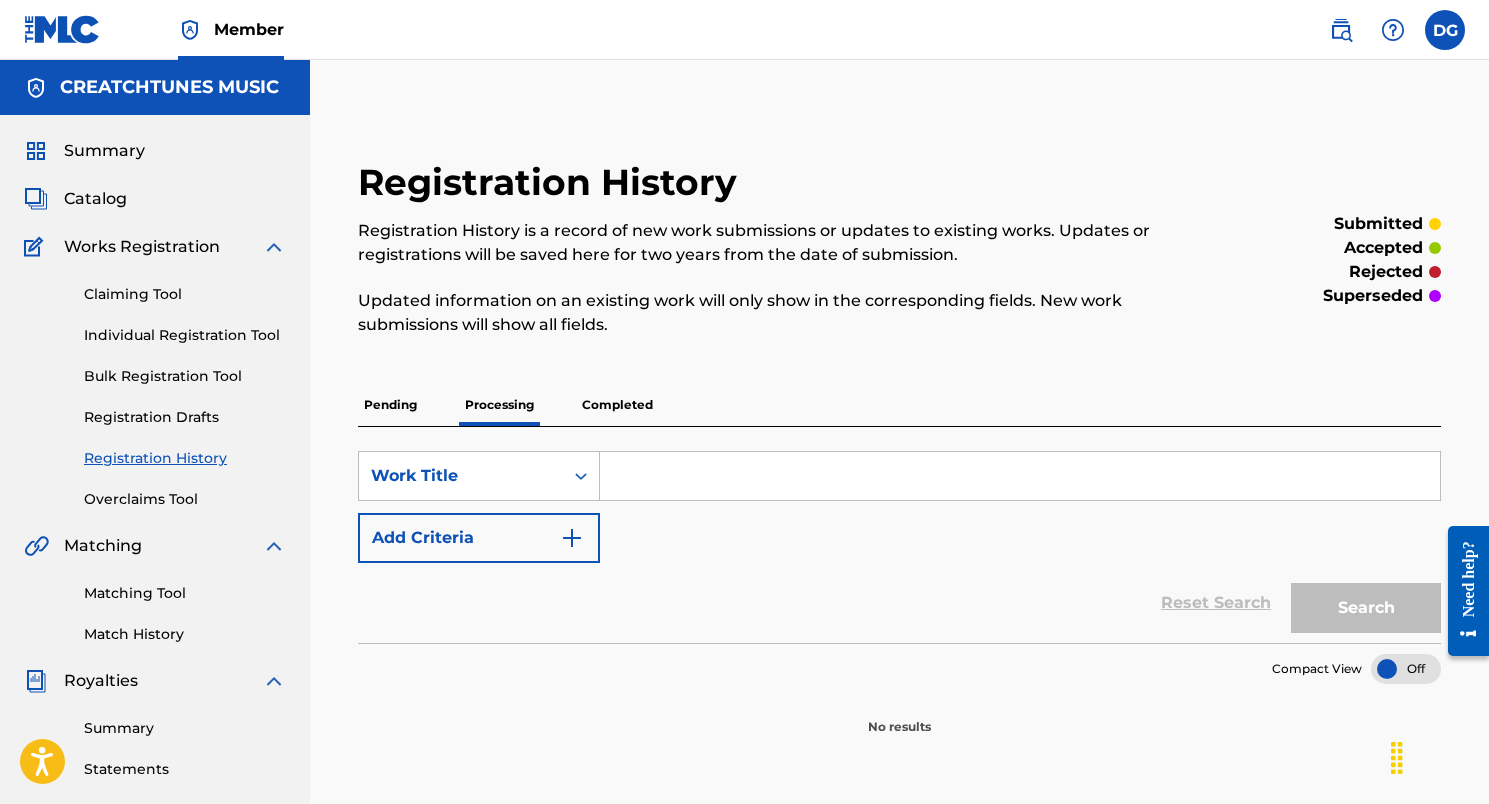 click on "Completed" at bounding box center [617, 405] 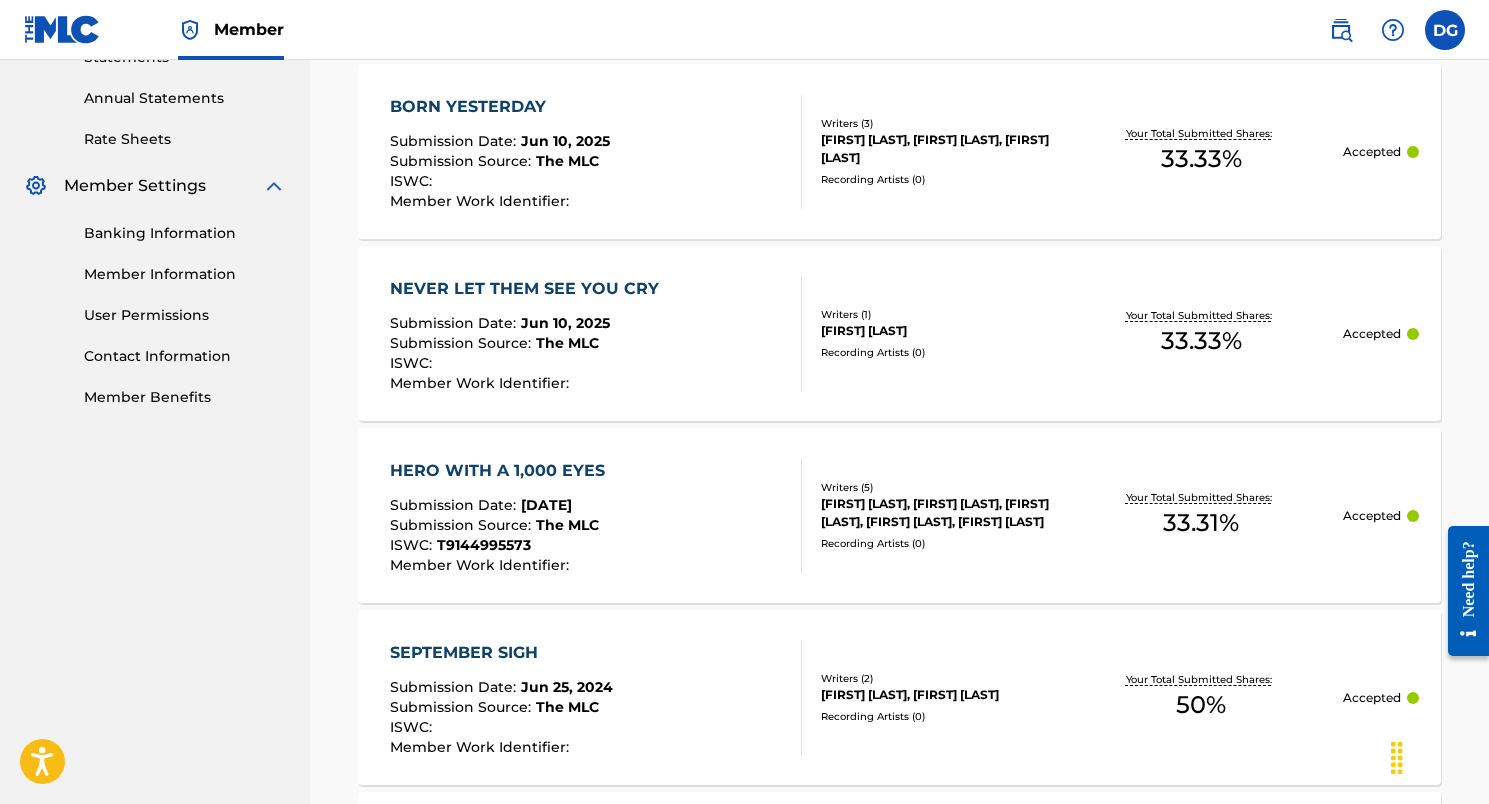 scroll, scrollTop: 714, scrollLeft: 0, axis: vertical 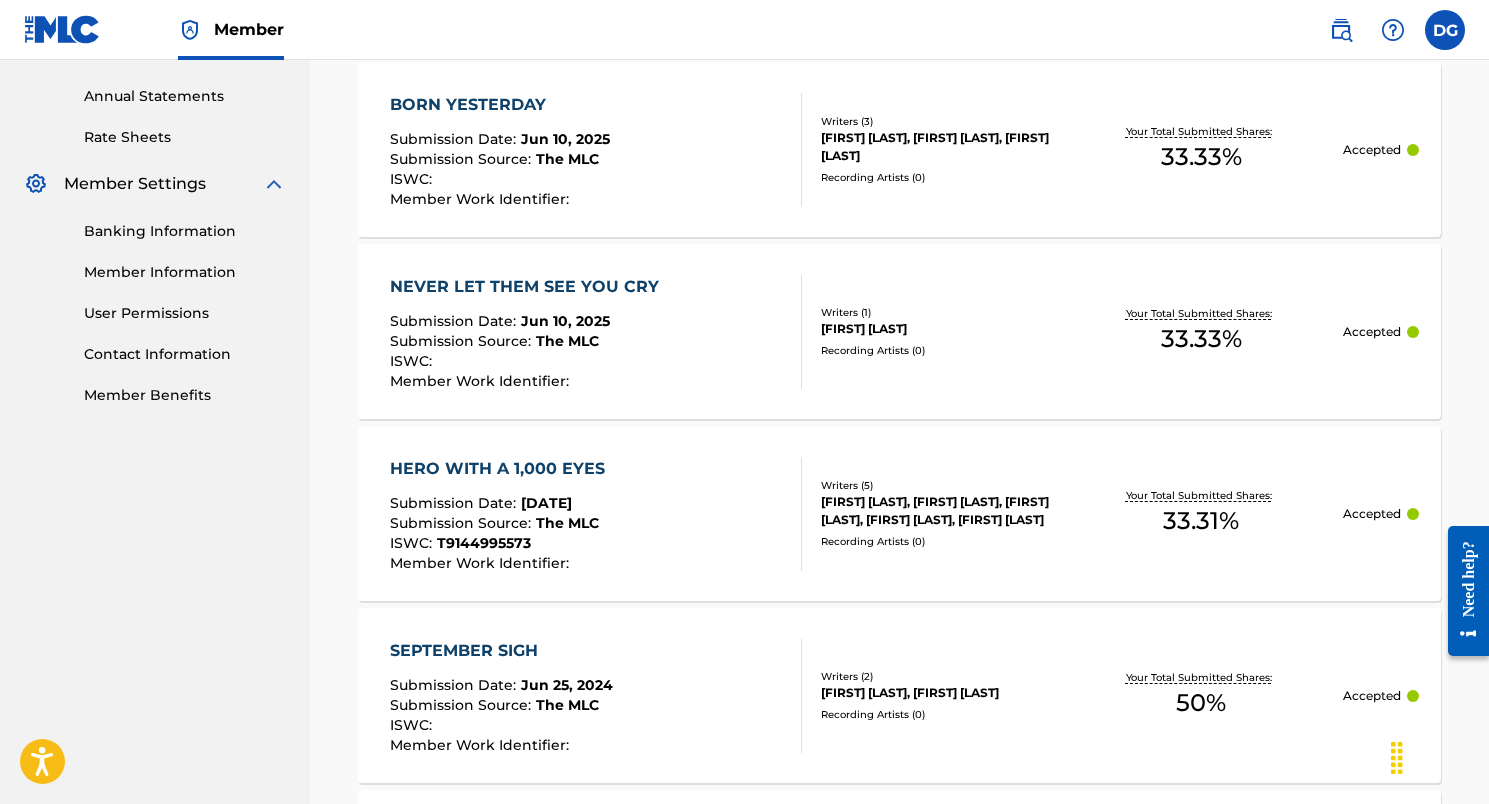 click on "HERO WITH A 1,000 EYES" at bounding box center [502, 469] 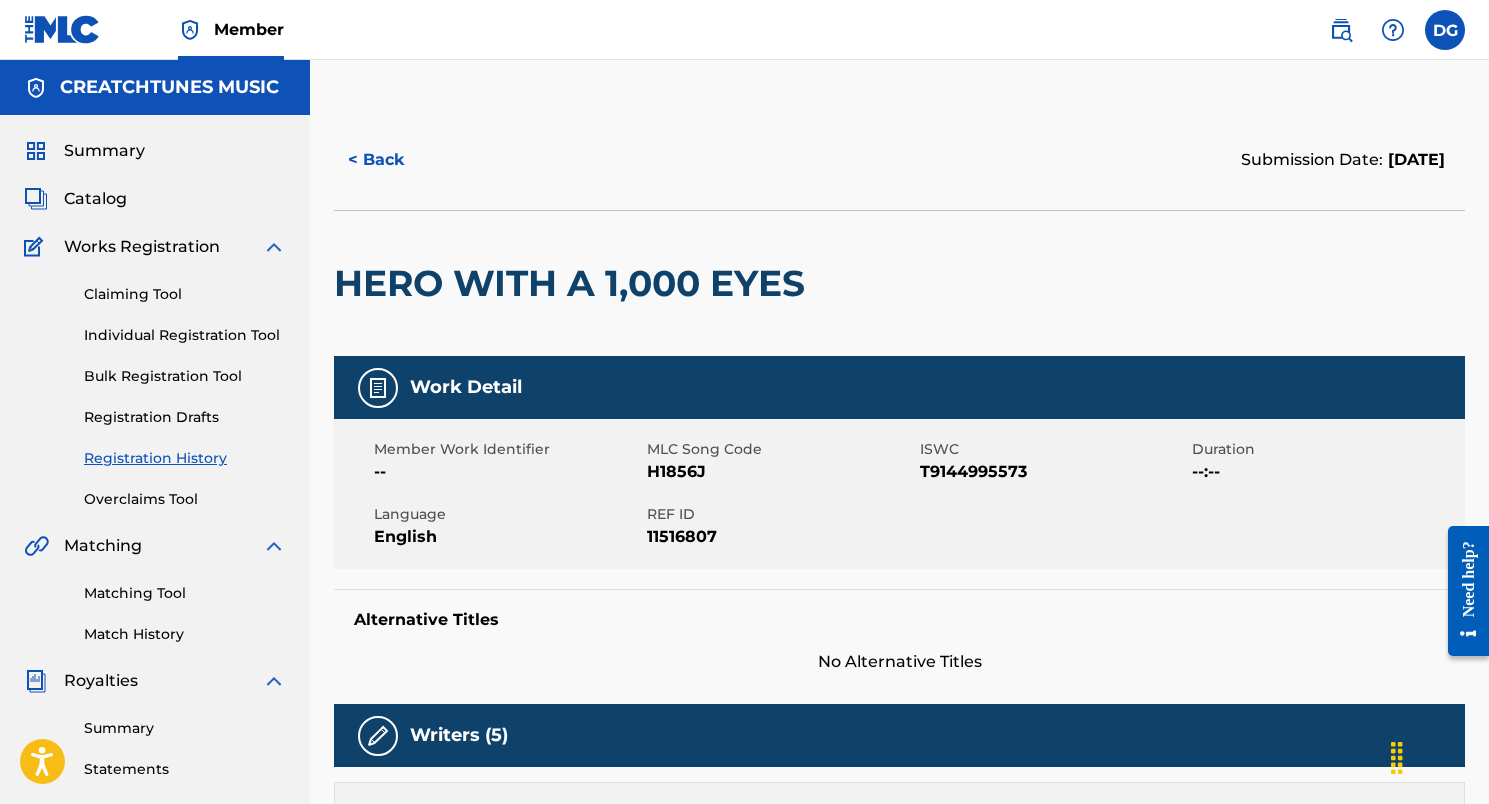 scroll, scrollTop: 0, scrollLeft: 0, axis: both 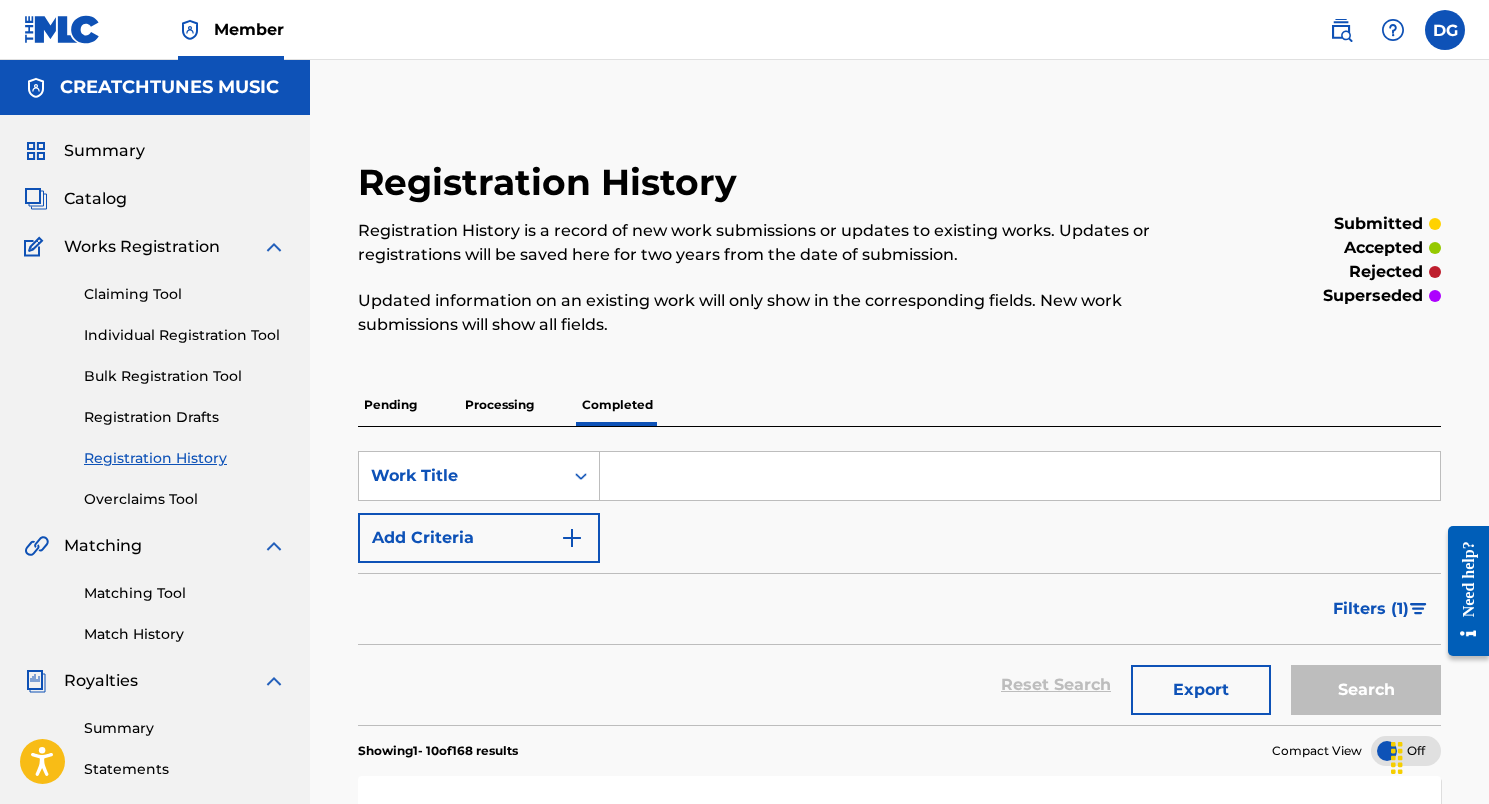 click at bounding box center [1020, 476] 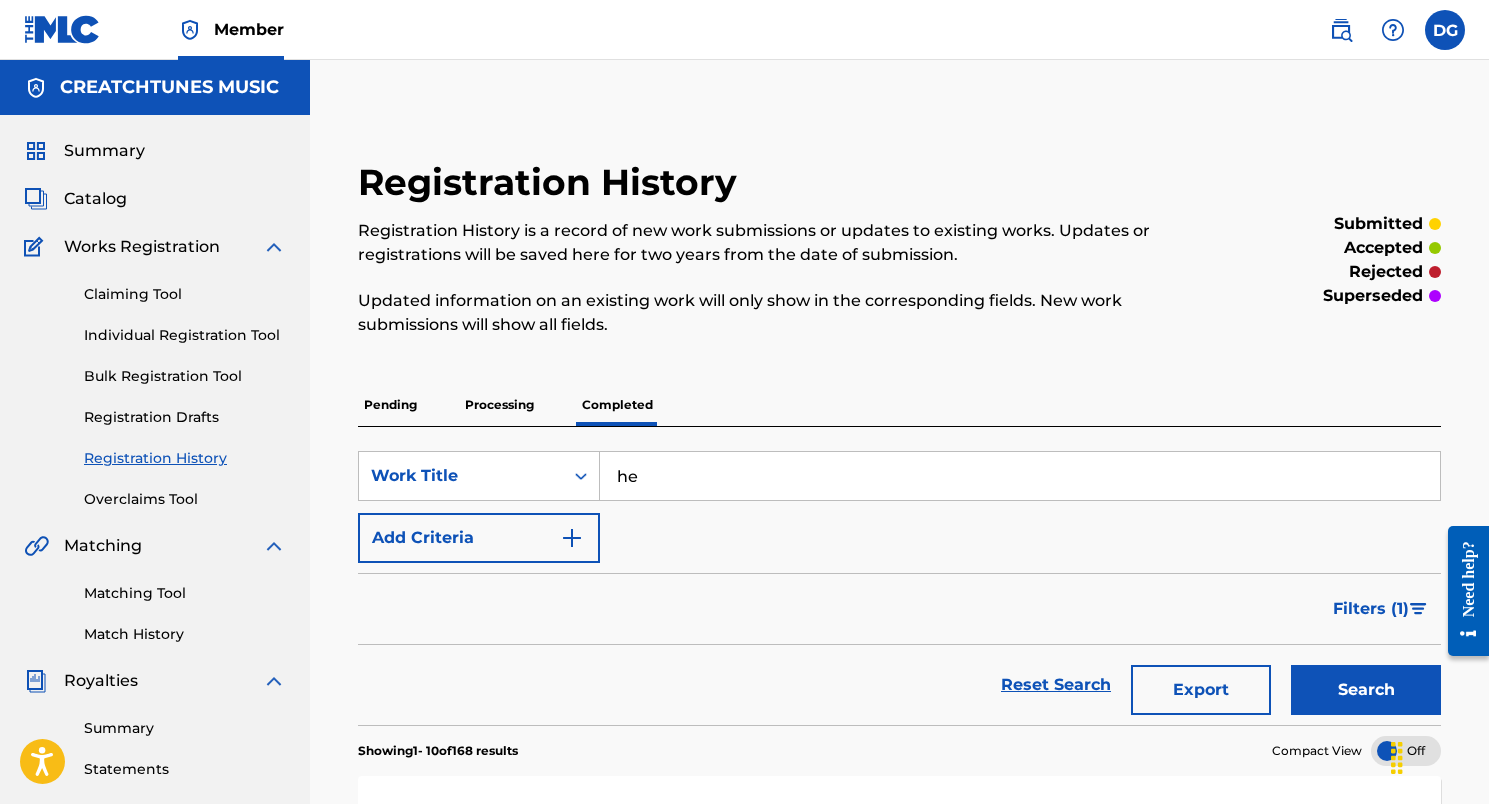 type on "he" 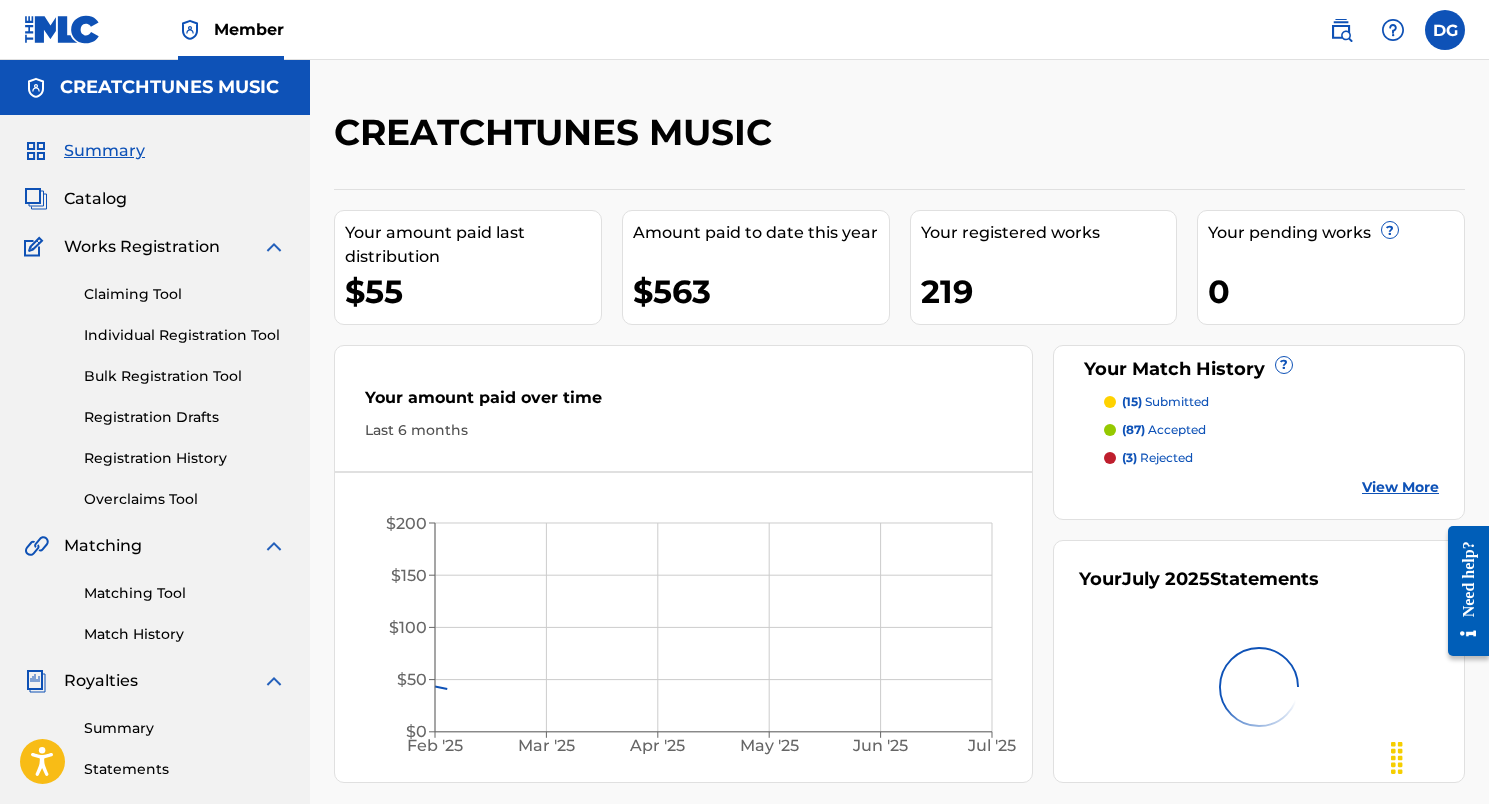 click on "Catalog" at bounding box center [95, 199] 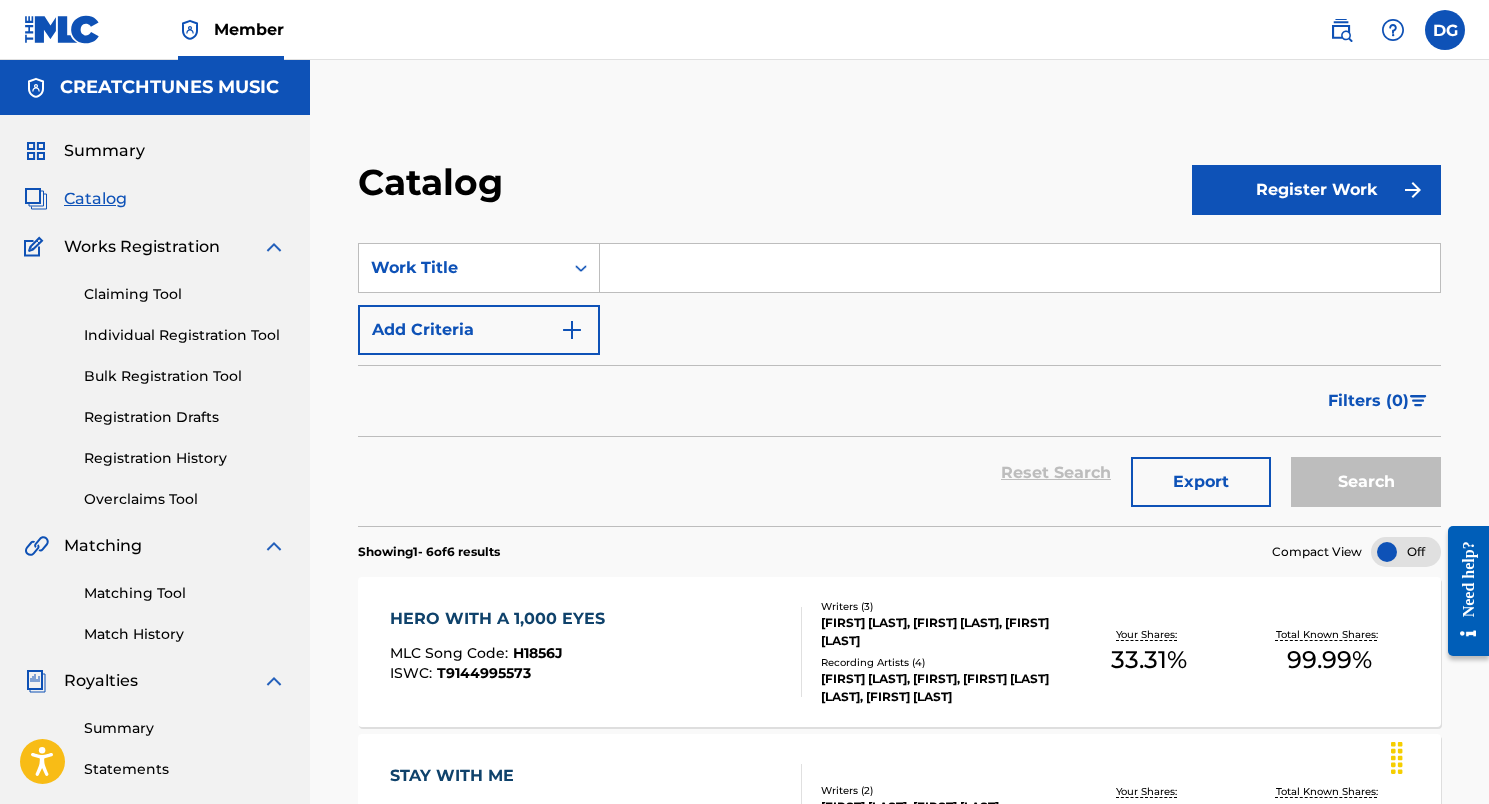 click at bounding box center [1020, 268] 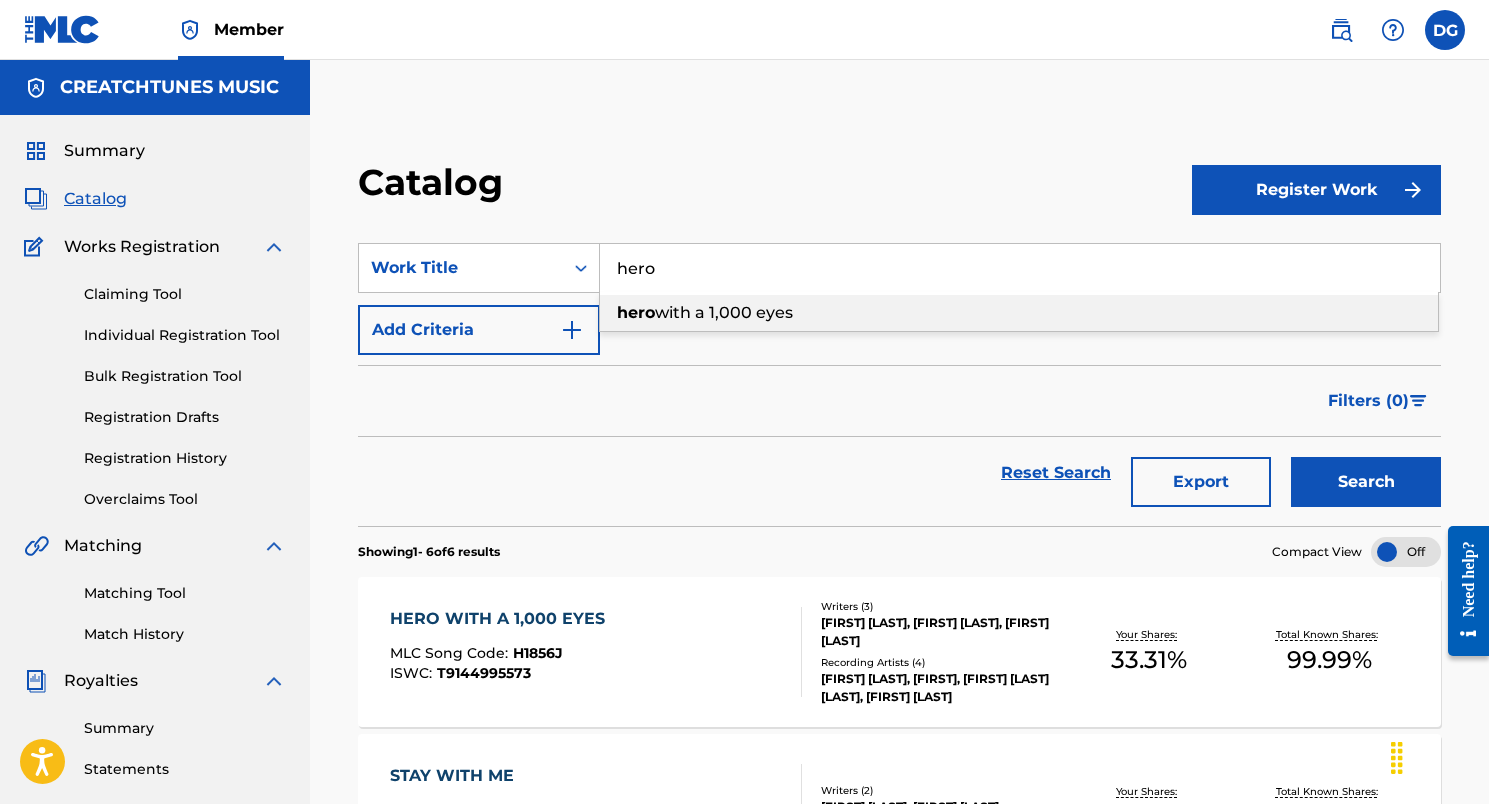 click on "with a 1,000 eyes" at bounding box center (724, 312) 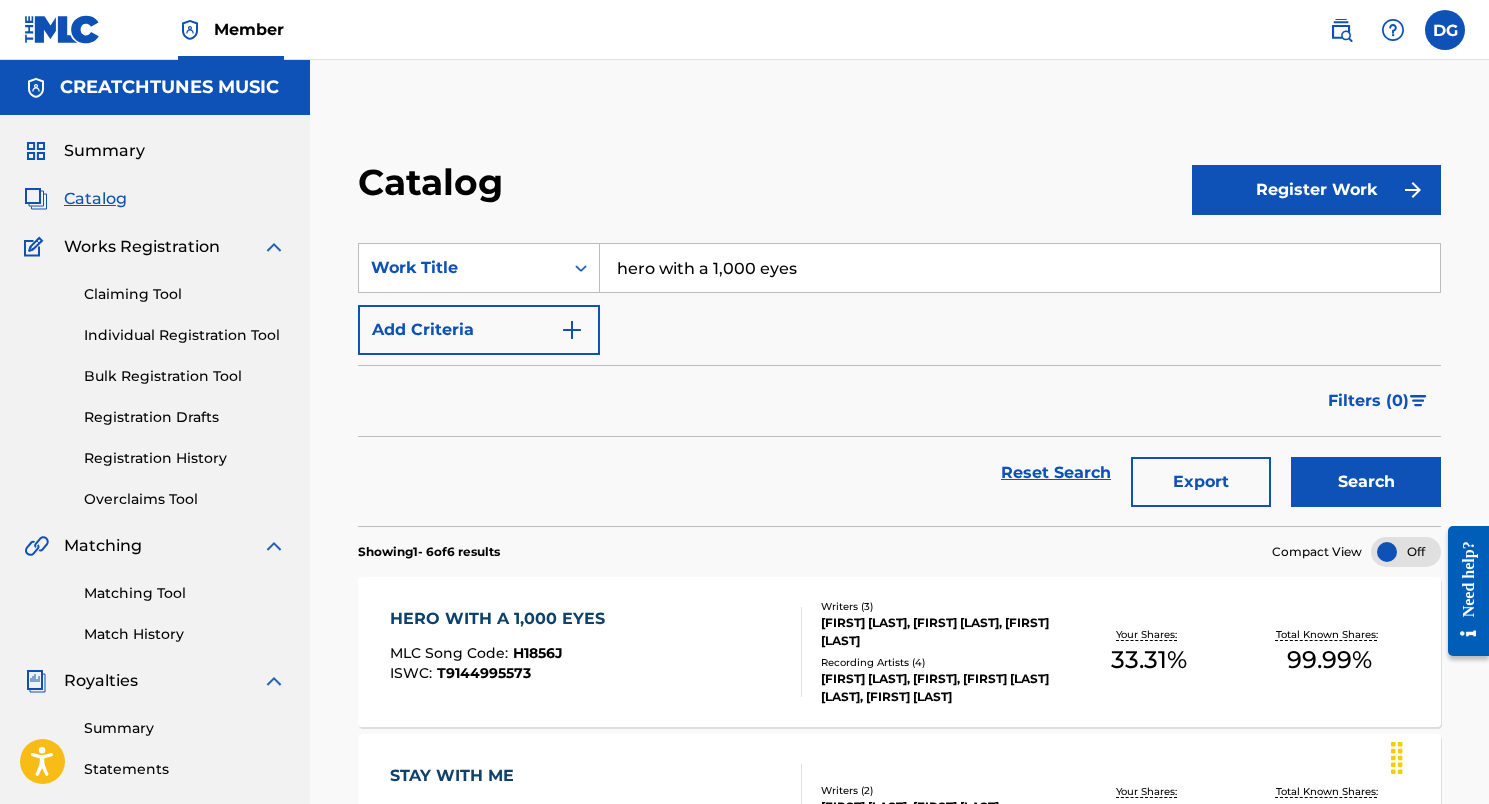 click on "JOHN FEE WAYBILL, DAVID GARFIELD, STEVEN LEE LUKATHER" at bounding box center (940, 632) 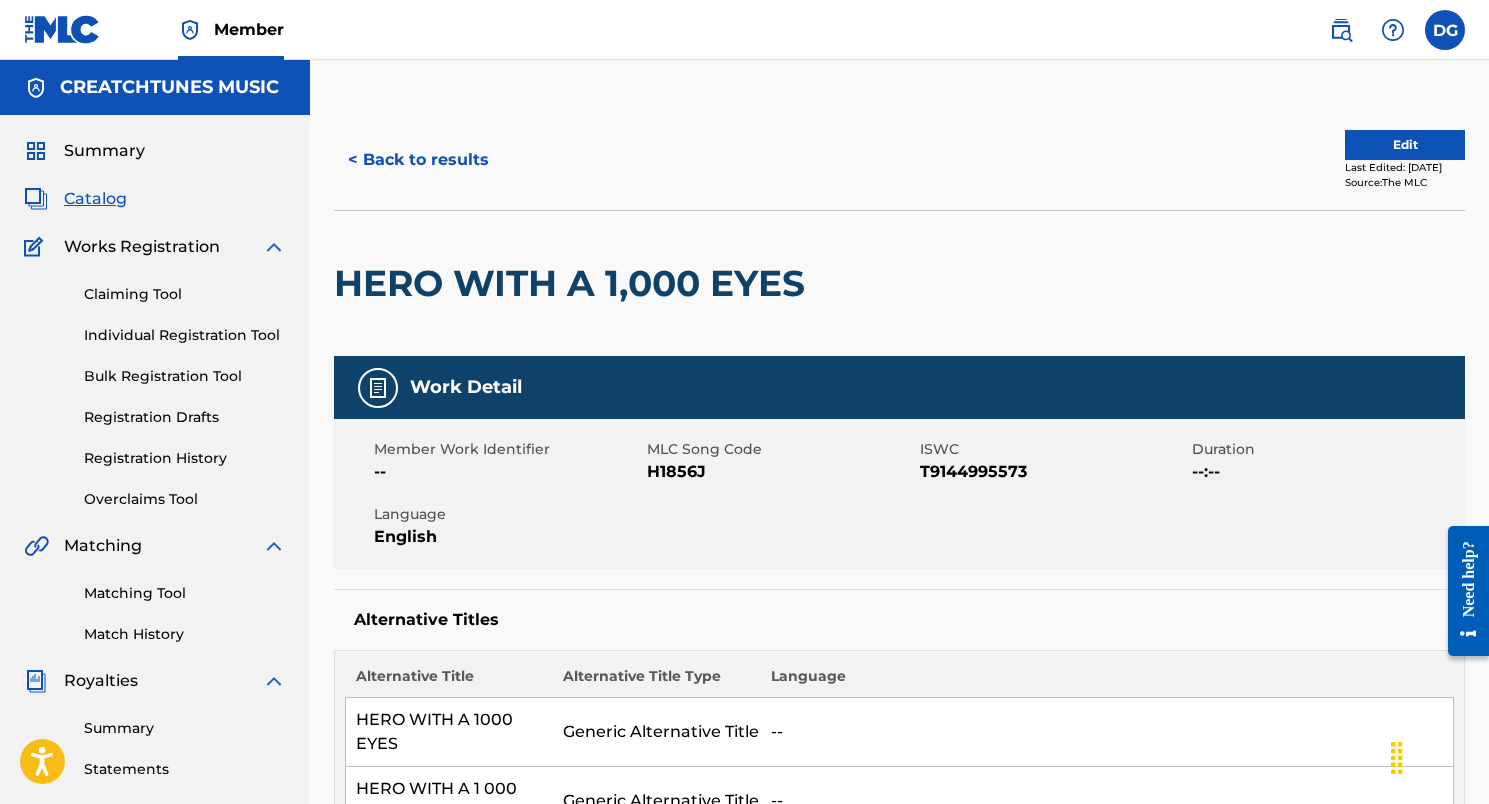 scroll, scrollTop: 0, scrollLeft: 0, axis: both 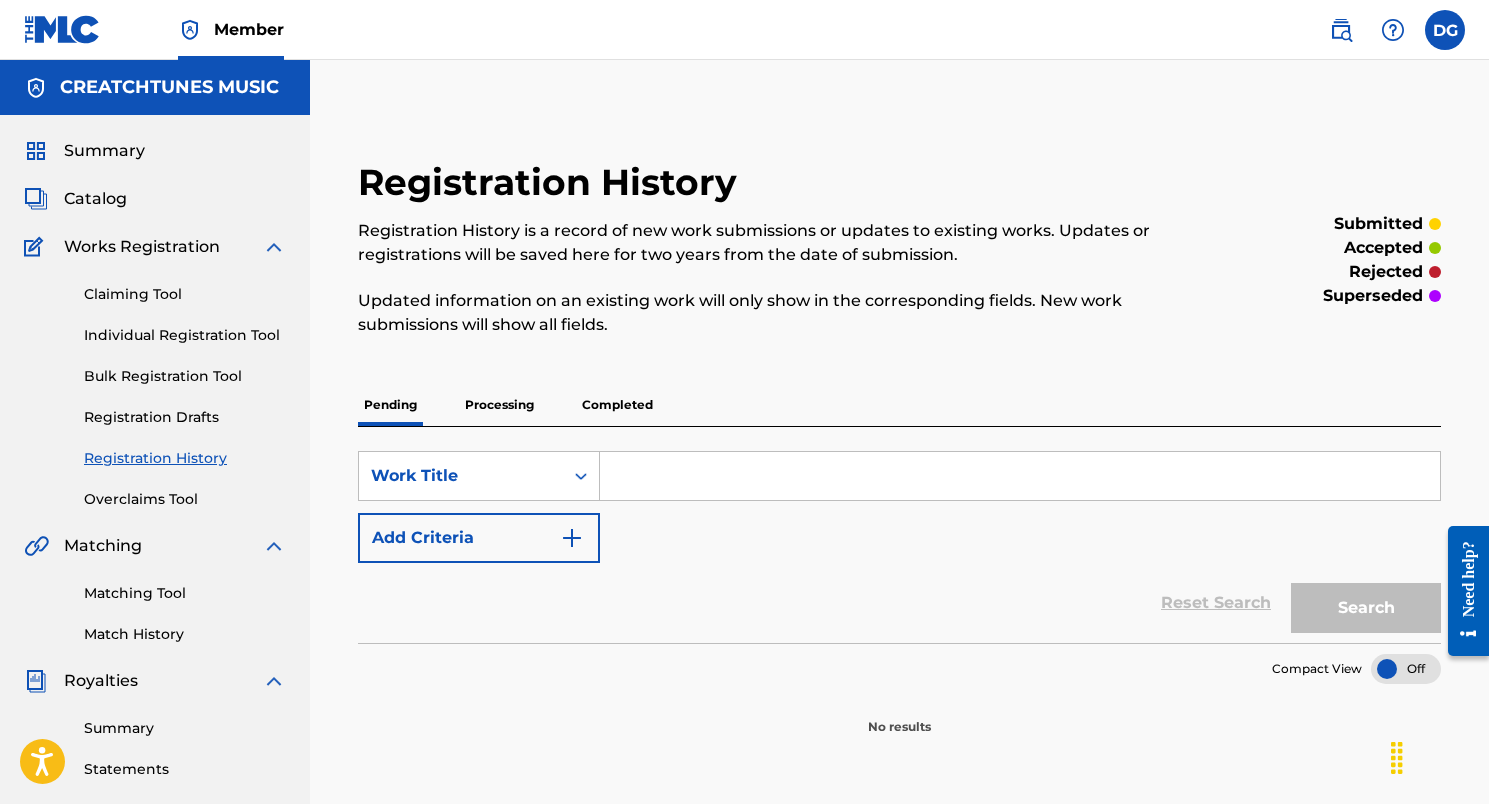 click on "Completed" at bounding box center (617, 405) 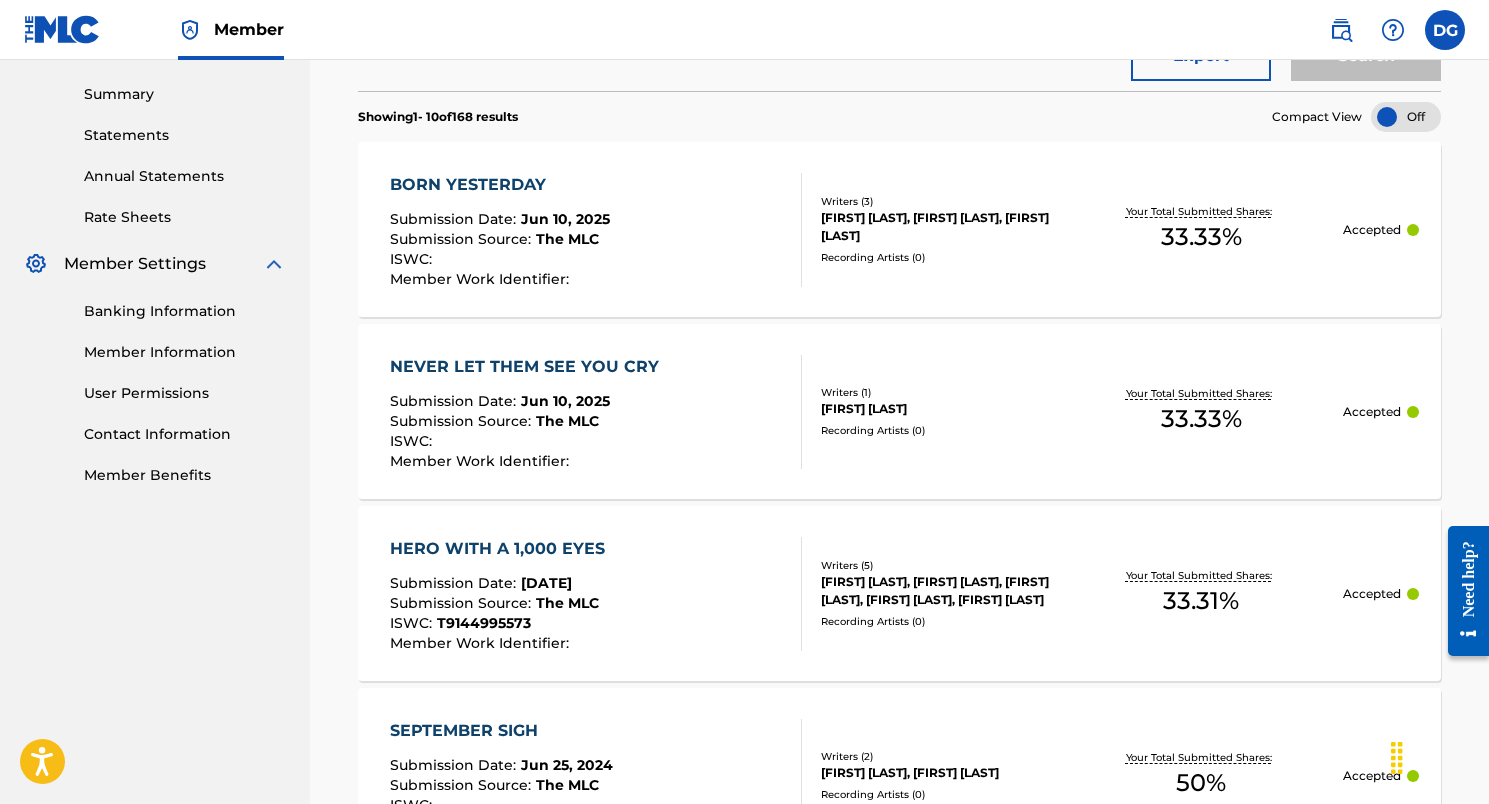 scroll, scrollTop: 637, scrollLeft: 0, axis: vertical 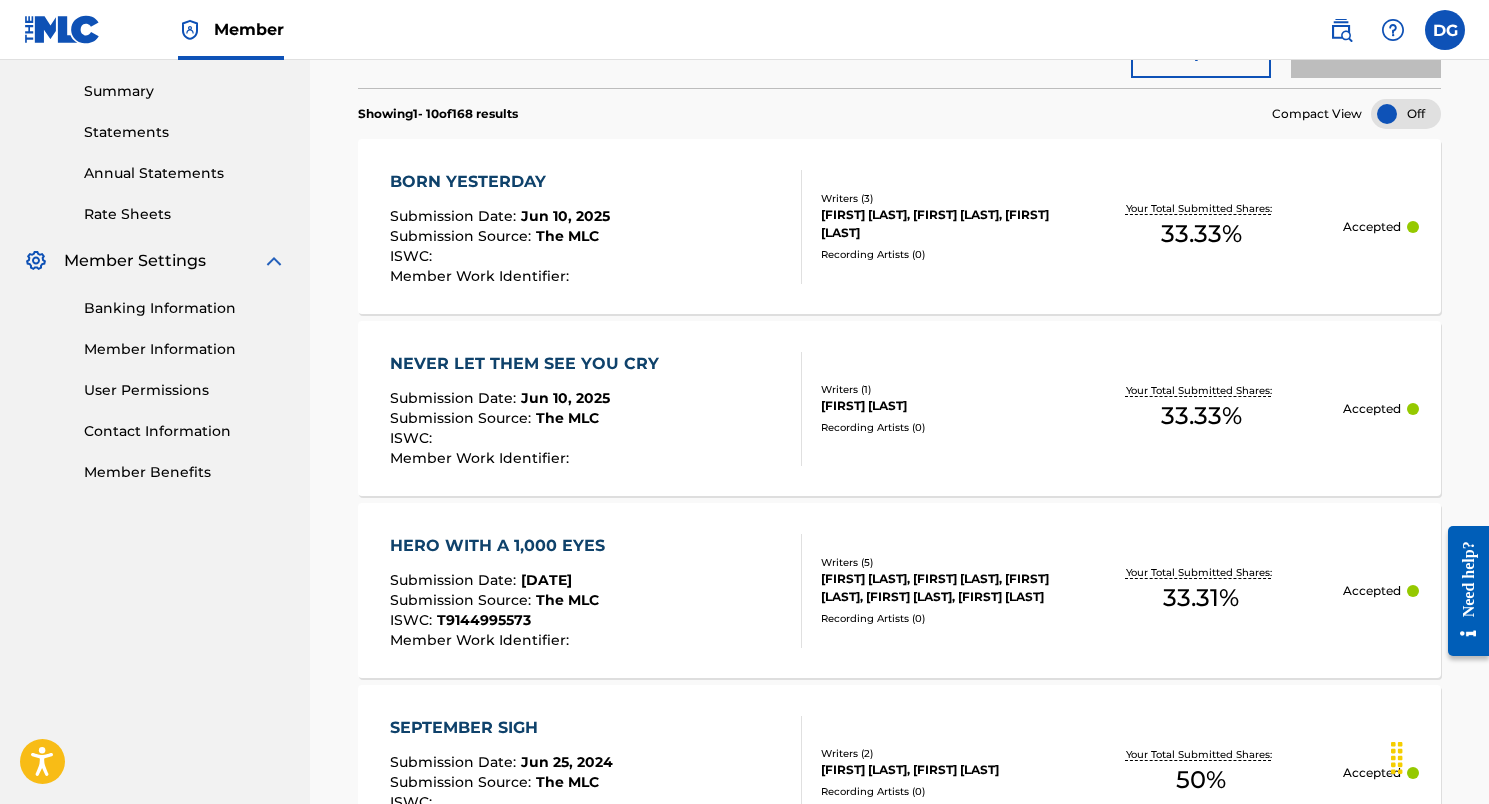 click on "HERO WITH A 1,000 EYES" at bounding box center [502, 546] 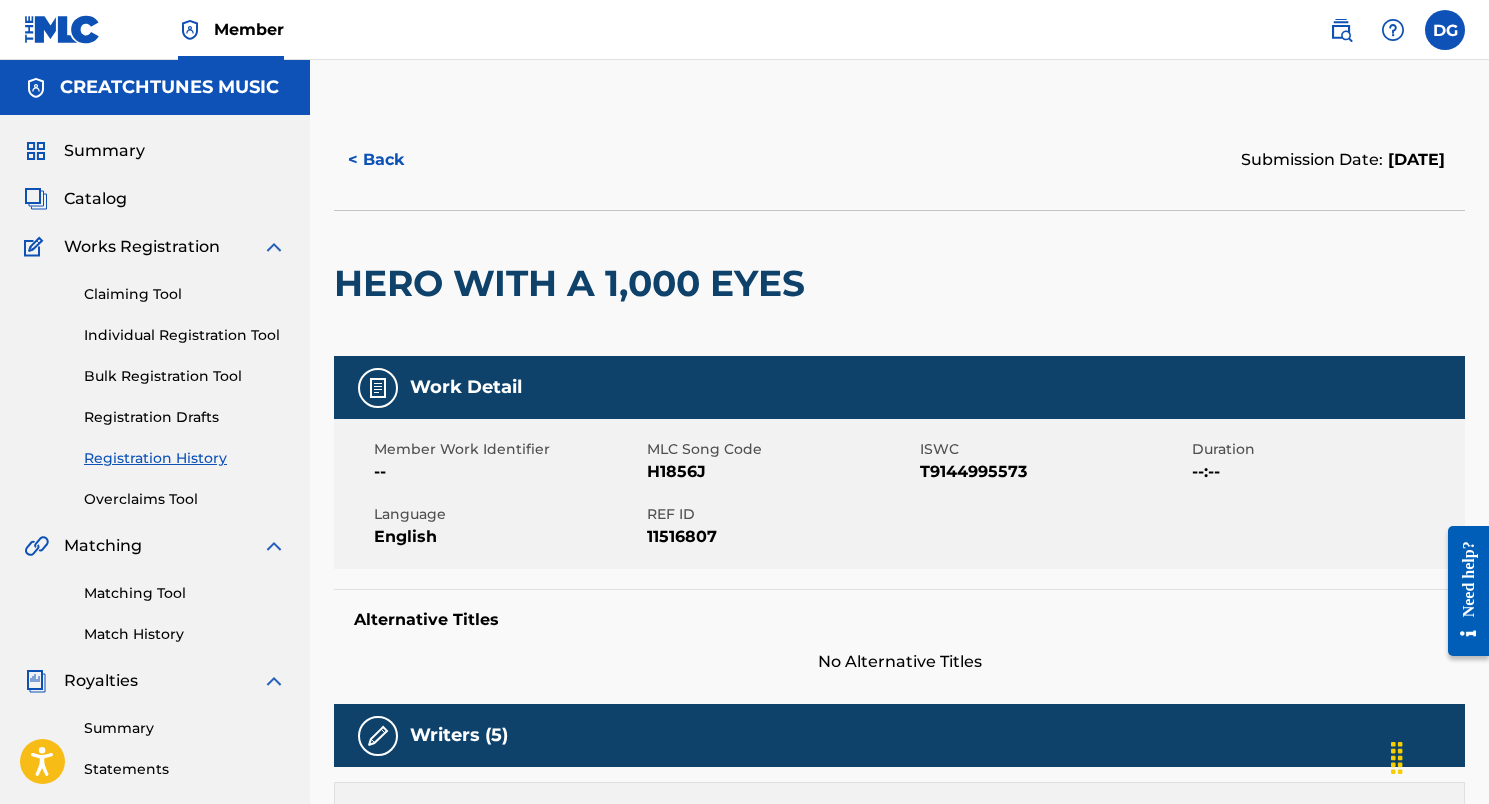 scroll, scrollTop: 0, scrollLeft: 0, axis: both 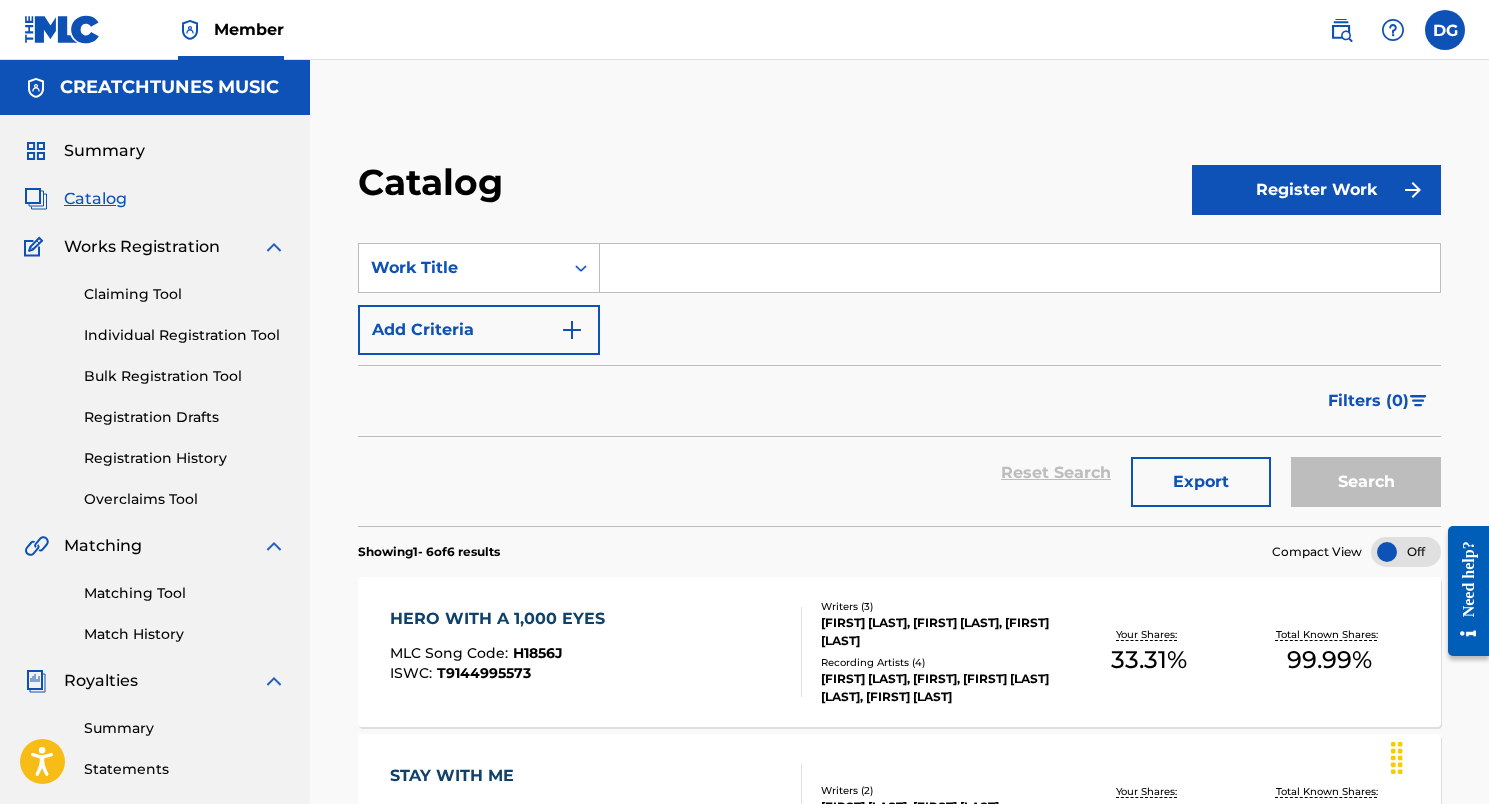 click at bounding box center [1020, 268] 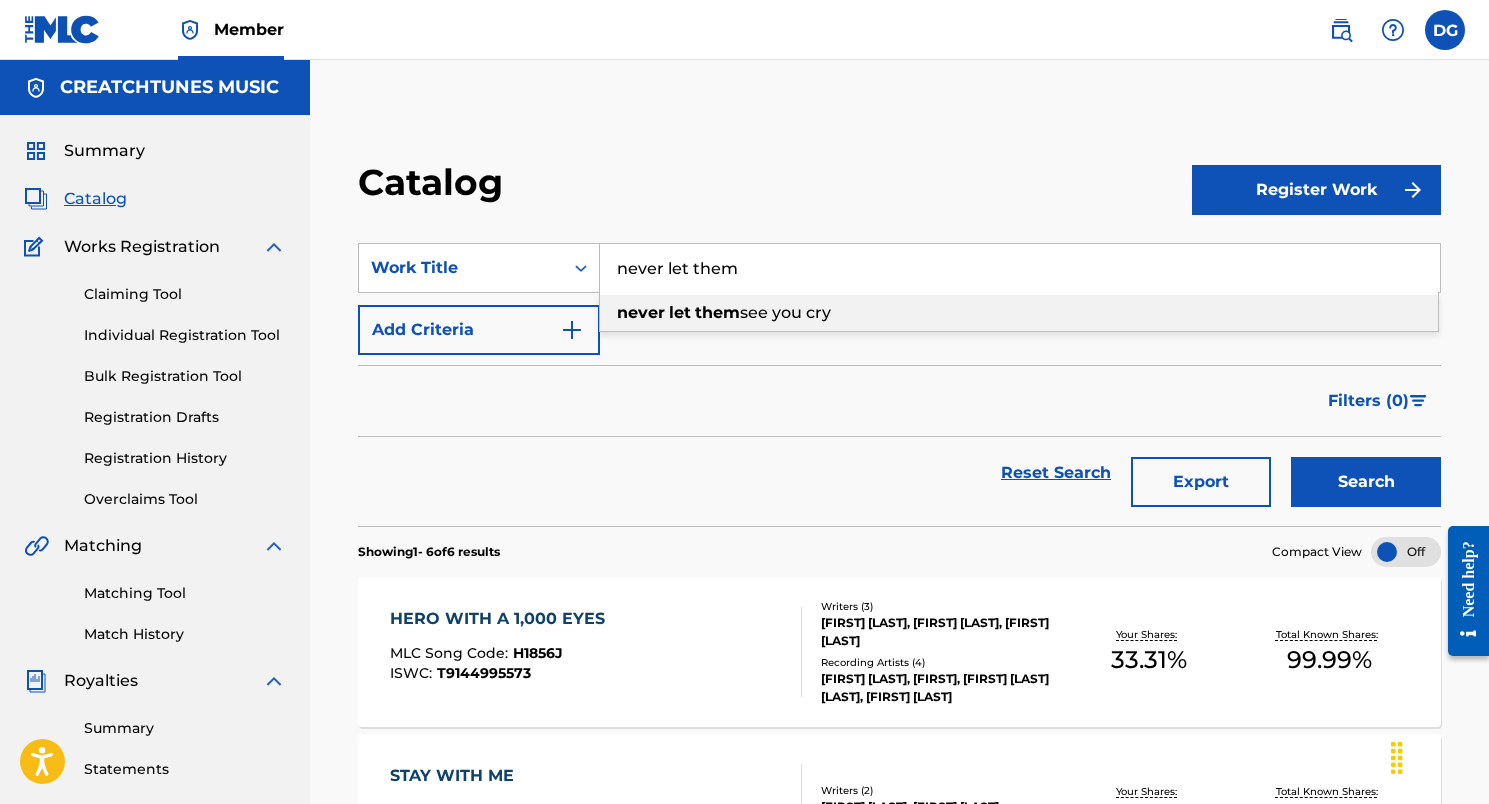click on "them" at bounding box center [717, 312] 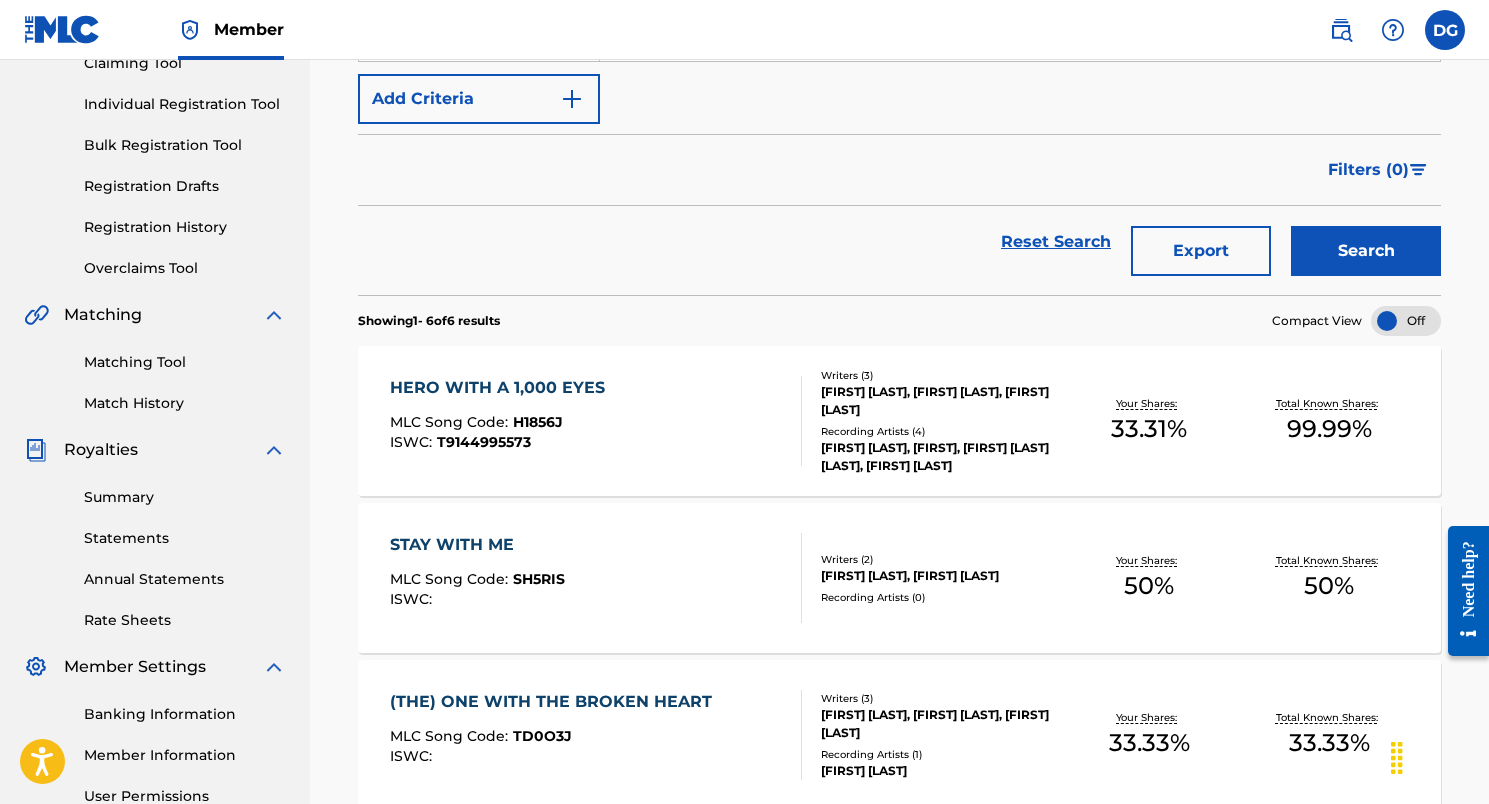 scroll, scrollTop: 232, scrollLeft: 0, axis: vertical 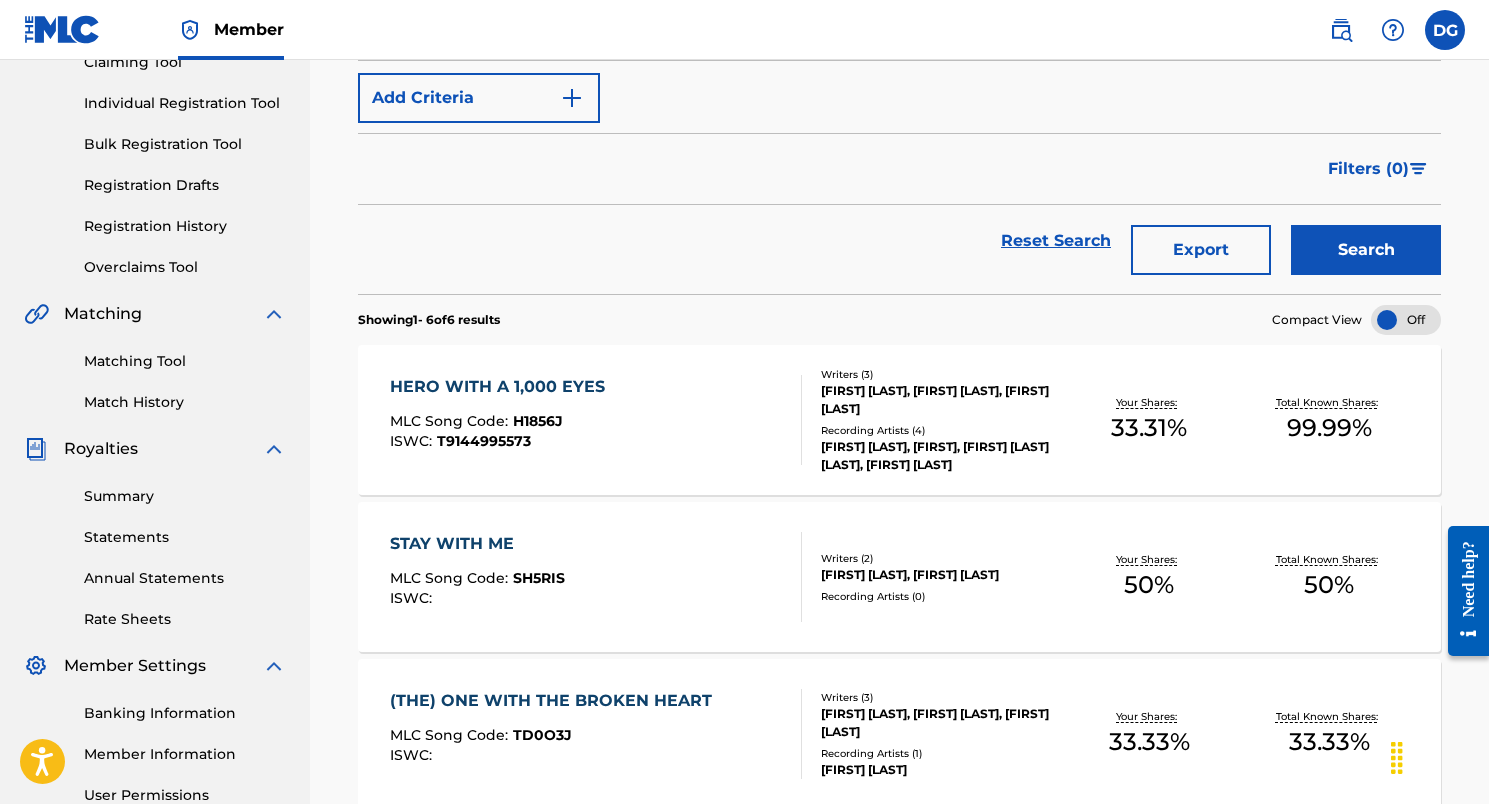 click on "Search" at bounding box center (1366, 250) 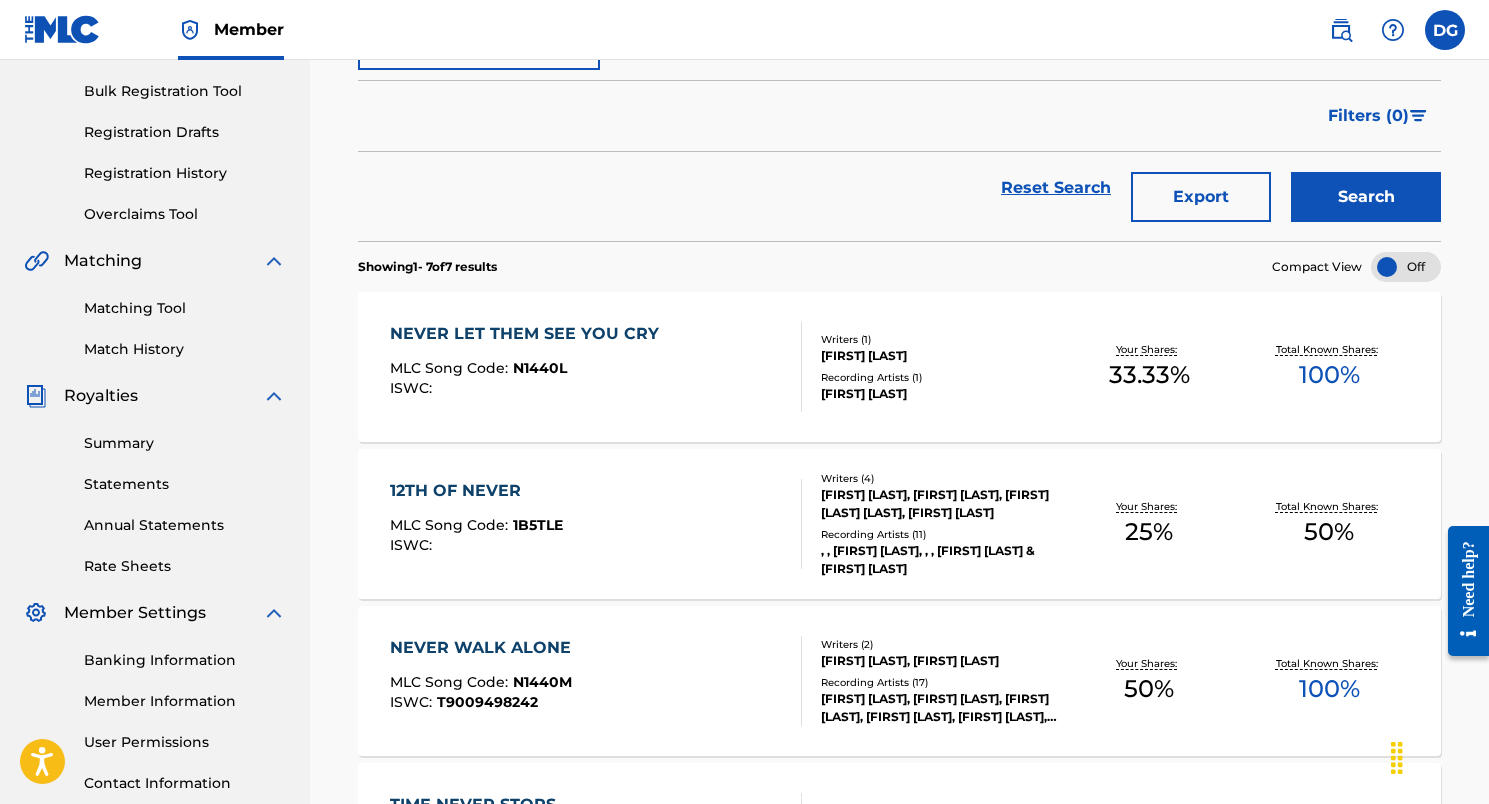scroll, scrollTop: 292, scrollLeft: 0, axis: vertical 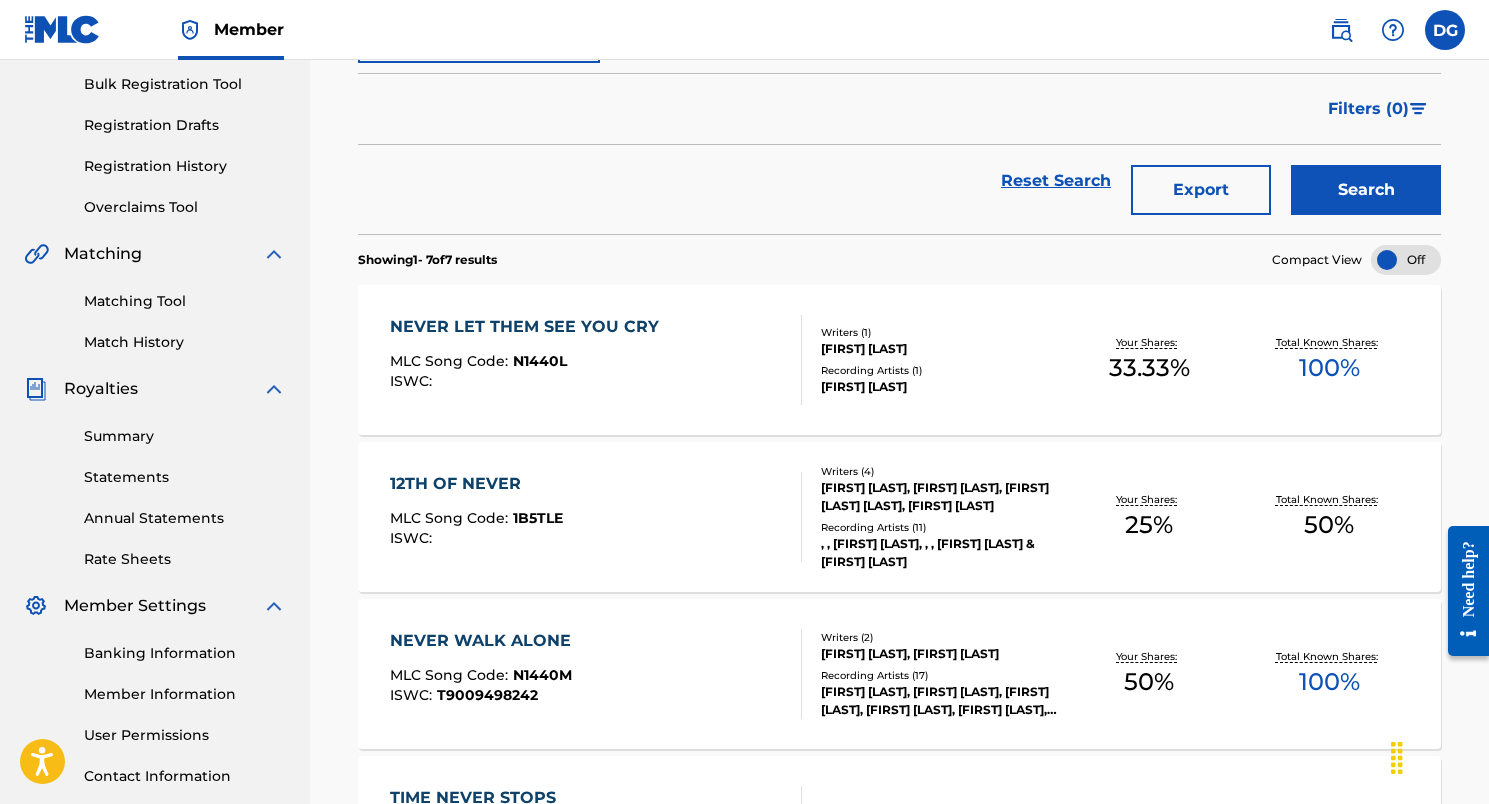 click on "NEVER LET THEM SEE YOU CRY" at bounding box center (529, 327) 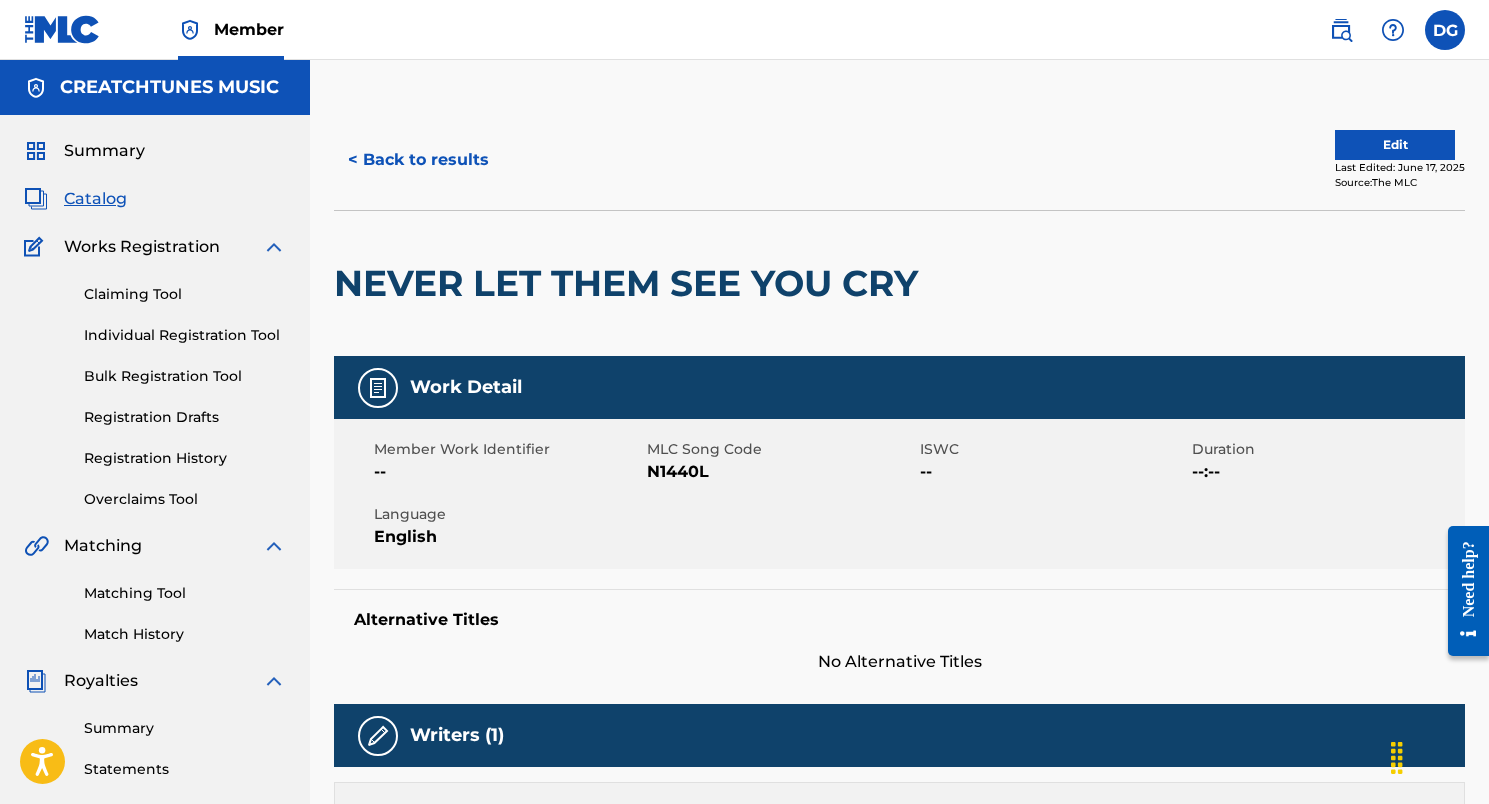 scroll, scrollTop: 0, scrollLeft: 0, axis: both 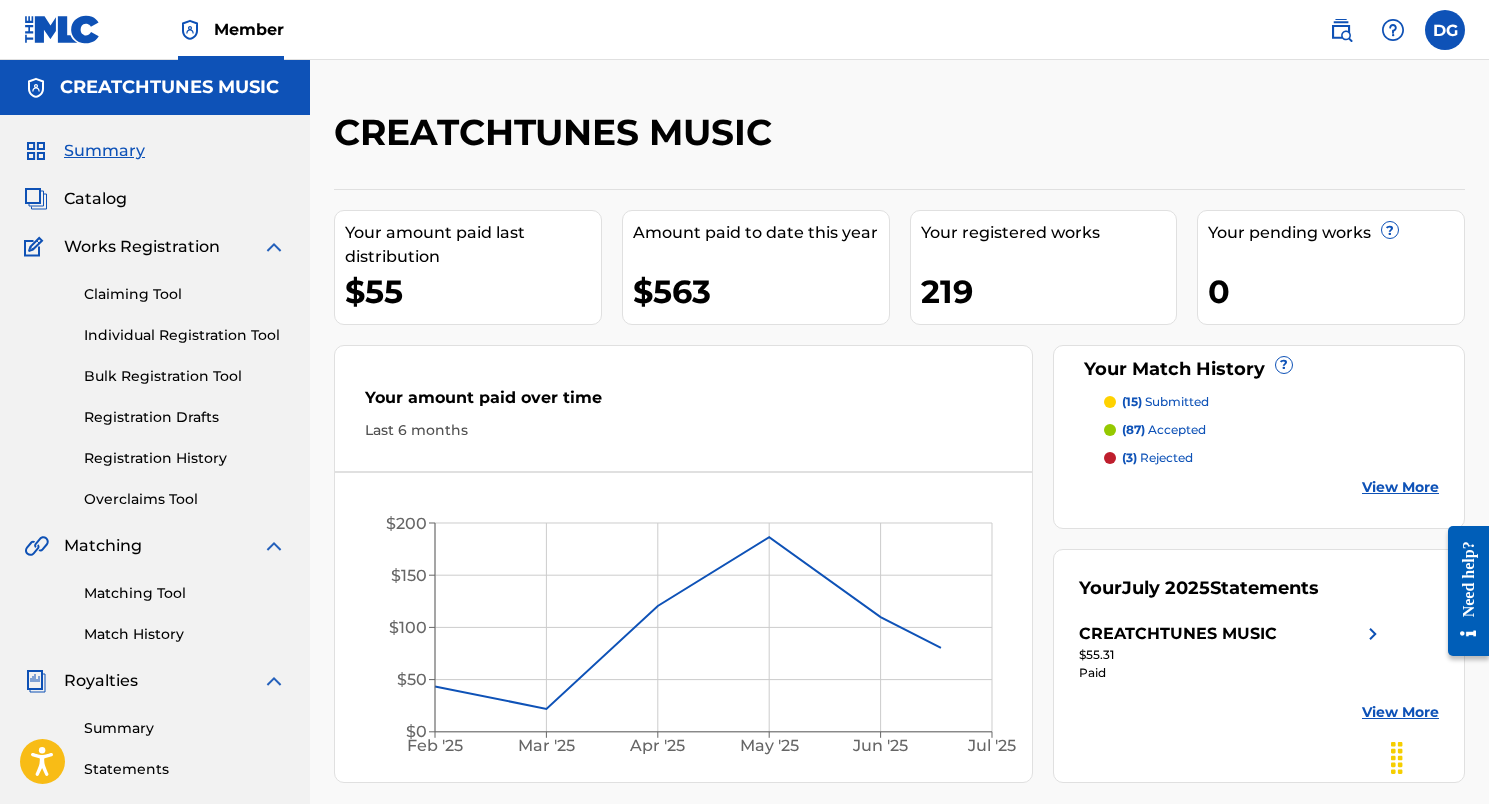 click on "Catalog" at bounding box center (95, 199) 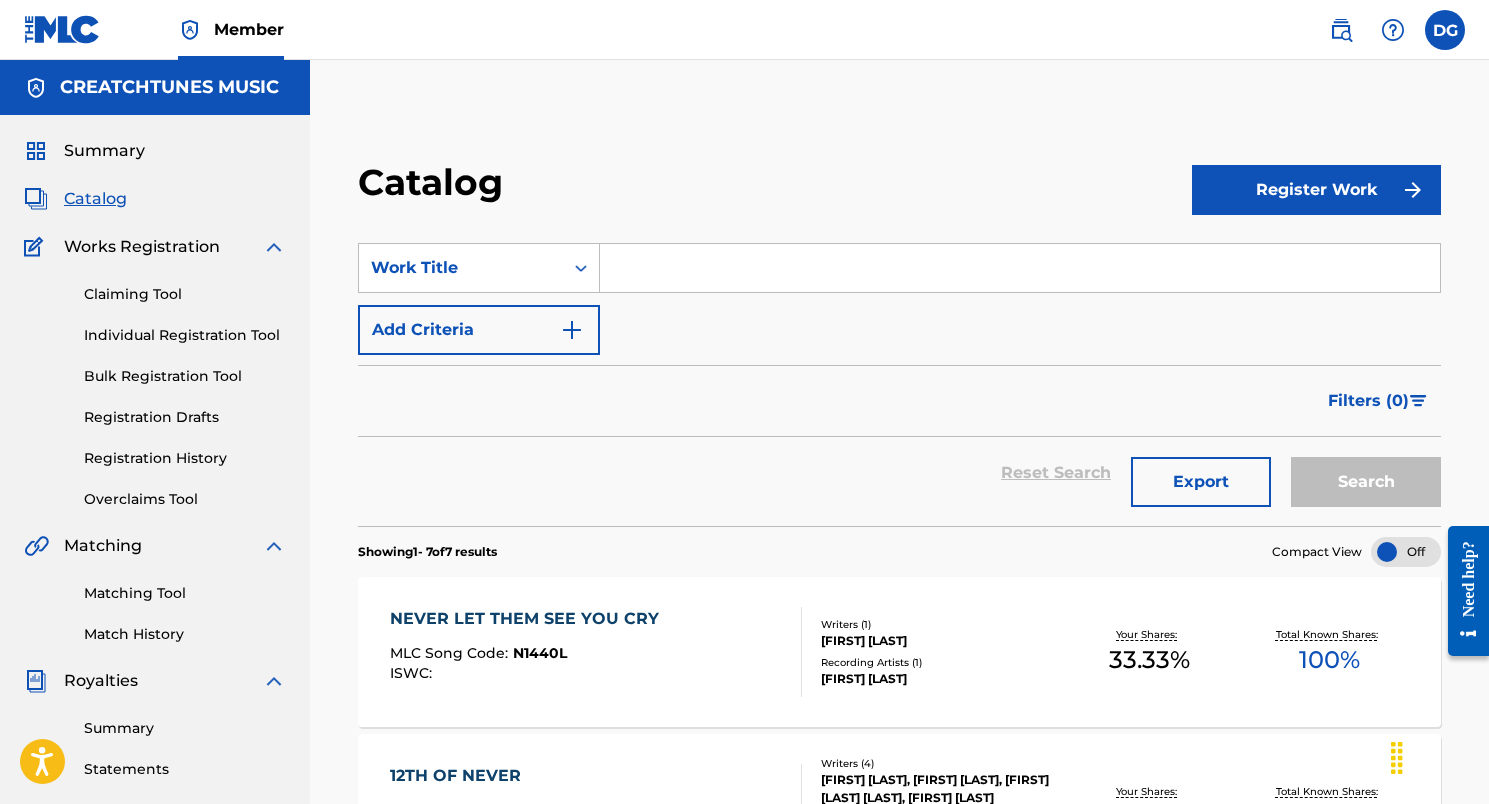 click on "Claiming Tool" at bounding box center (185, 294) 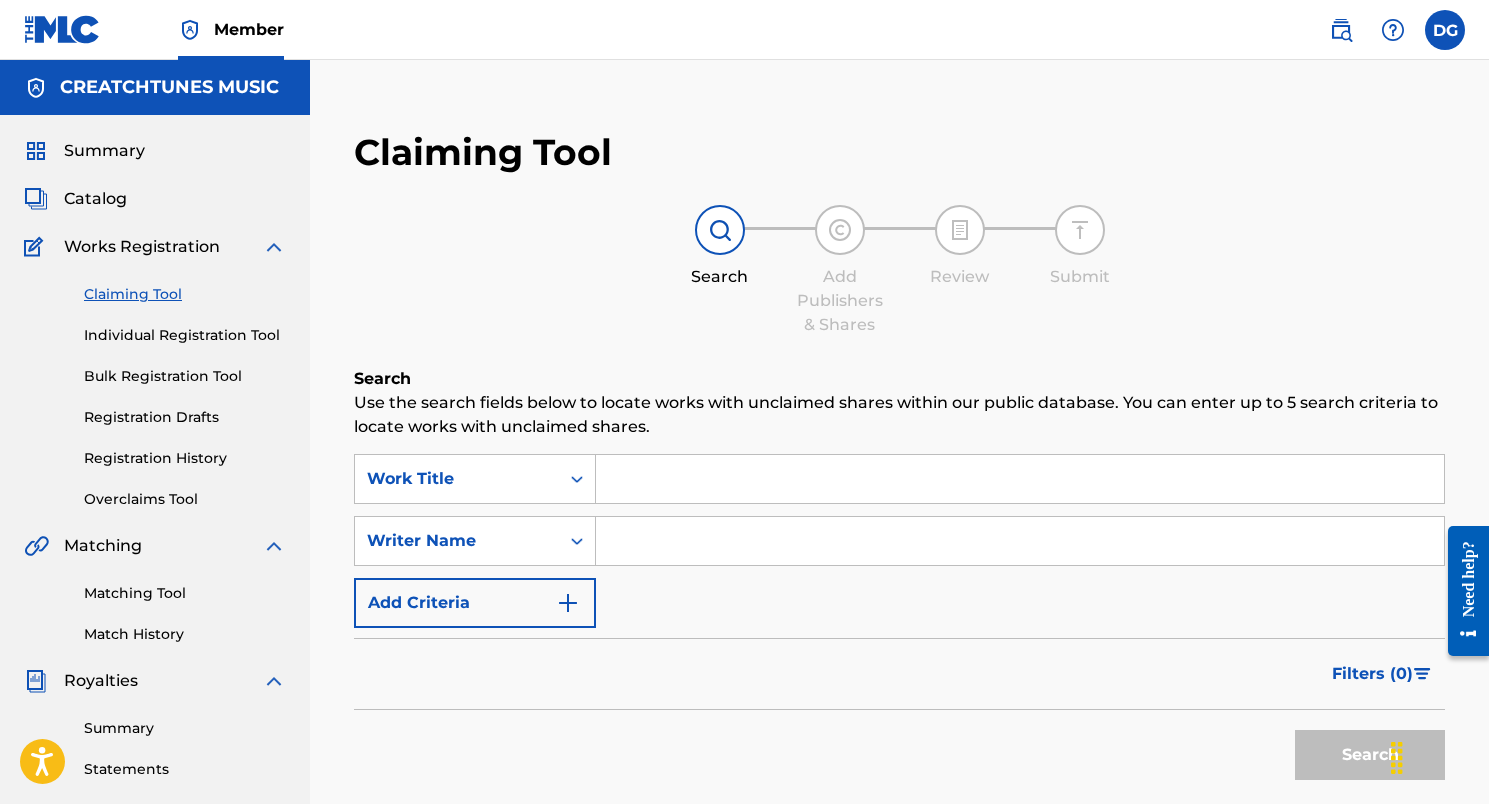 click on "Catalog" at bounding box center (95, 199) 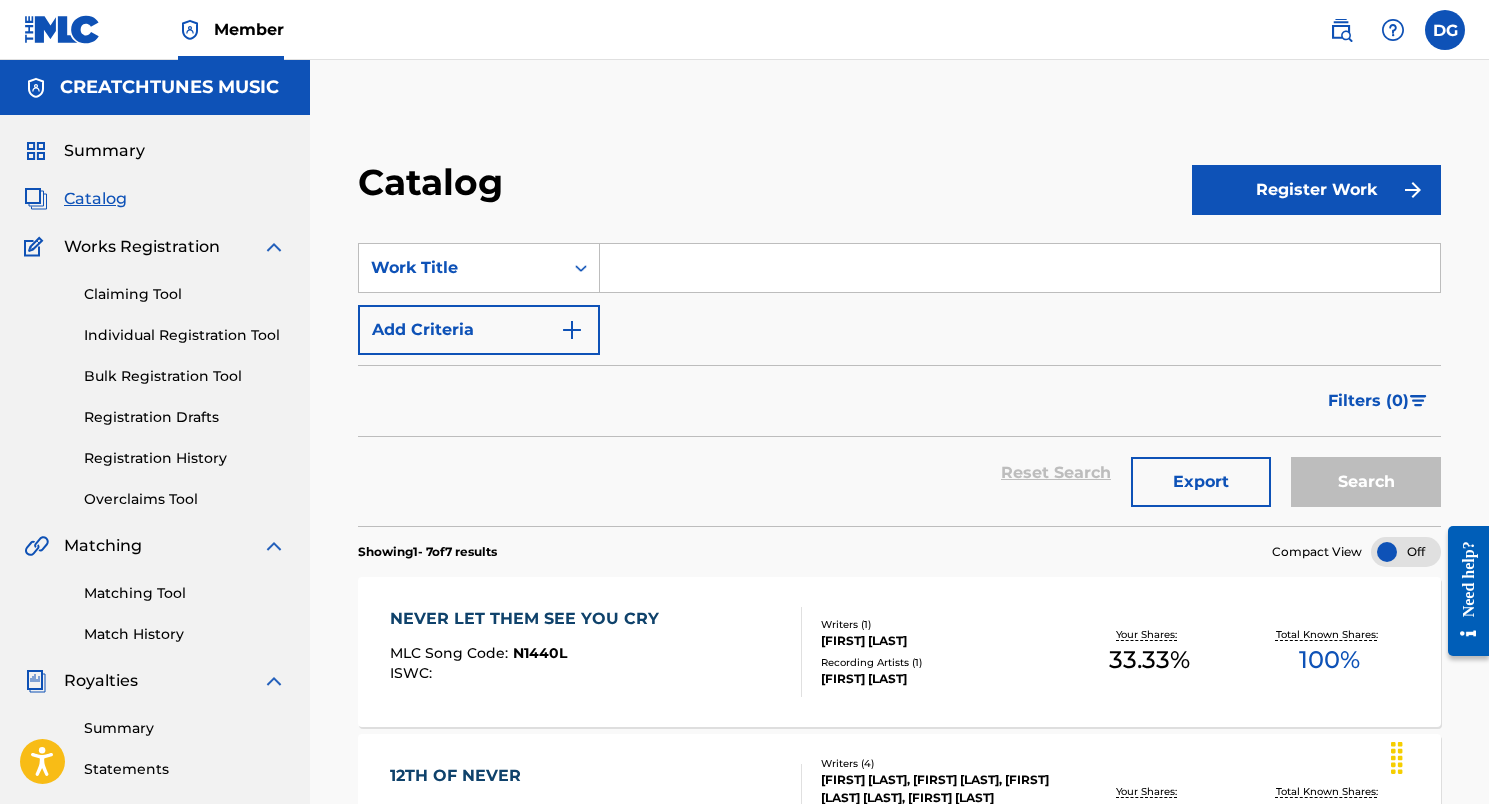 click on "Filters ( 0 )" at bounding box center (1378, 401) 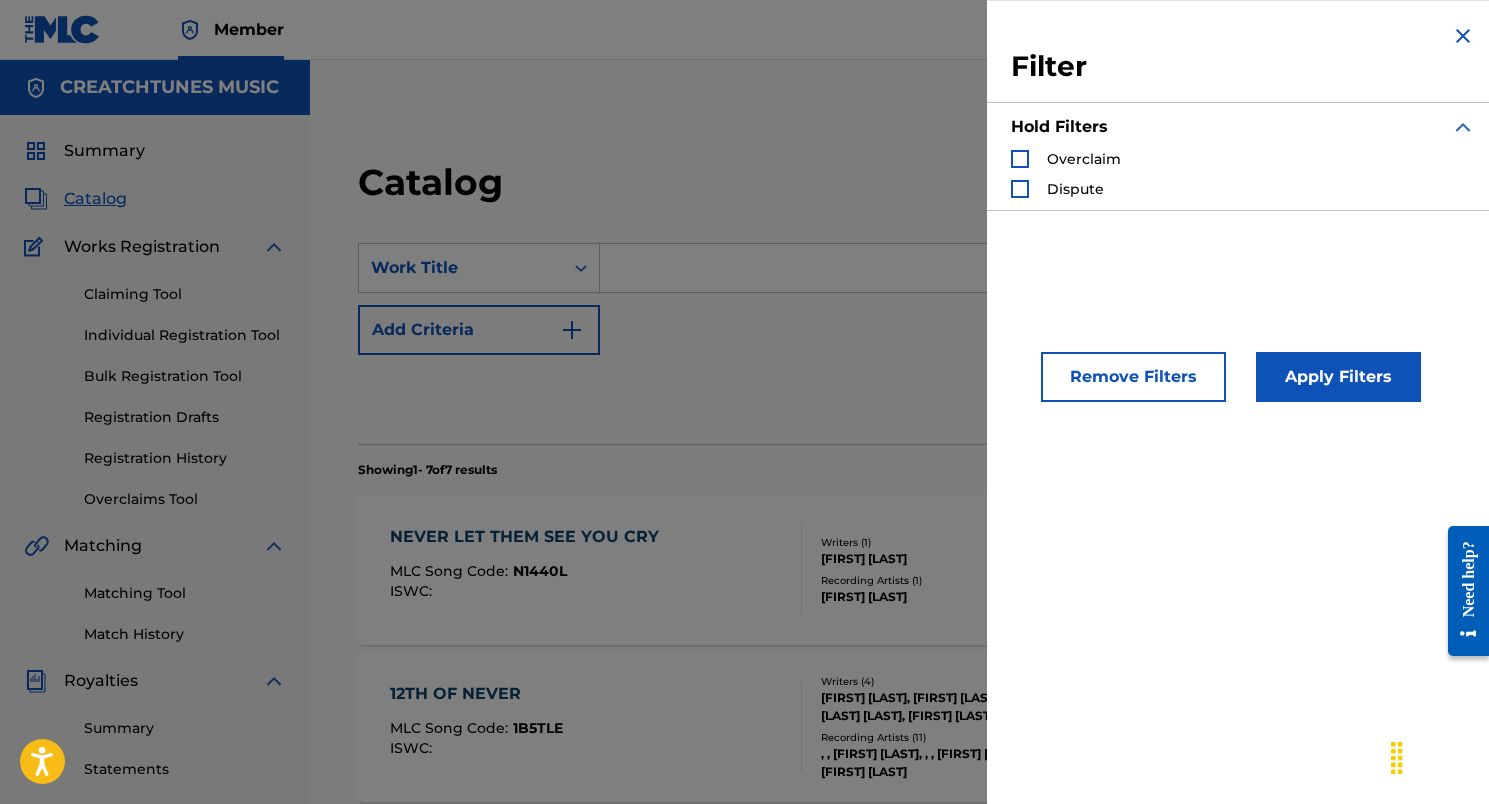 click on "Remove Filters" at bounding box center (1133, 377) 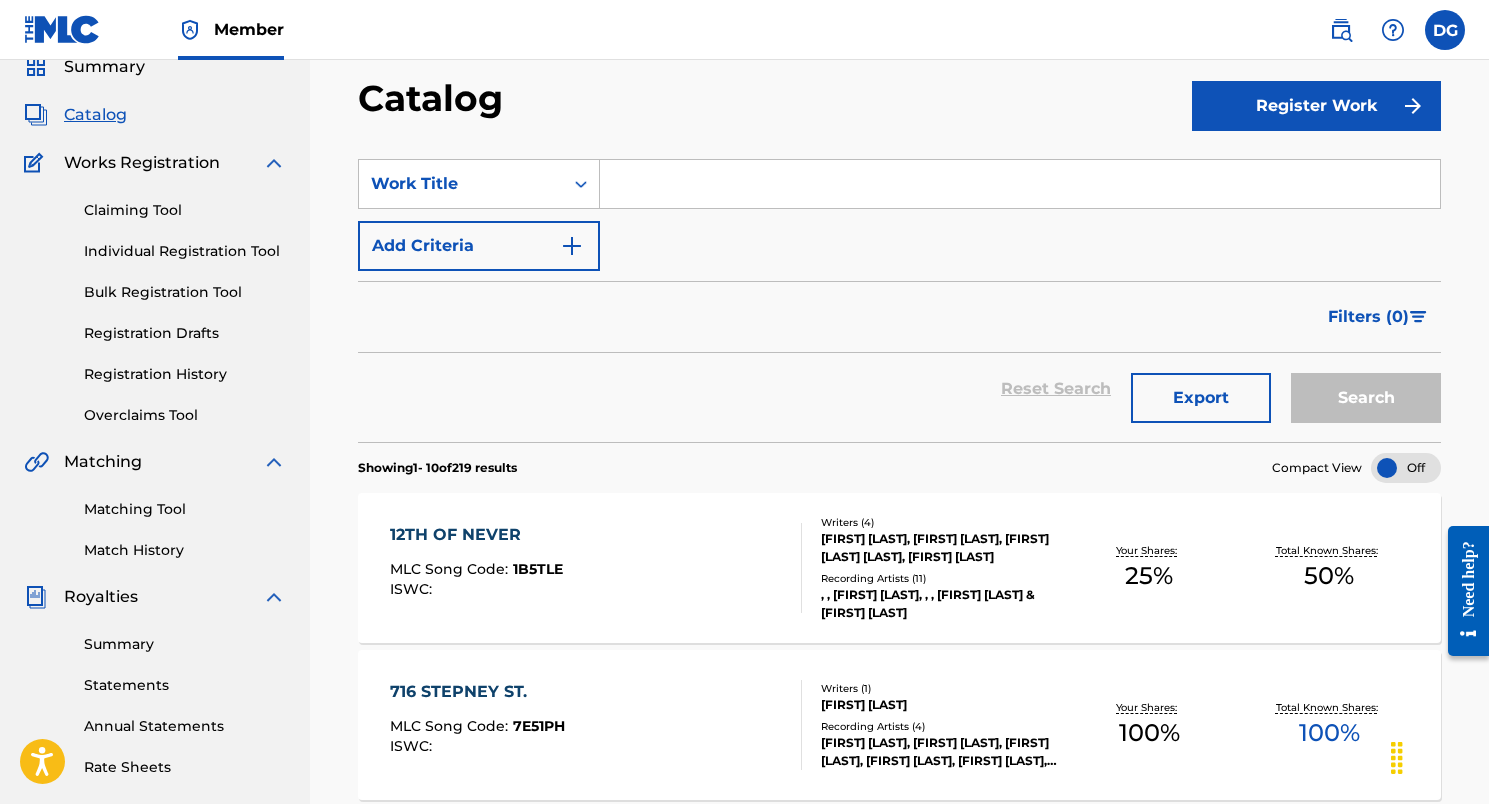 scroll, scrollTop: 85, scrollLeft: 0, axis: vertical 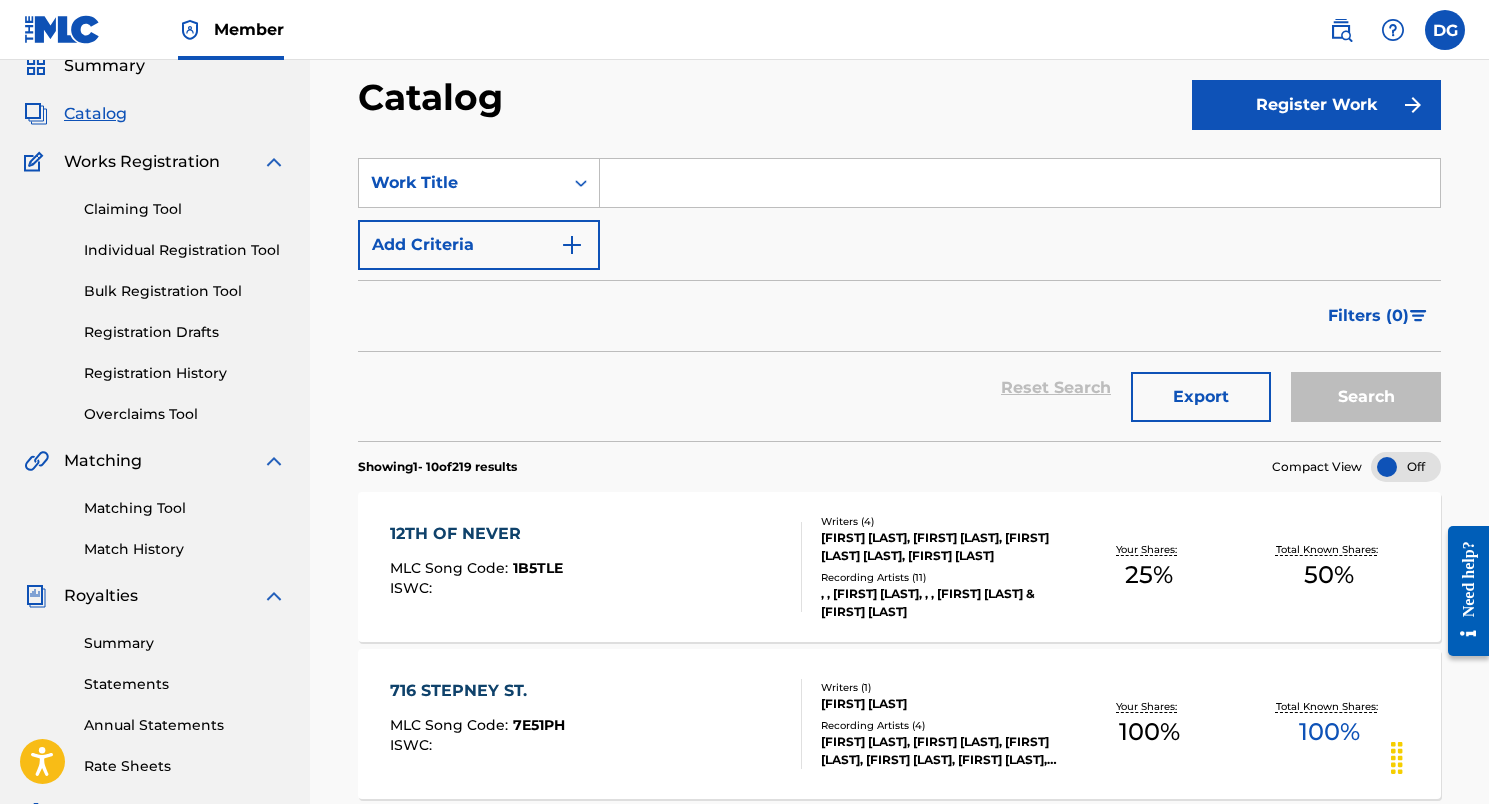 click at bounding box center [1020, 183] 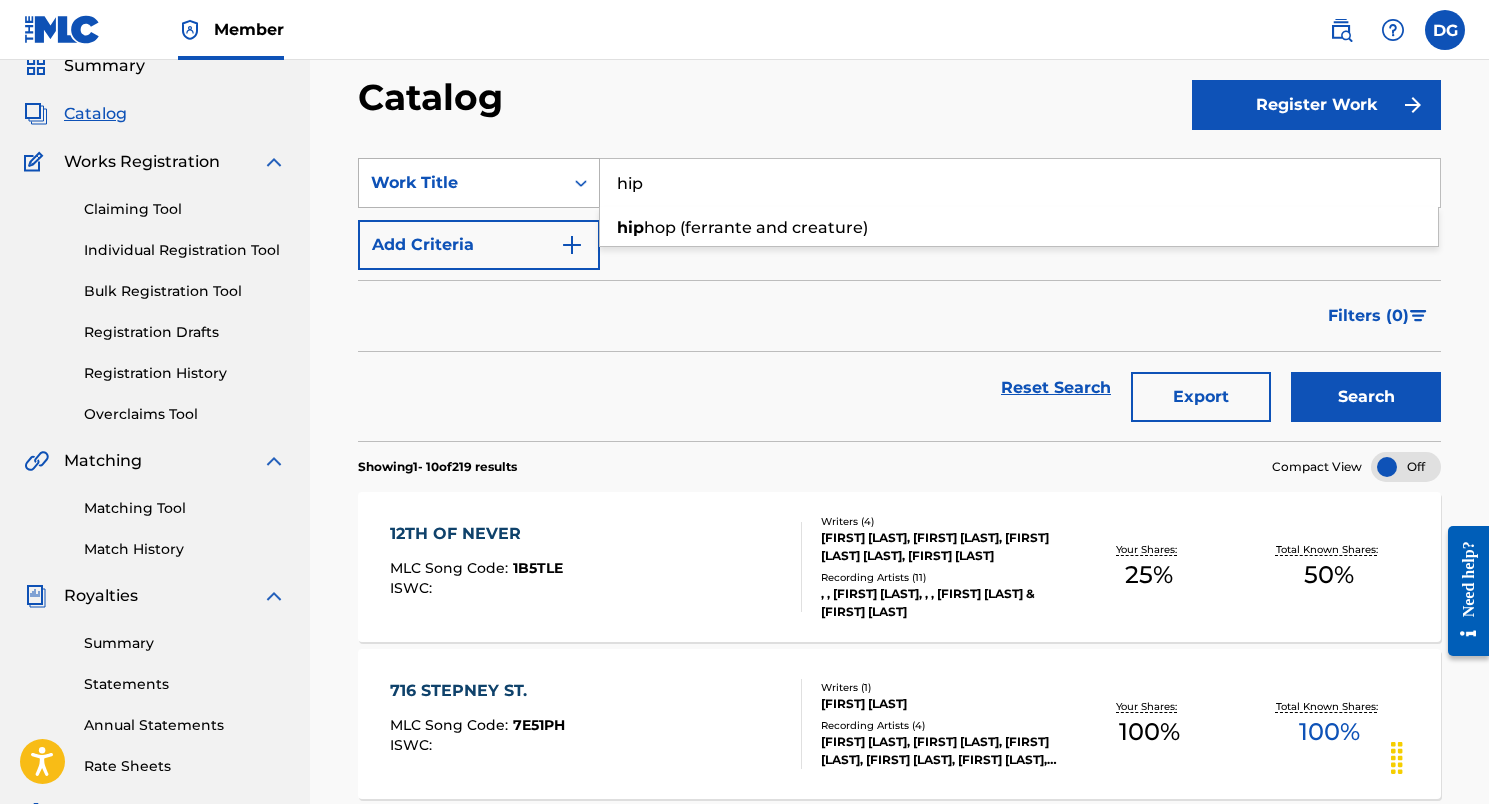 drag, startPoint x: 667, startPoint y: 178, endPoint x: 571, endPoint y: 183, distance: 96.13012 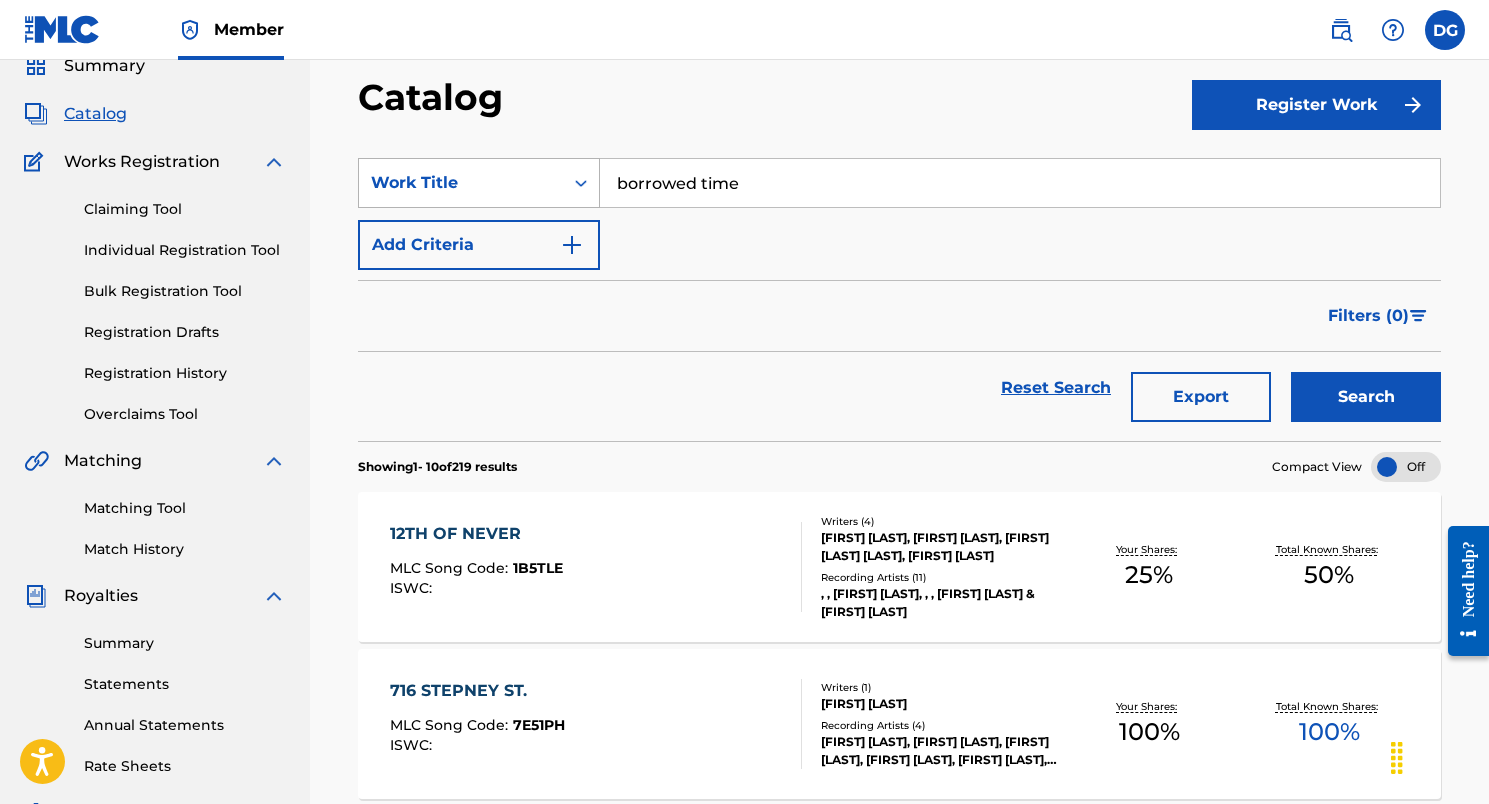 click on "Search" at bounding box center (1366, 397) 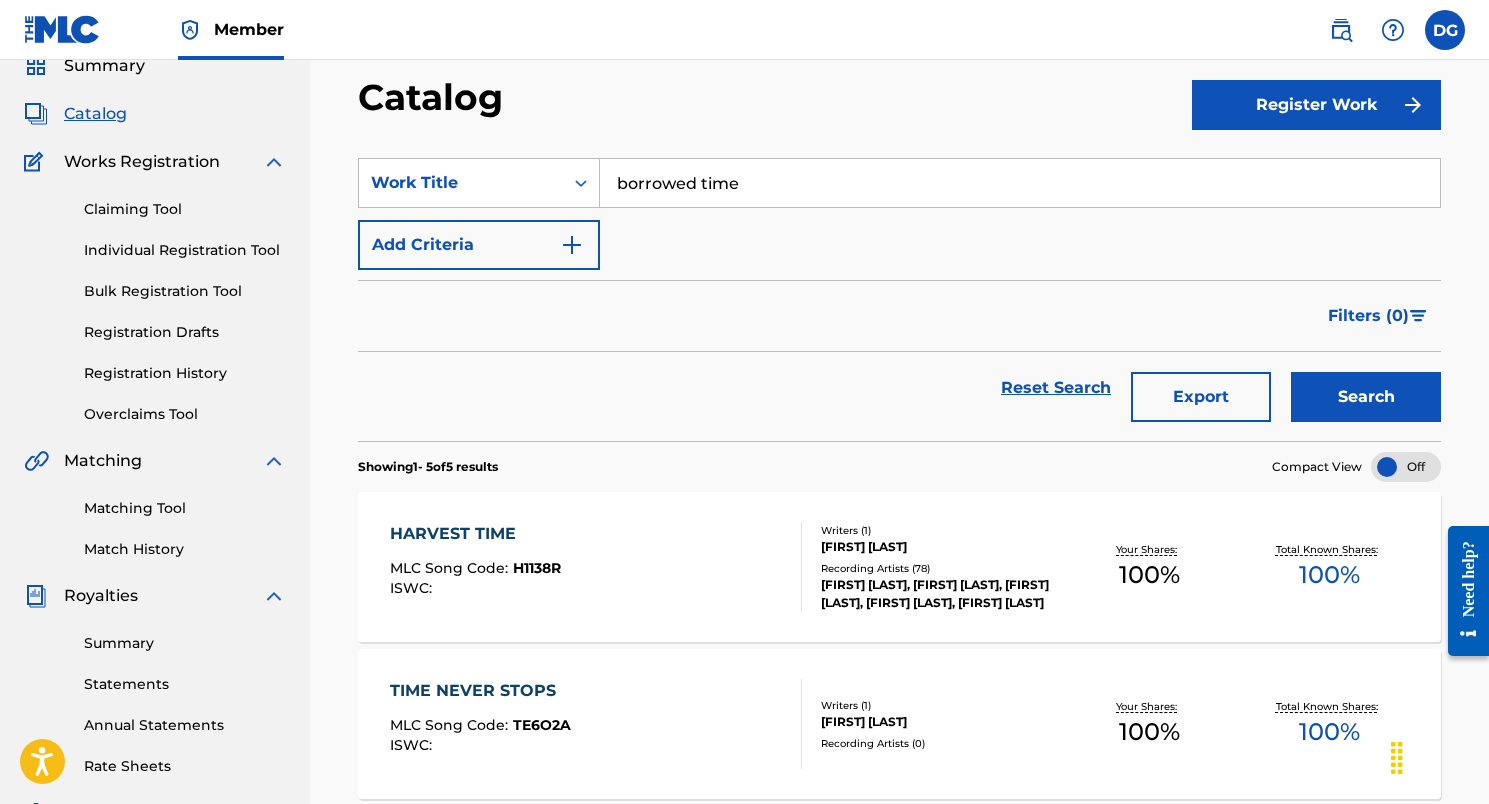 drag, startPoint x: 751, startPoint y: 175, endPoint x: 719, endPoint y: 164, distance: 33.83785 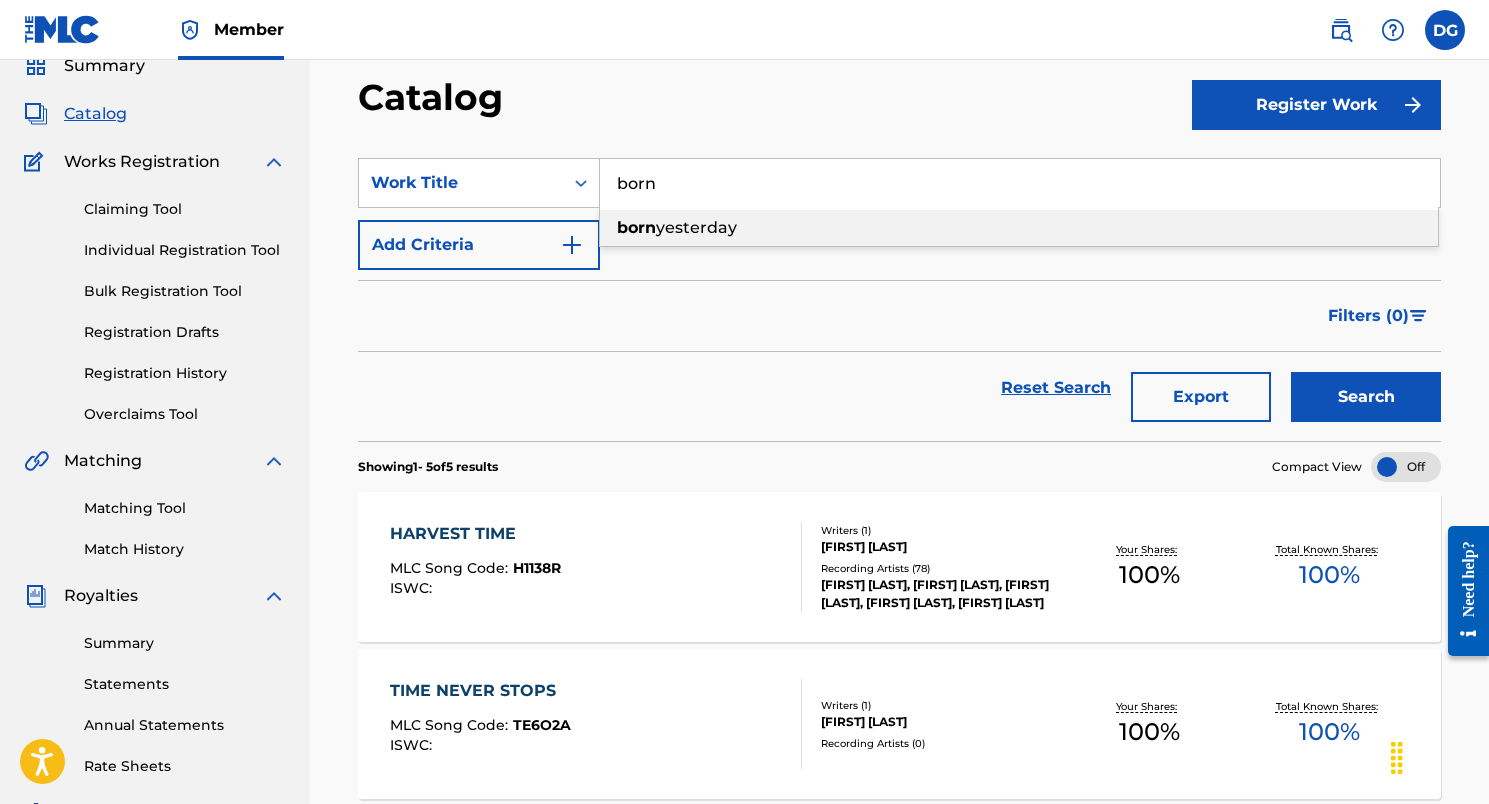 click on "yesterday" at bounding box center [696, 227] 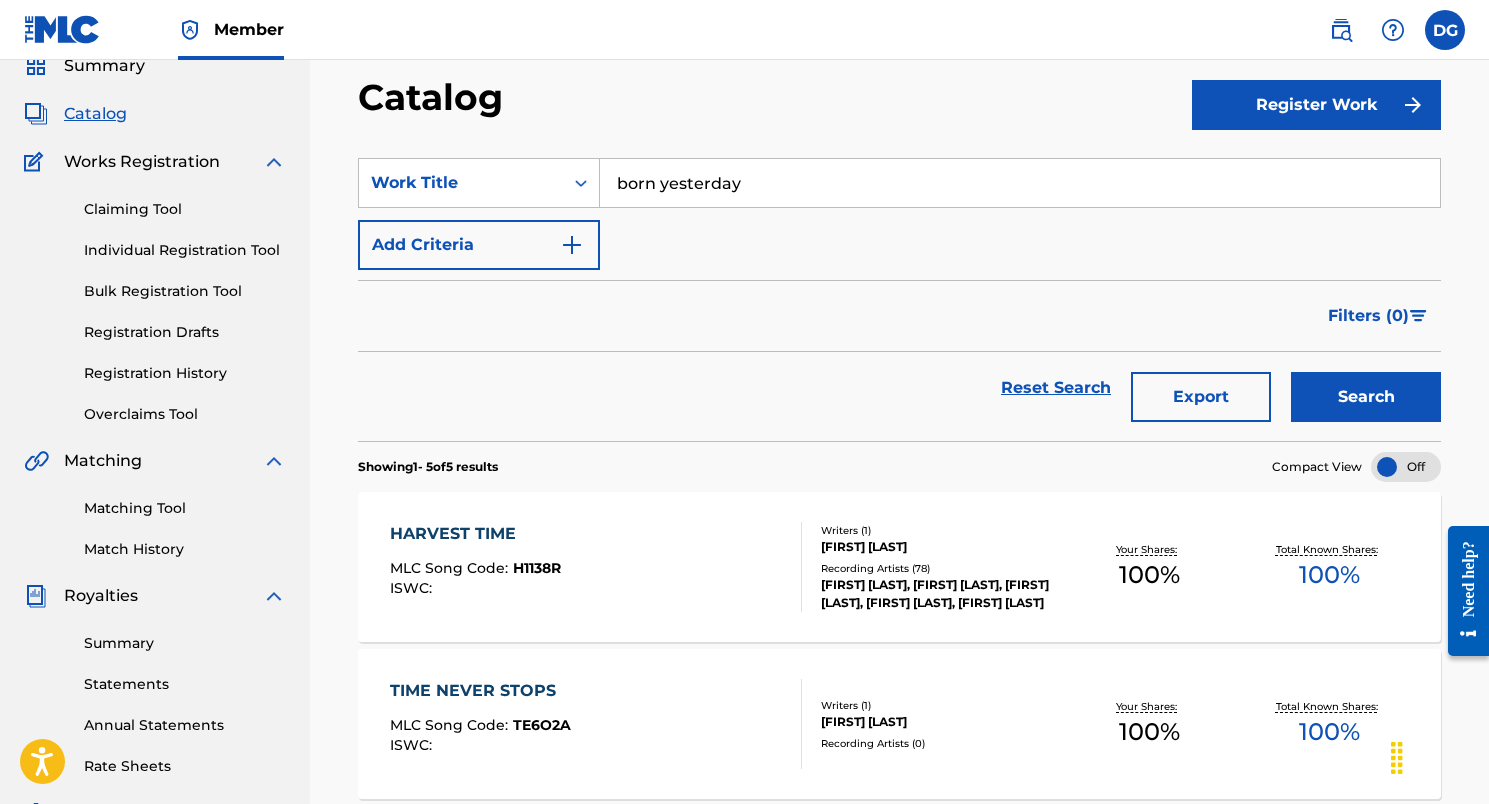 click on "born yesterday" at bounding box center [1020, 183] 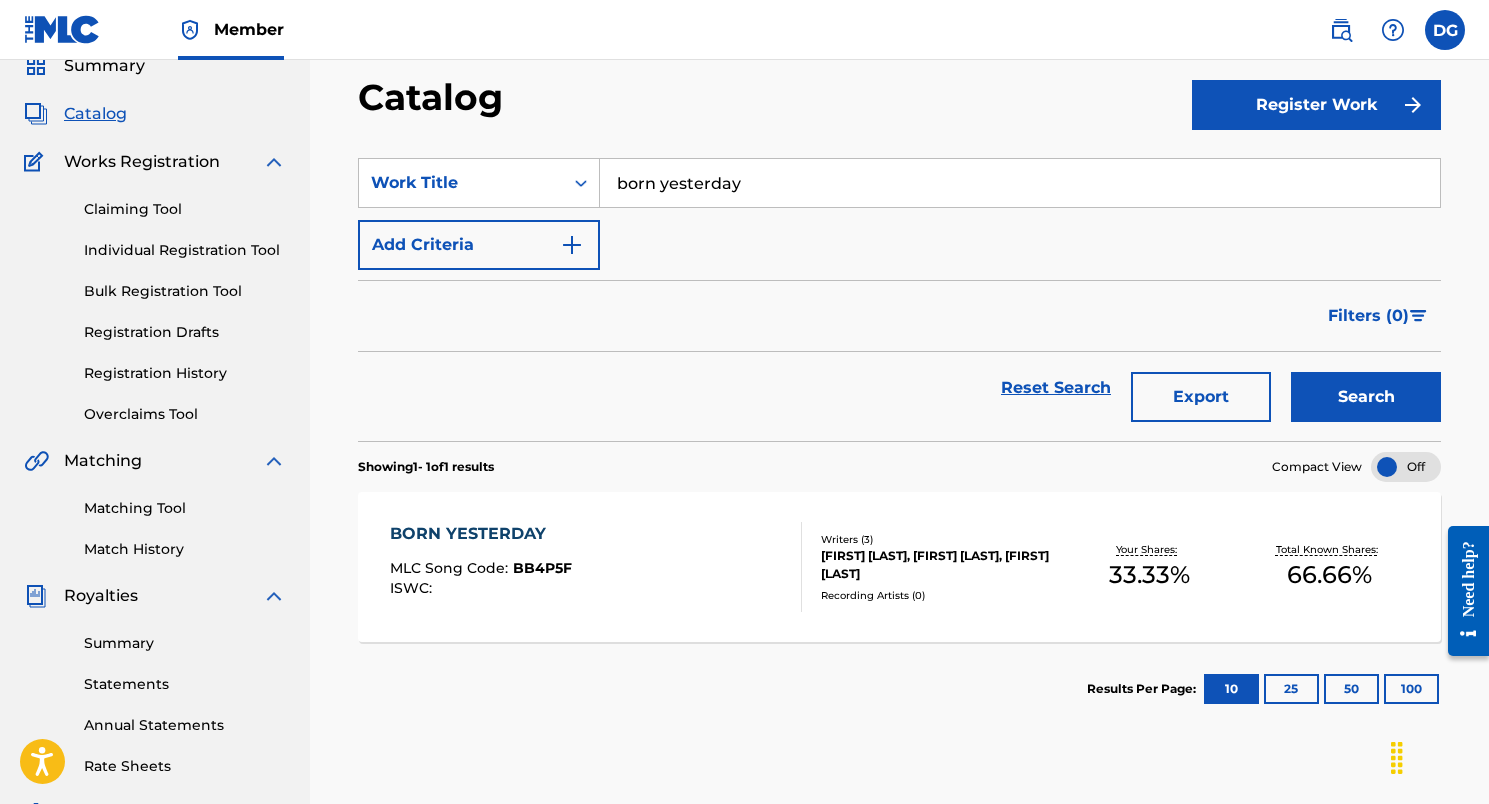 click on "BORN YESTERDAY" at bounding box center (481, 534) 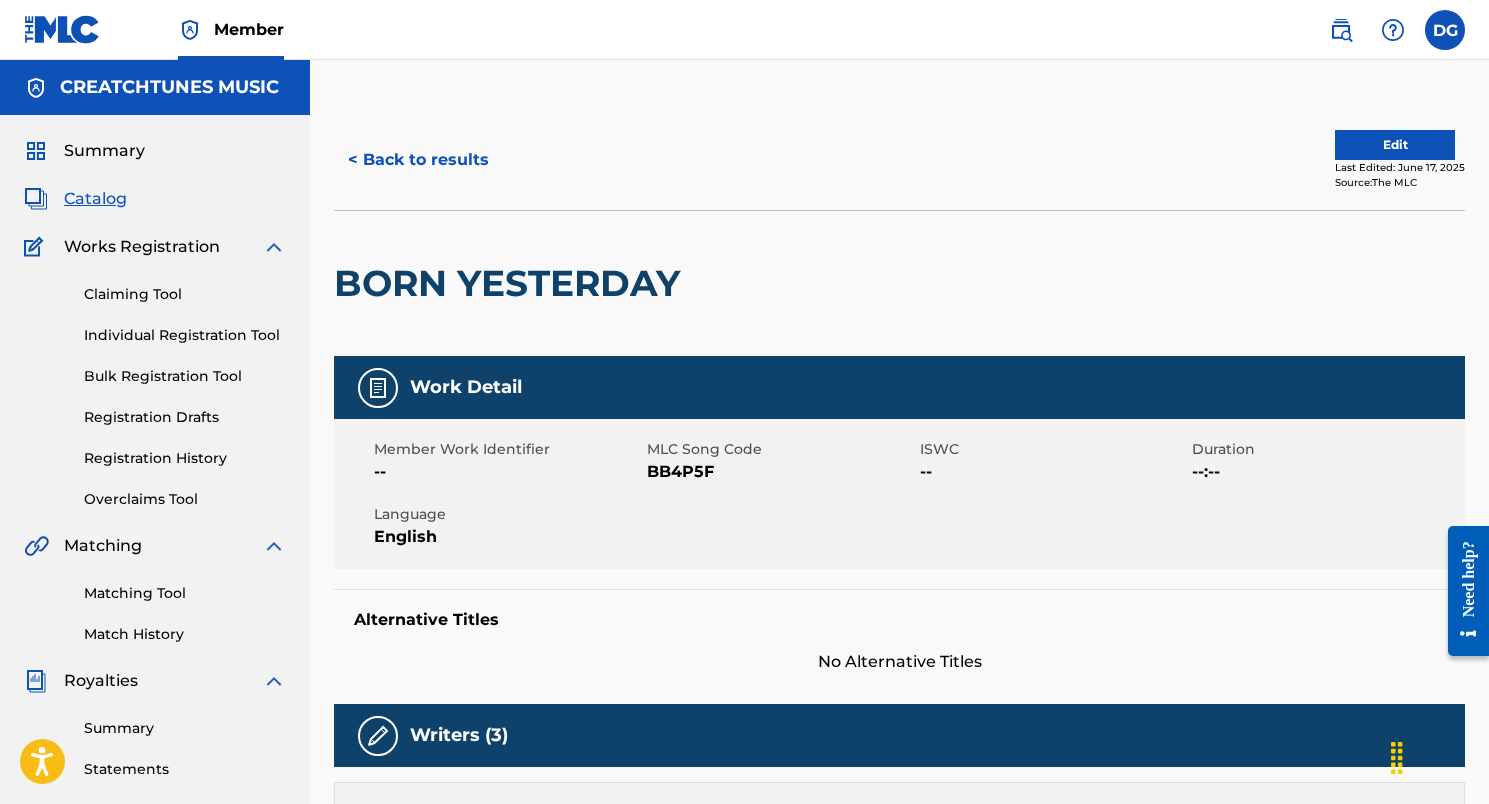 scroll, scrollTop: 0, scrollLeft: 0, axis: both 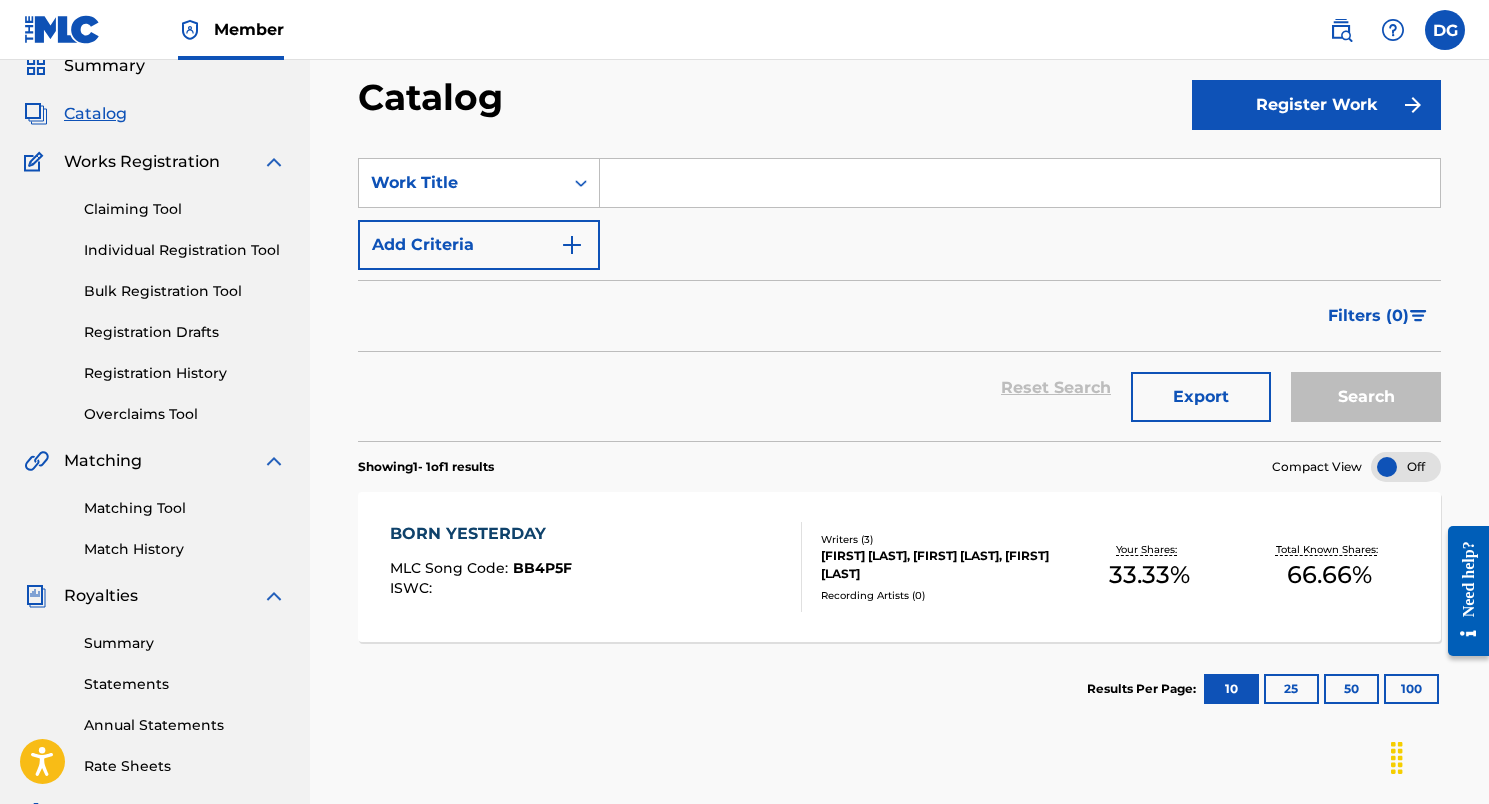 click at bounding box center (1020, 183) 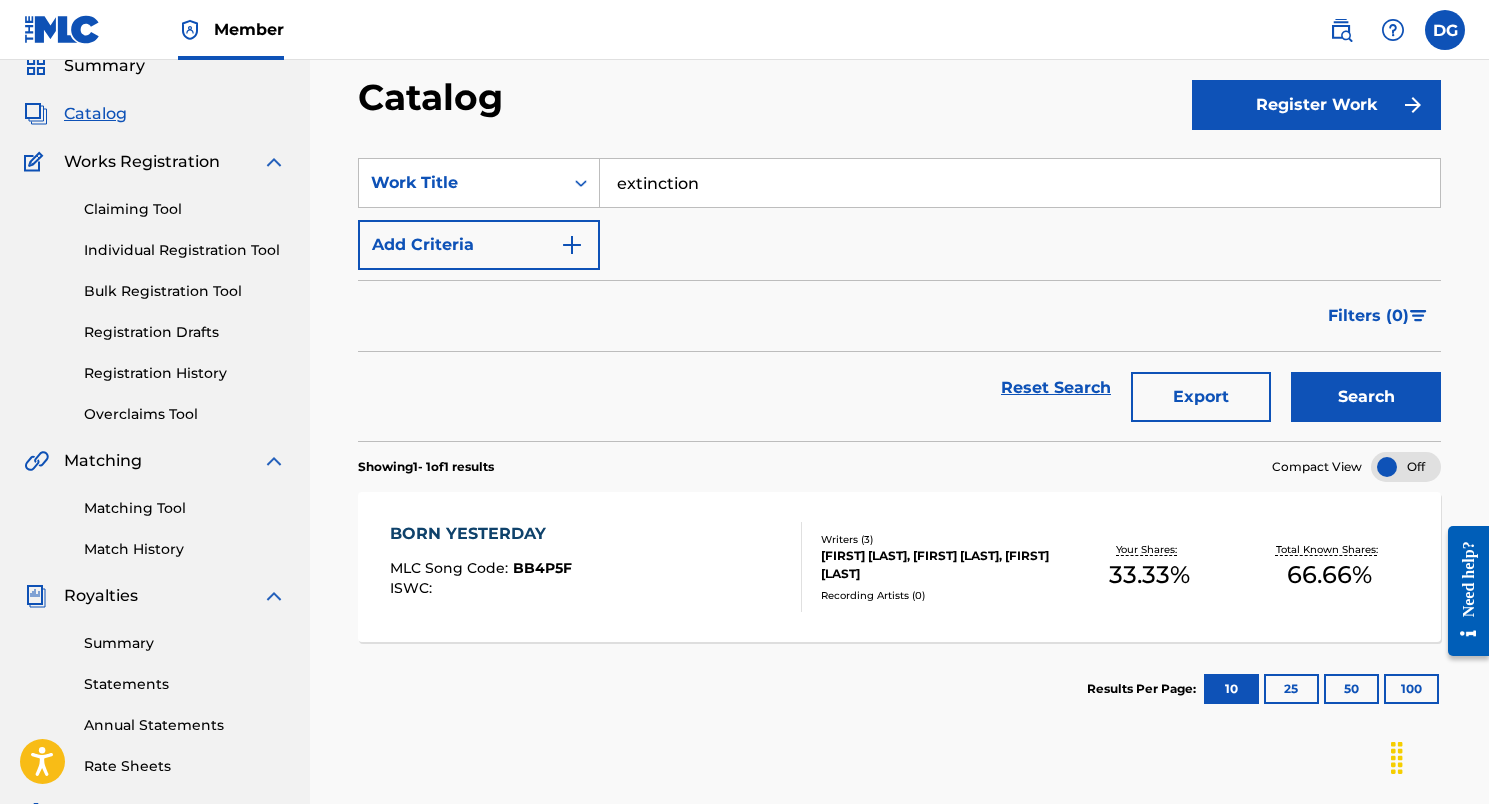 type on "extinction" 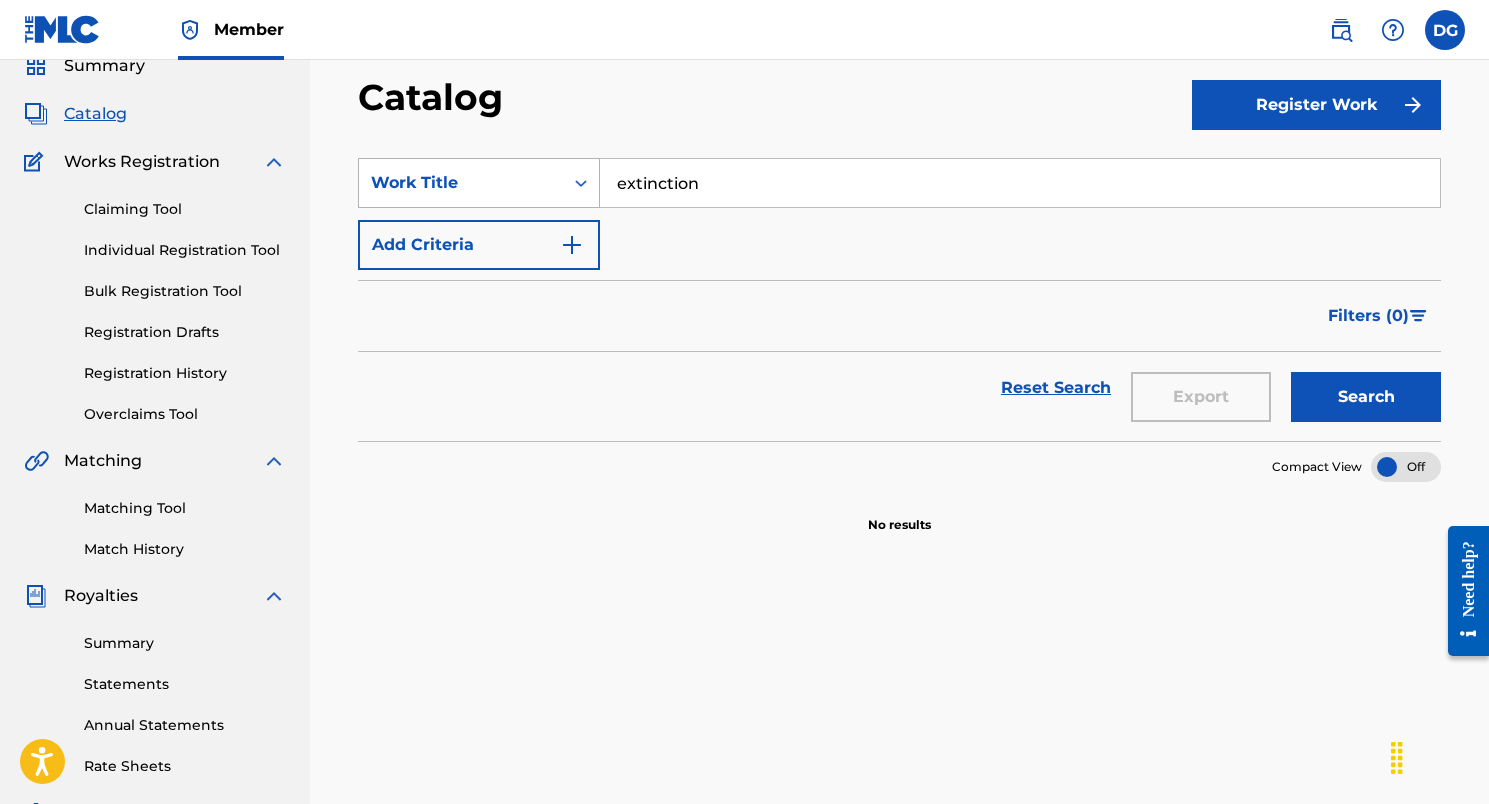 drag, startPoint x: 709, startPoint y: 186, endPoint x: 521, endPoint y: 186, distance: 188 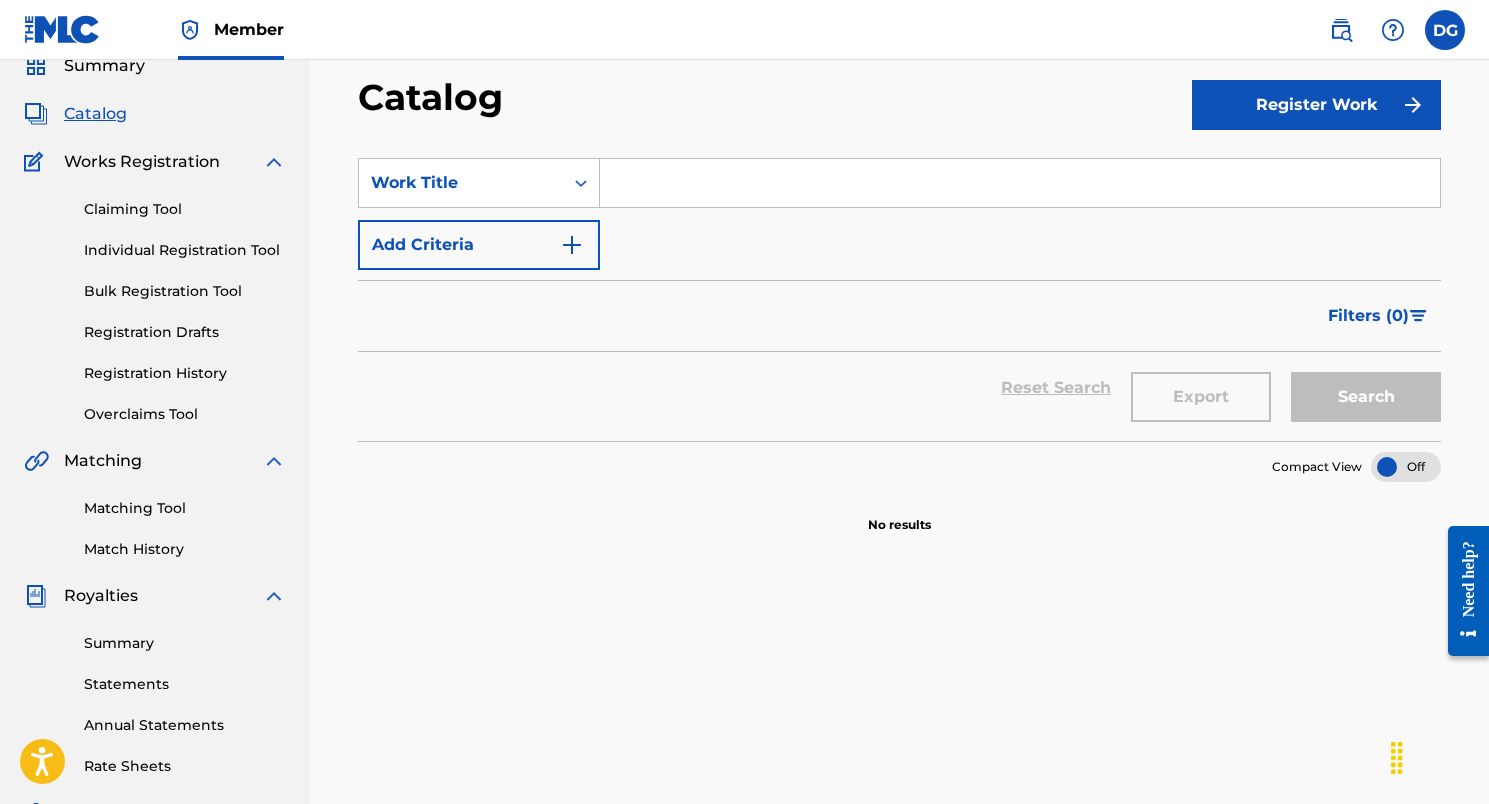 type 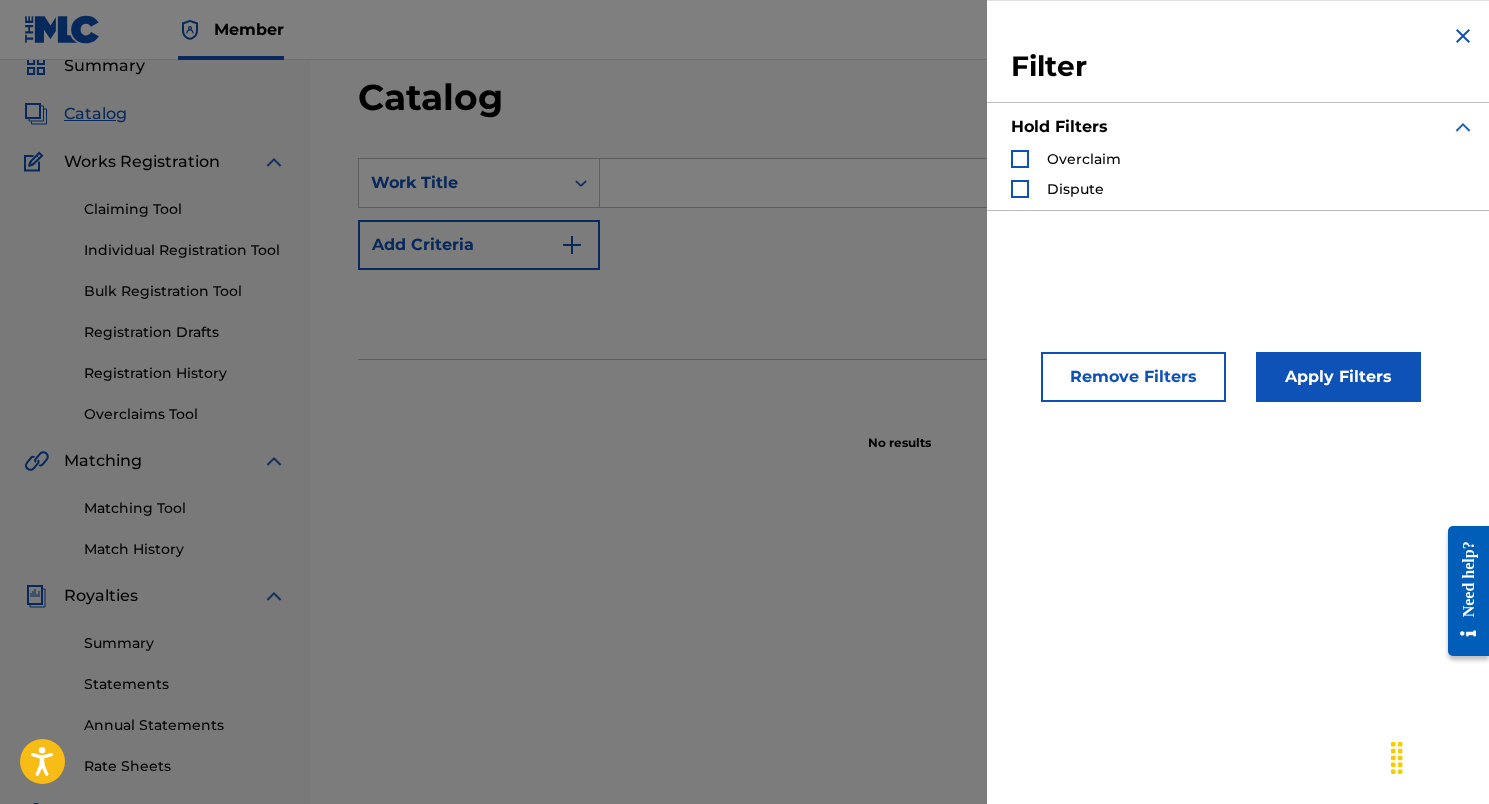 click on "Remove Filters Apply Filters" at bounding box center (1243, 360) 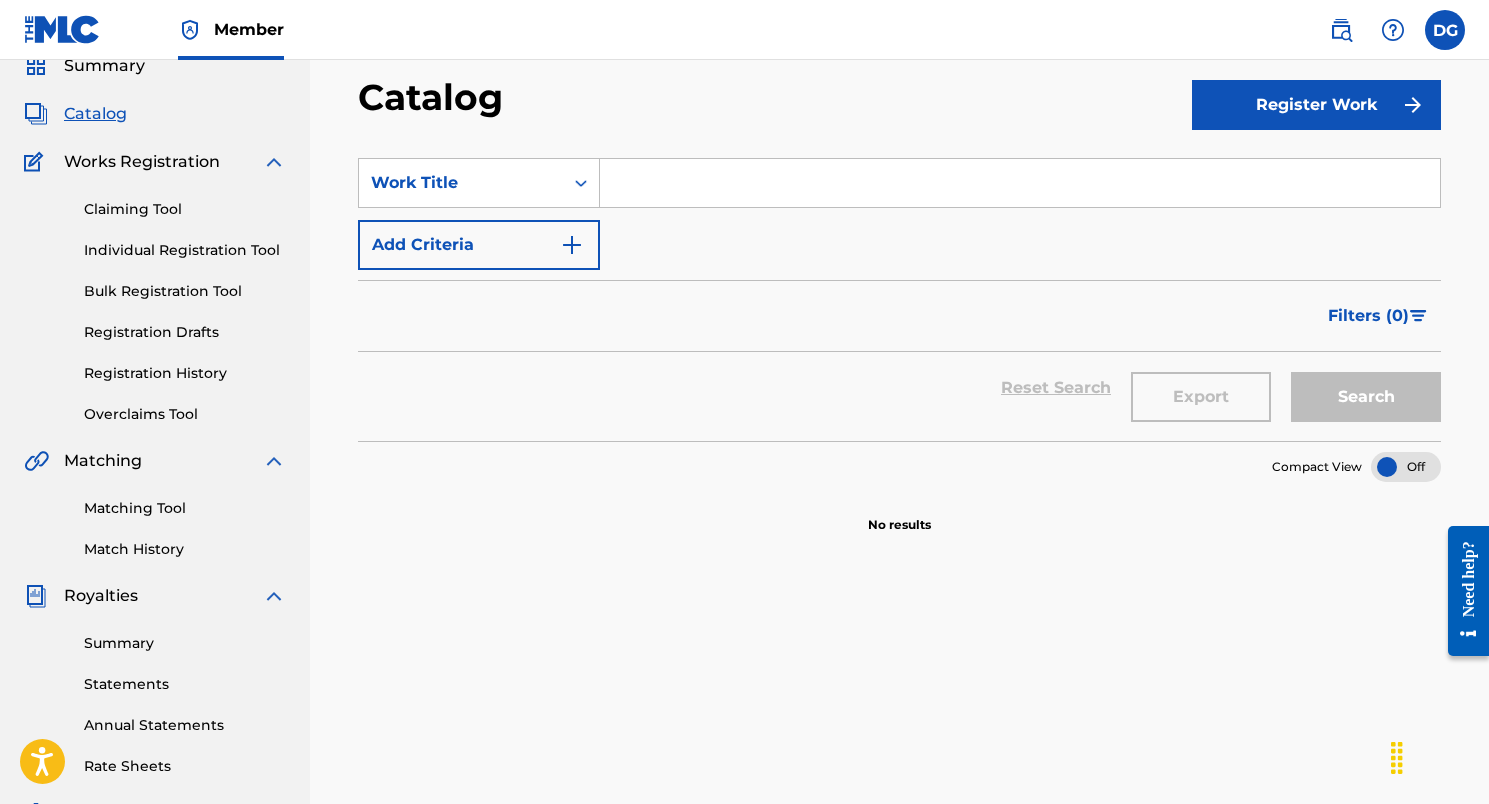click on "Claiming Tool" at bounding box center (185, 209) 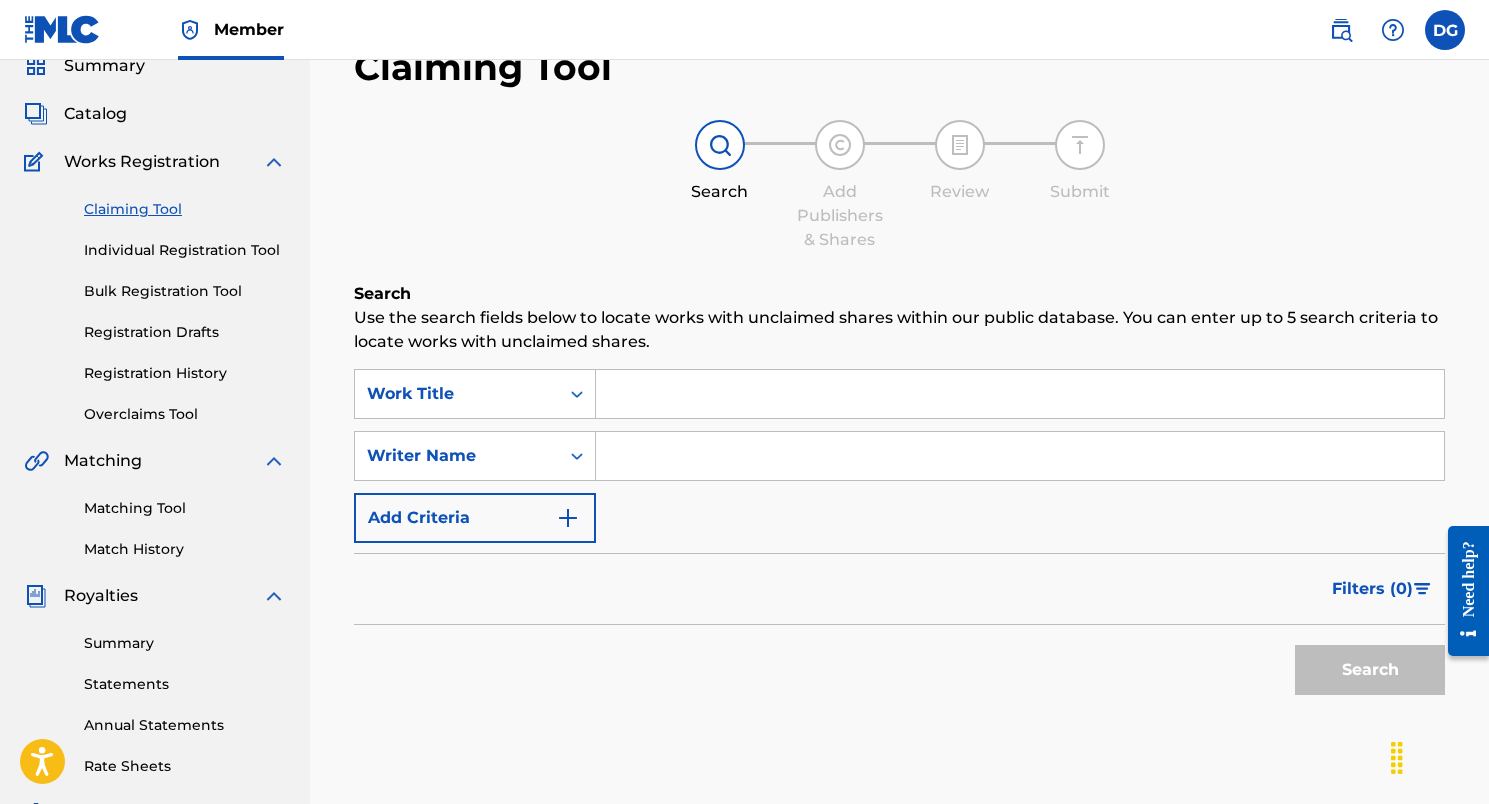 scroll, scrollTop: 0, scrollLeft: 0, axis: both 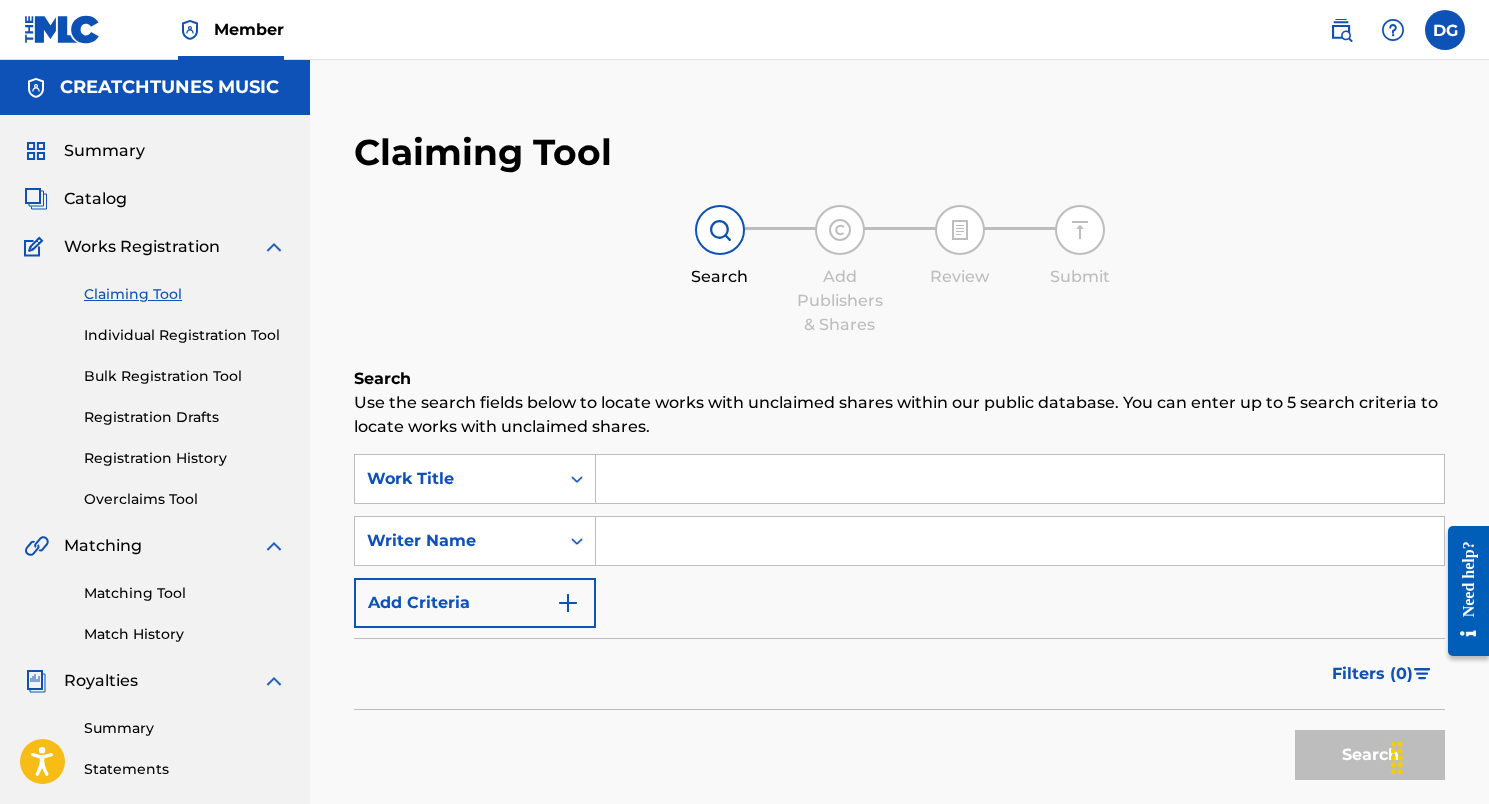 click on "Catalog" at bounding box center [95, 199] 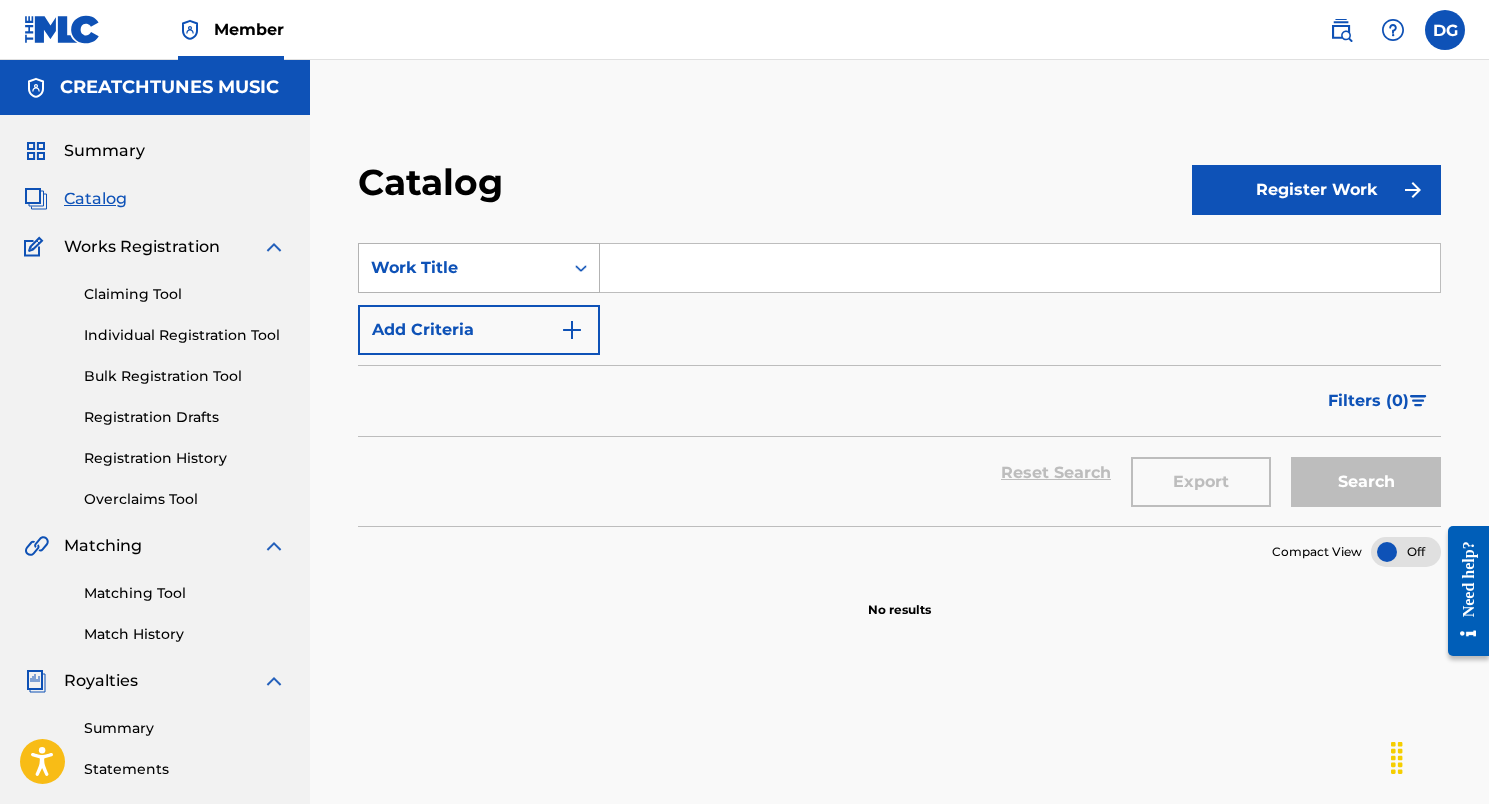 click 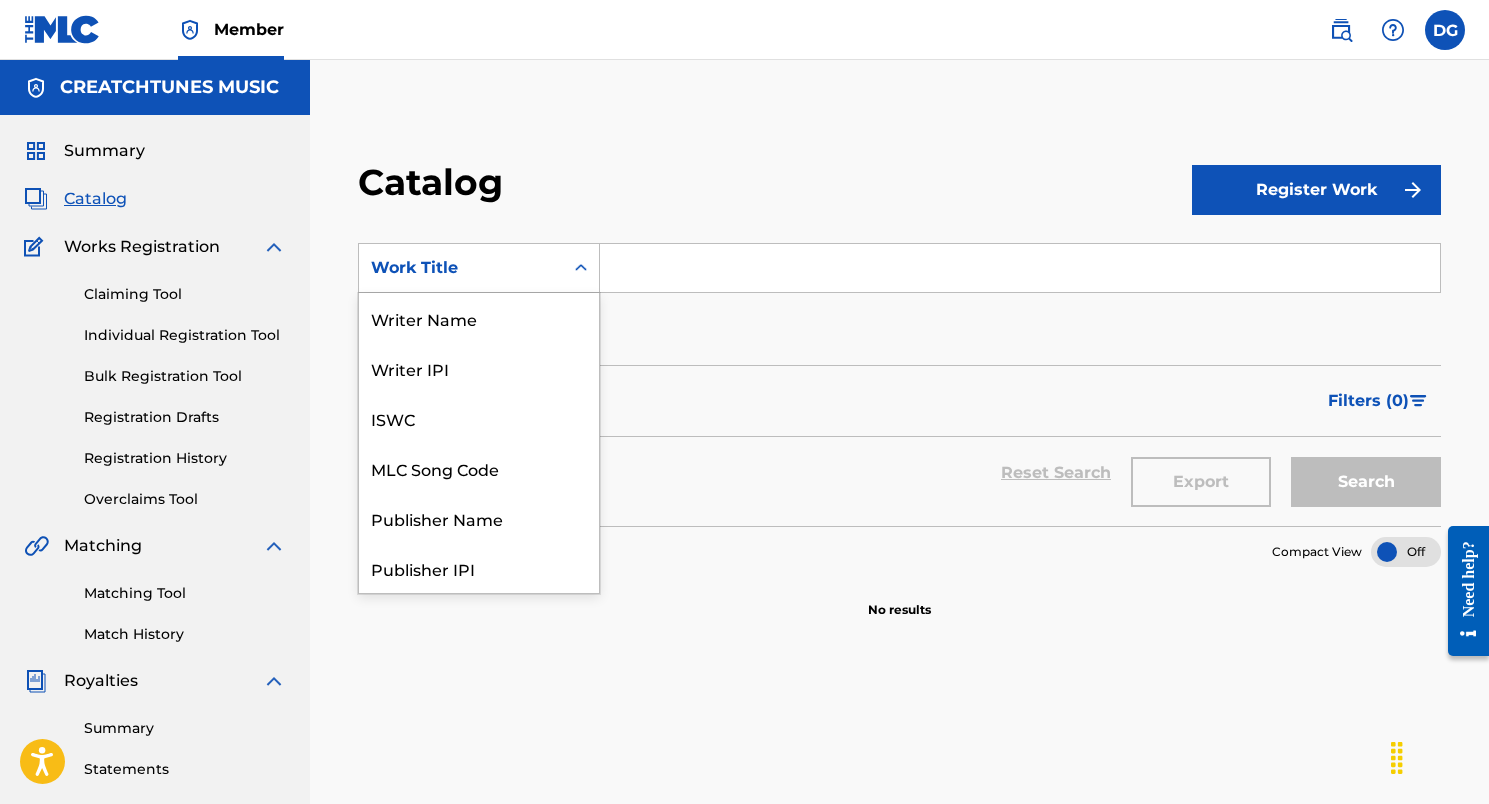 scroll, scrollTop: 300, scrollLeft: 0, axis: vertical 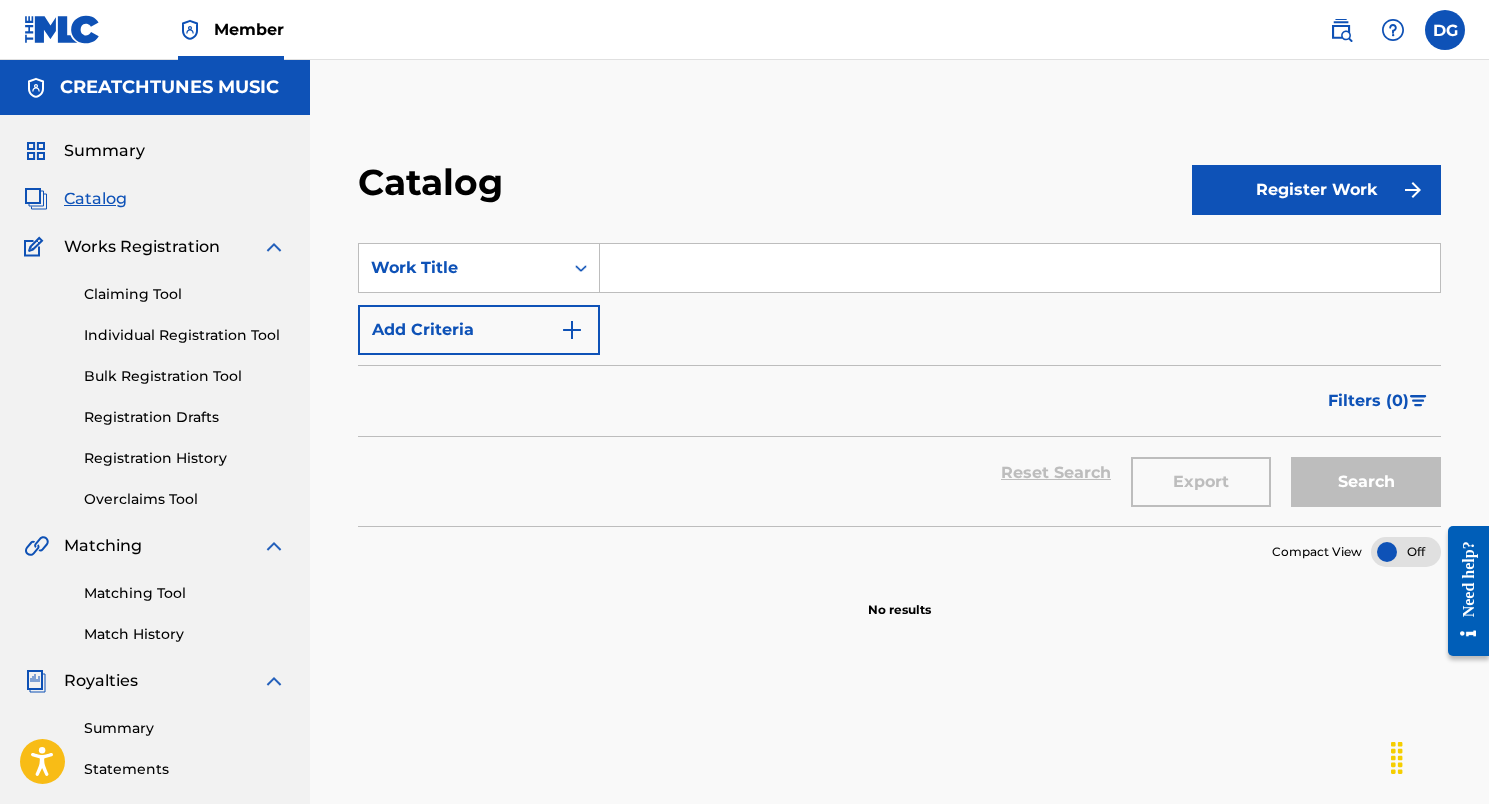 click 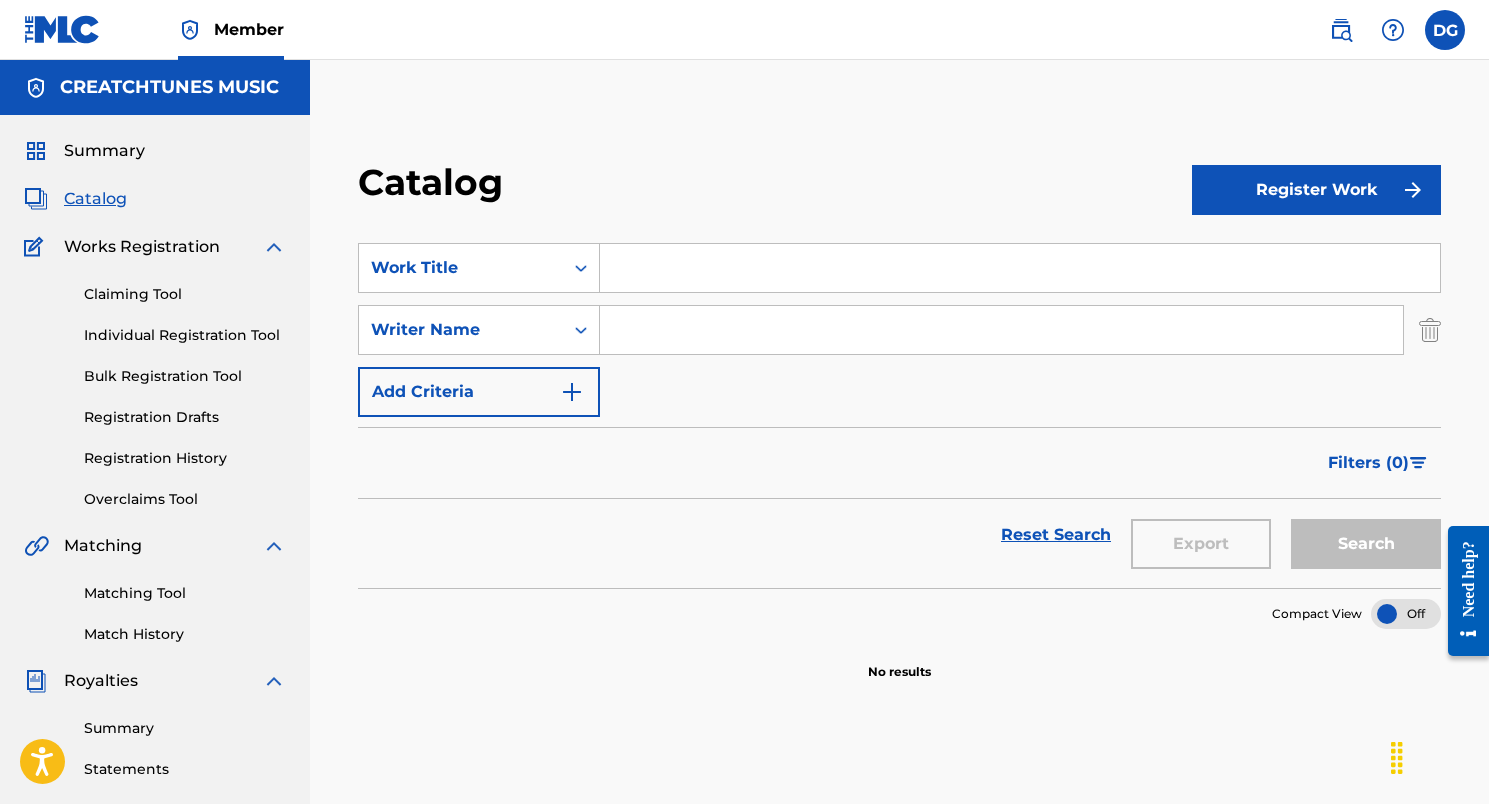 click at bounding box center (1020, 268) 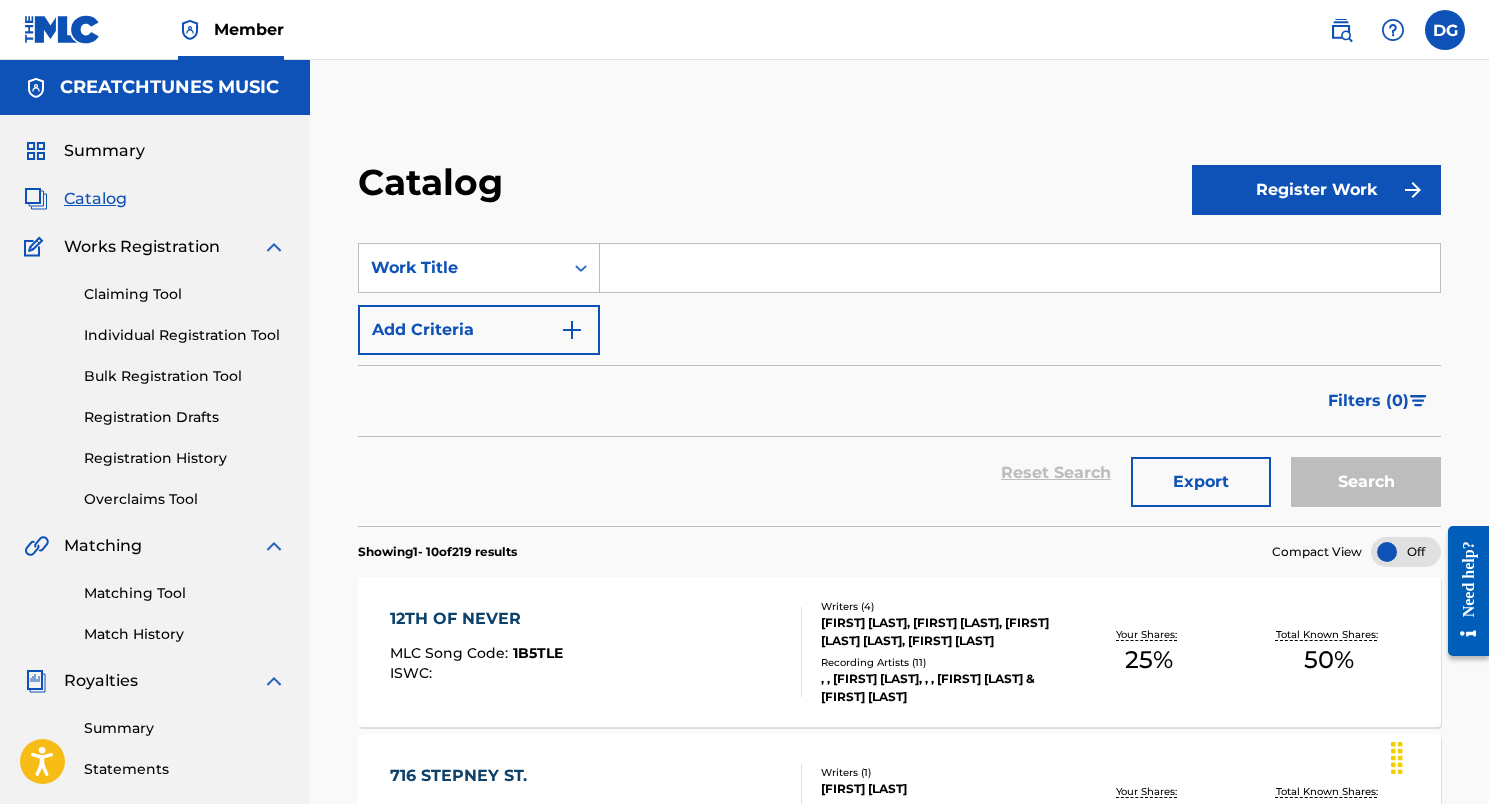 click at bounding box center (1020, 268) 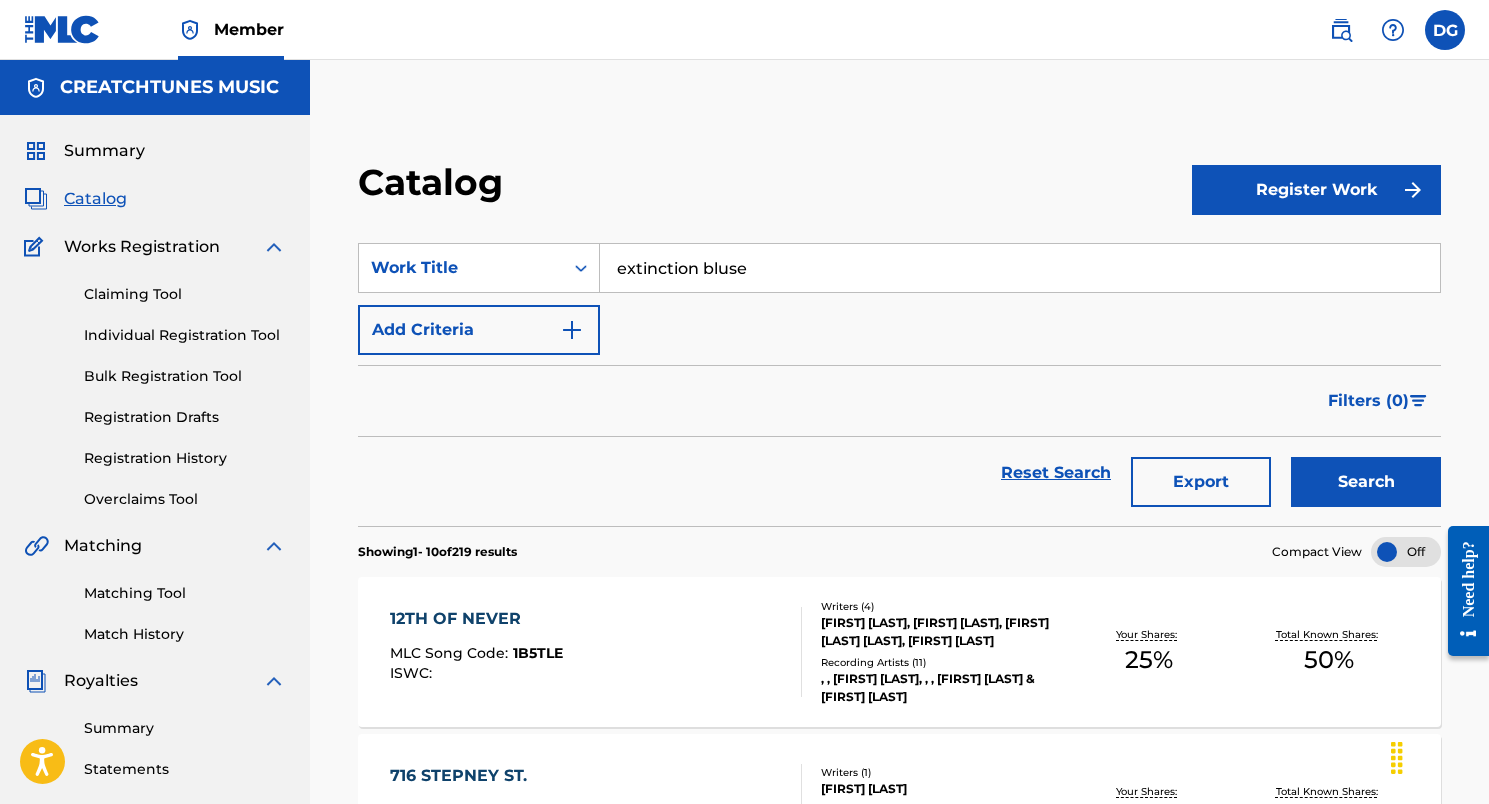 click on "Search" at bounding box center (1366, 482) 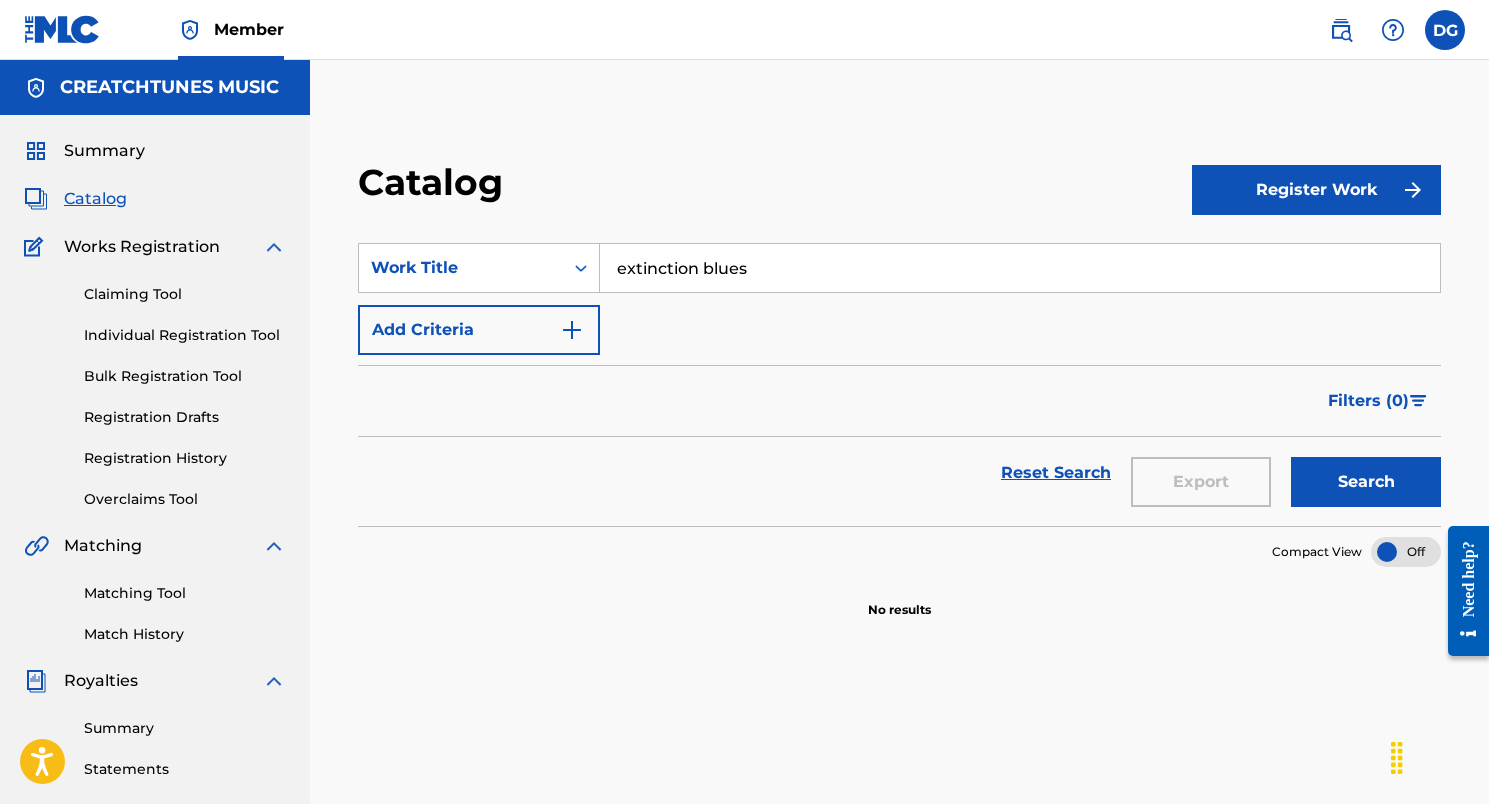 type on "extinction blues" 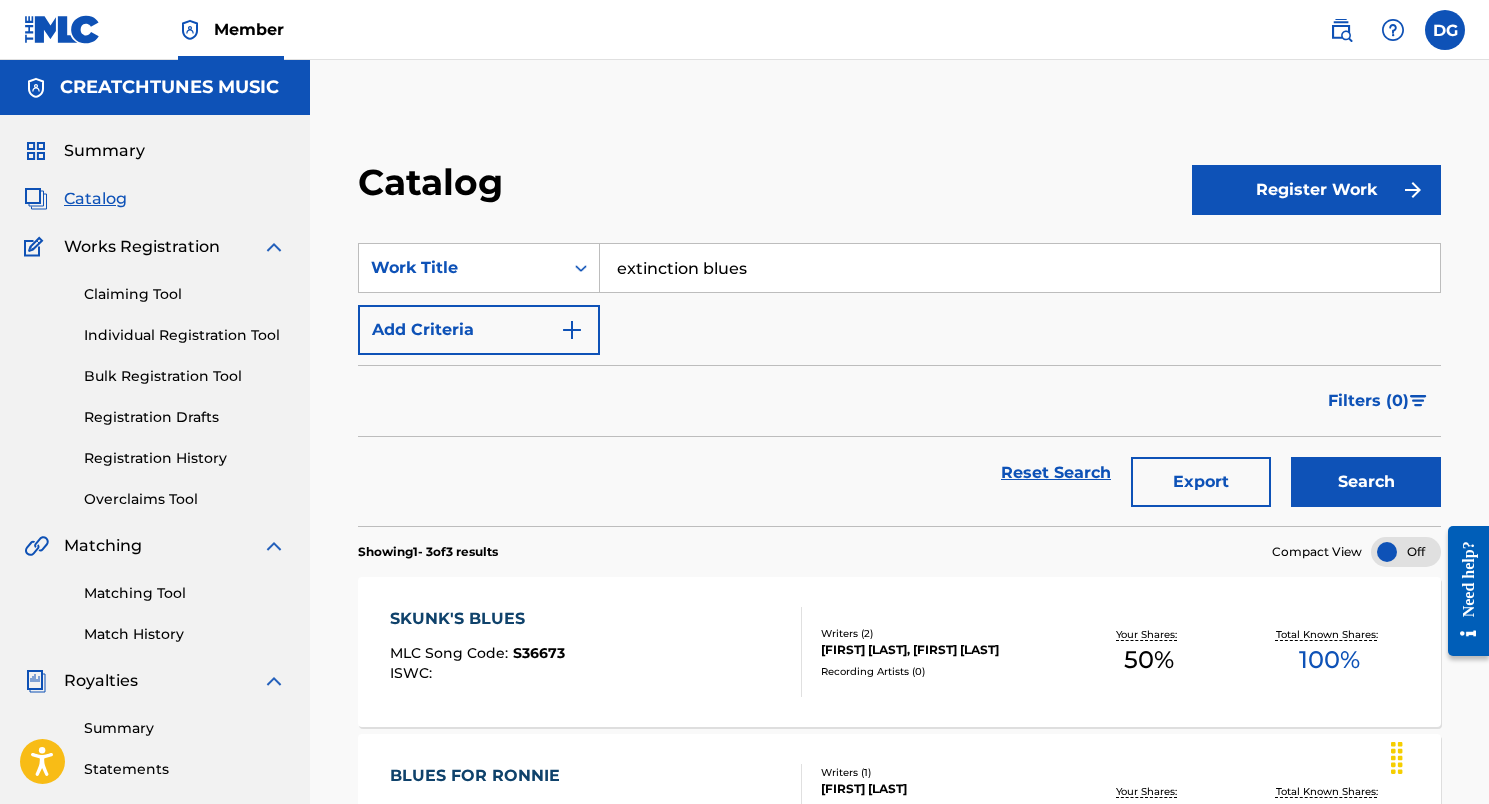 scroll, scrollTop: 0, scrollLeft: 0, axis: both 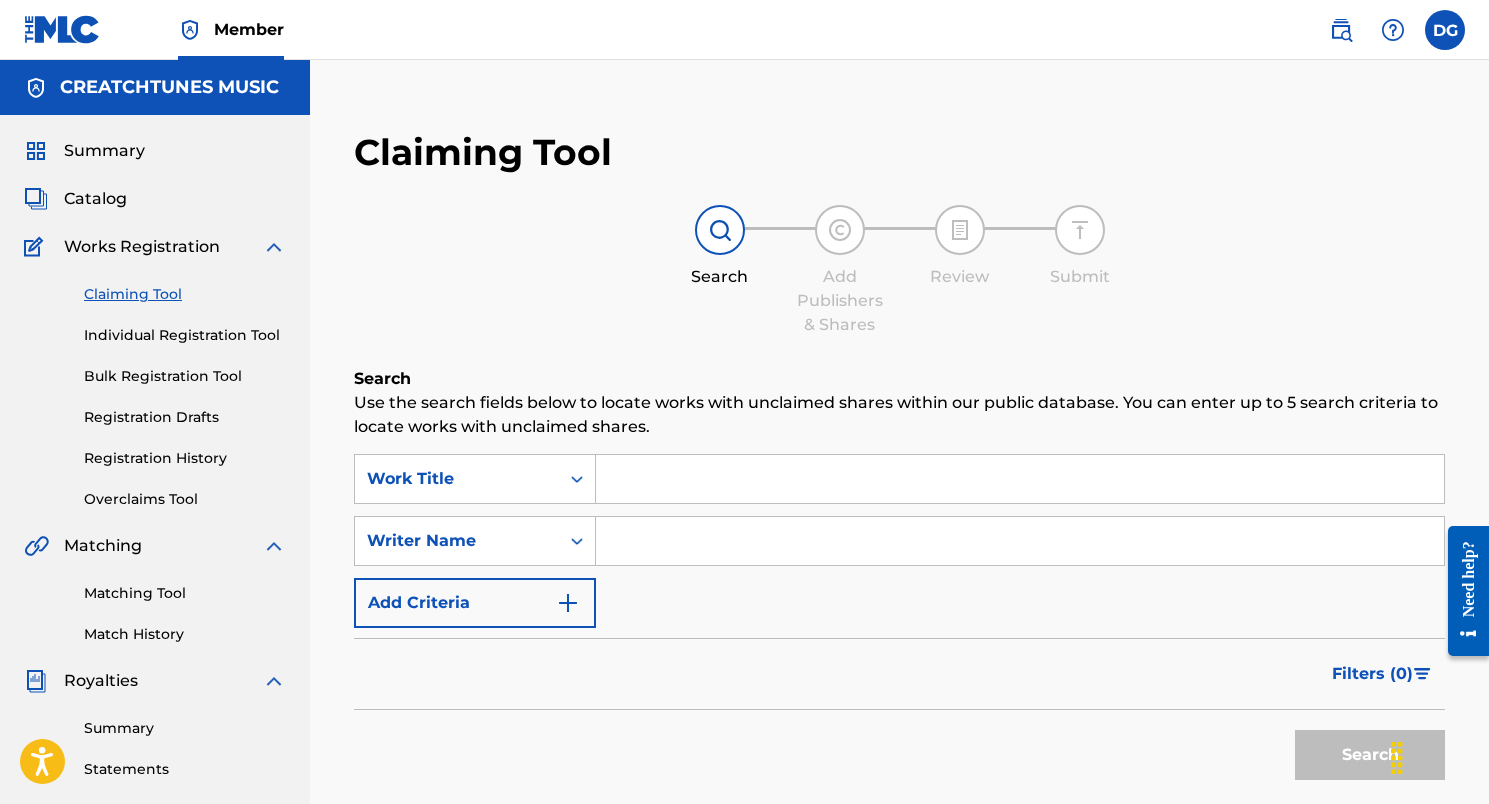 click at bounding box center [1020, 479] 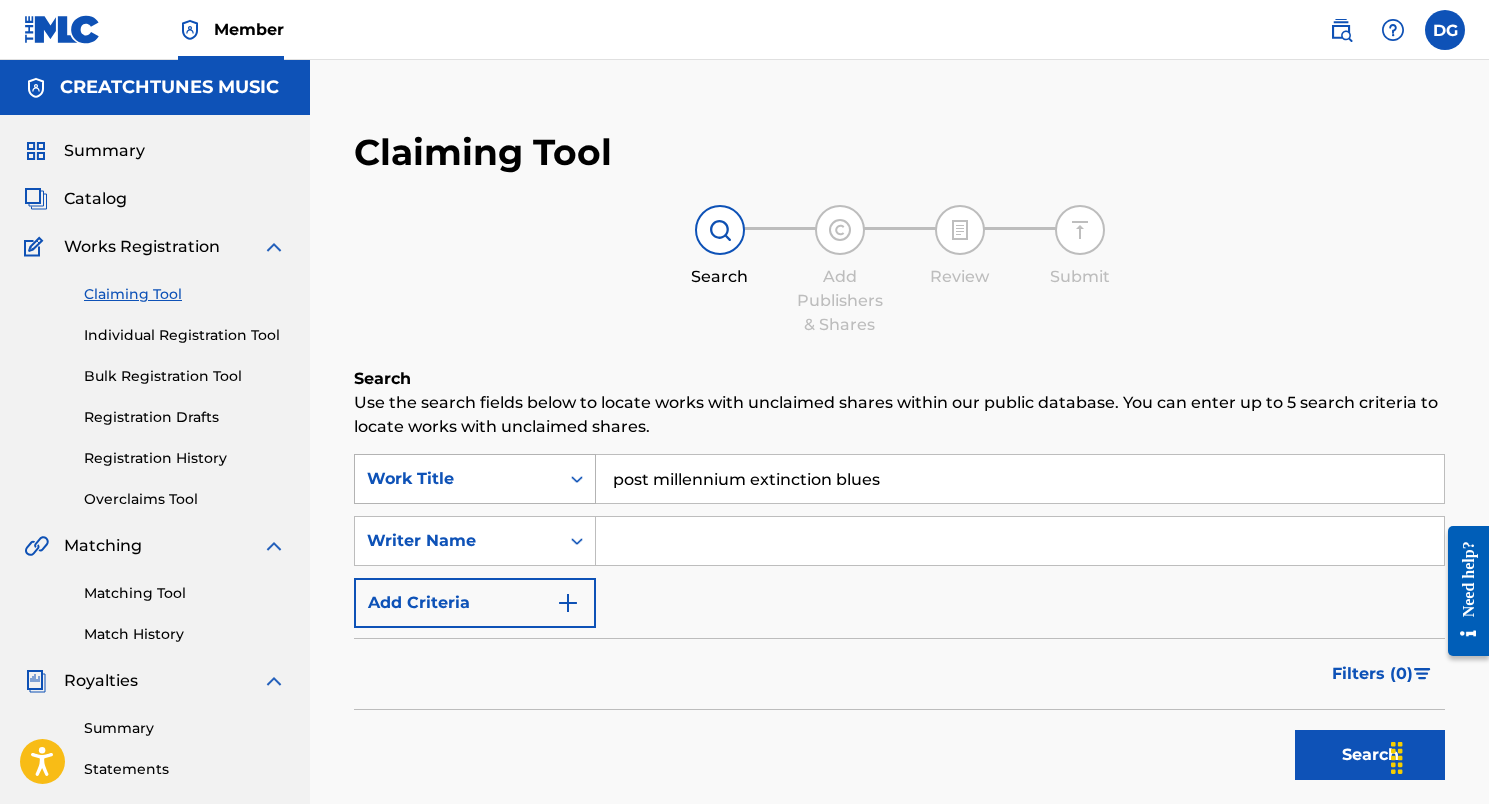 drag, startPoint x: 748, startPoint y: 484, endPoint x: 559, endPoint y: 484, distance: 189 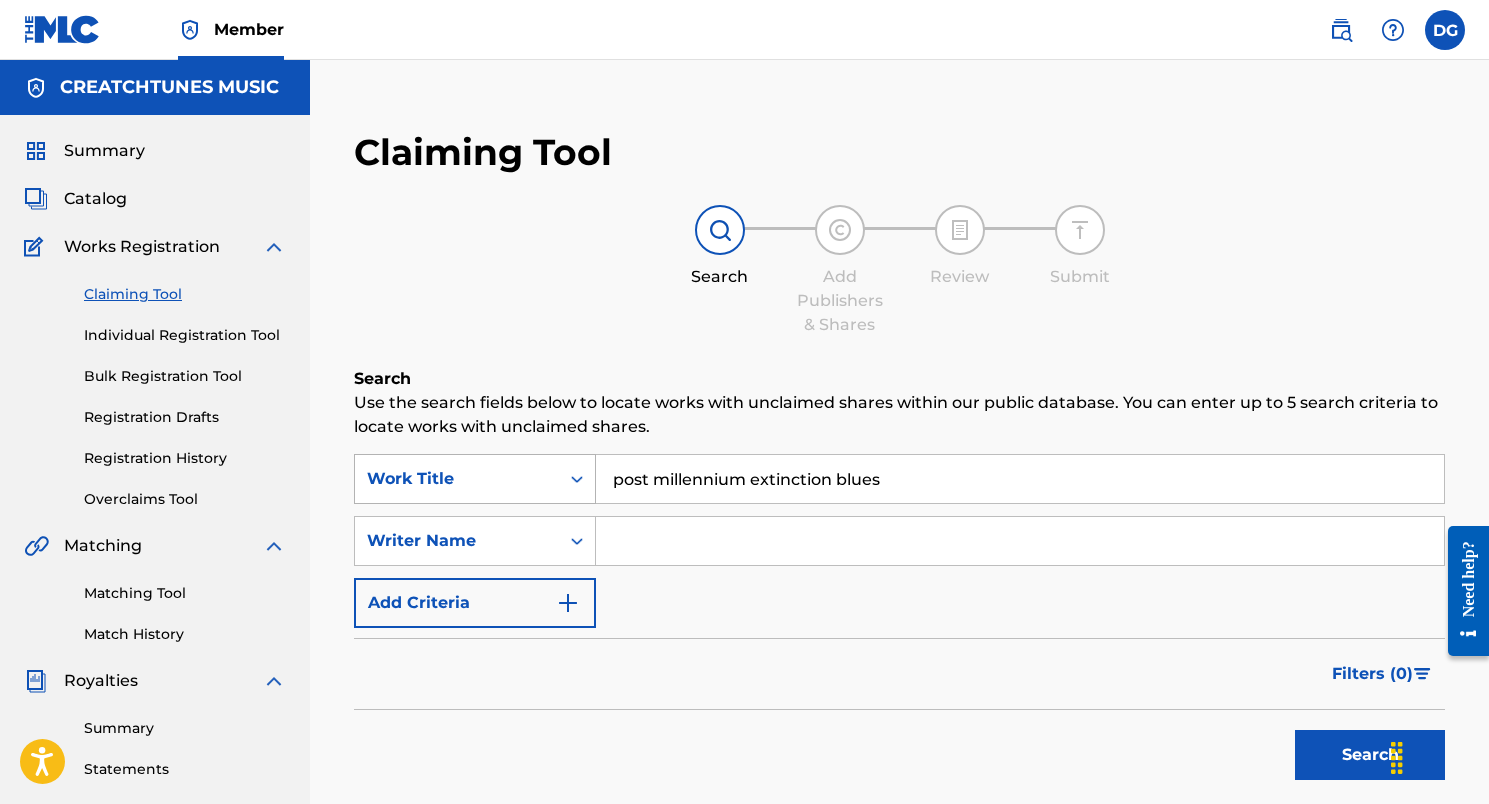 drag, startPoint x: 749, startPoint y: 480, endPoint x: 558, endPoint y: 480, distance: 191 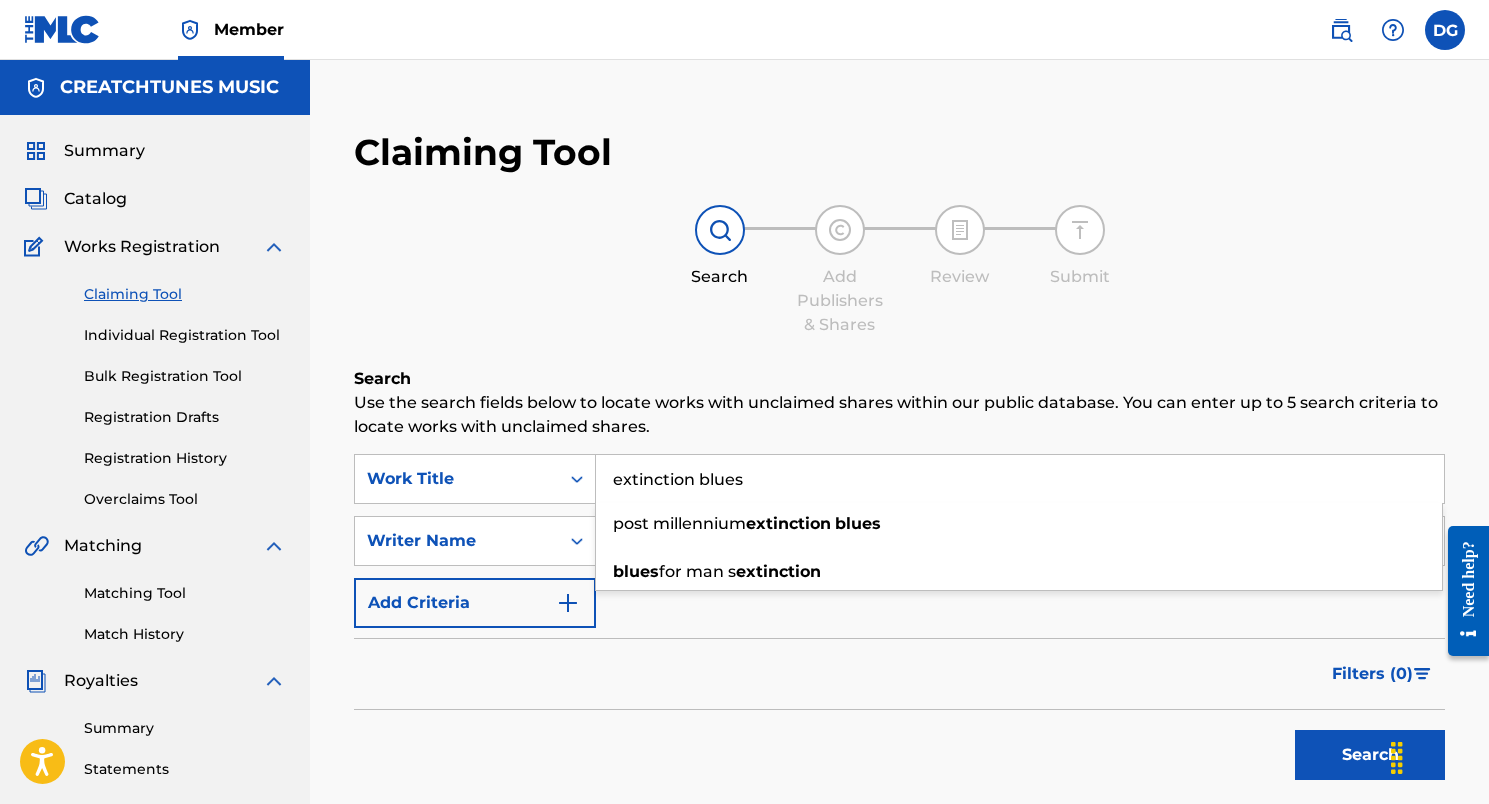 type on "extinction blues" 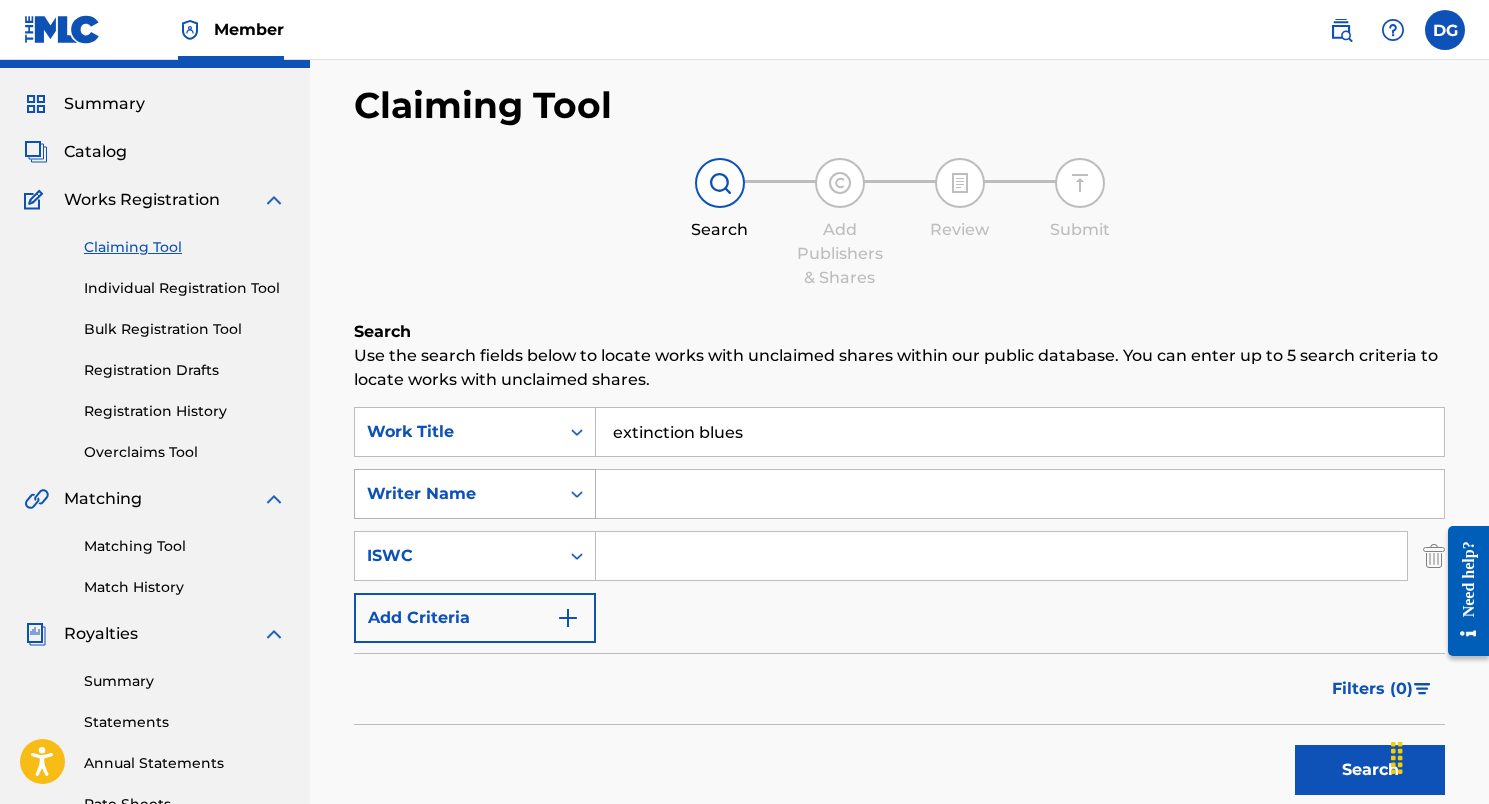 click on "Writer Name" at bounding box center (475, 494) 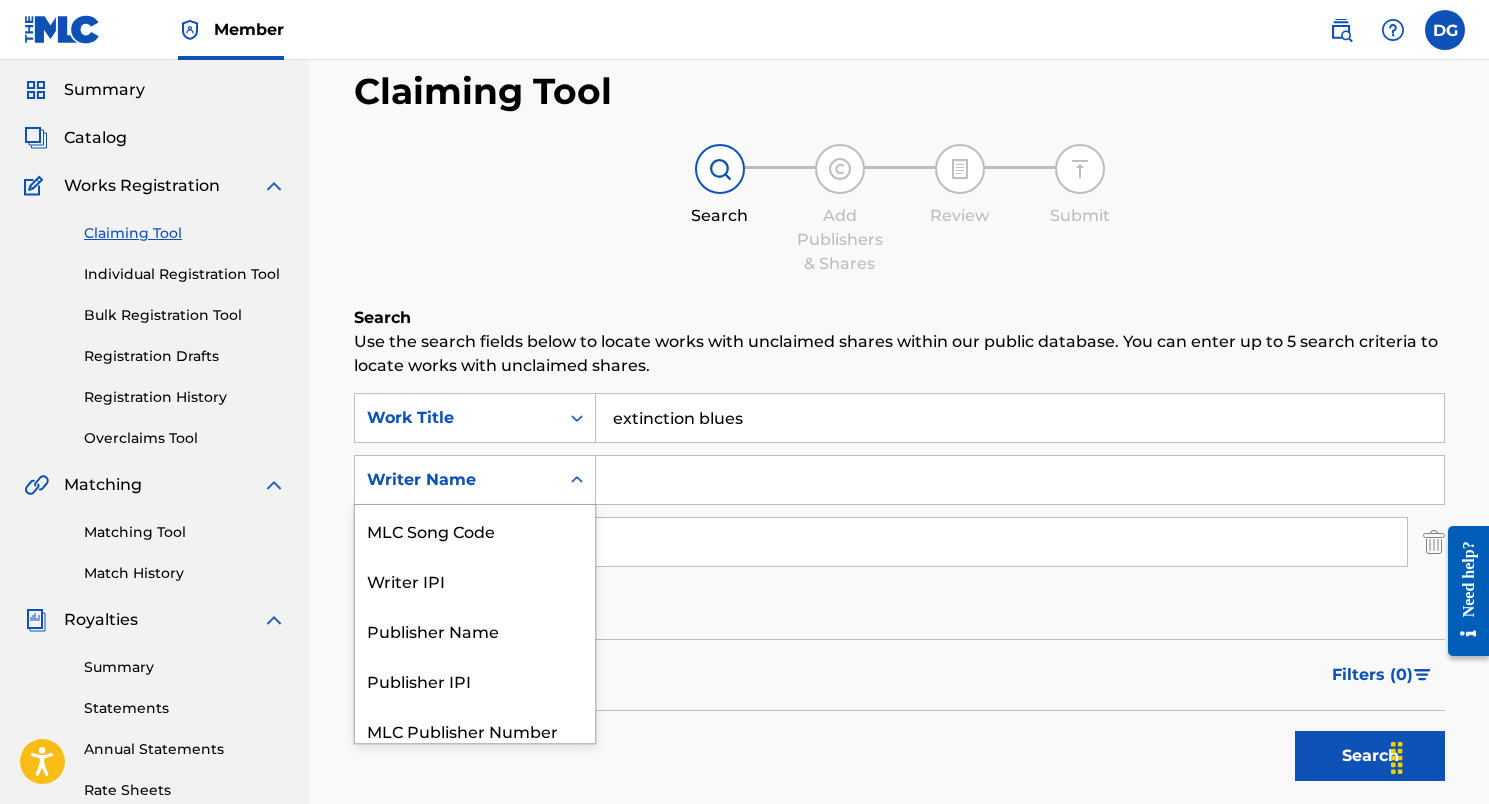 scroll, scrollTop: 63, scrollLeft: 0, axis: vertical 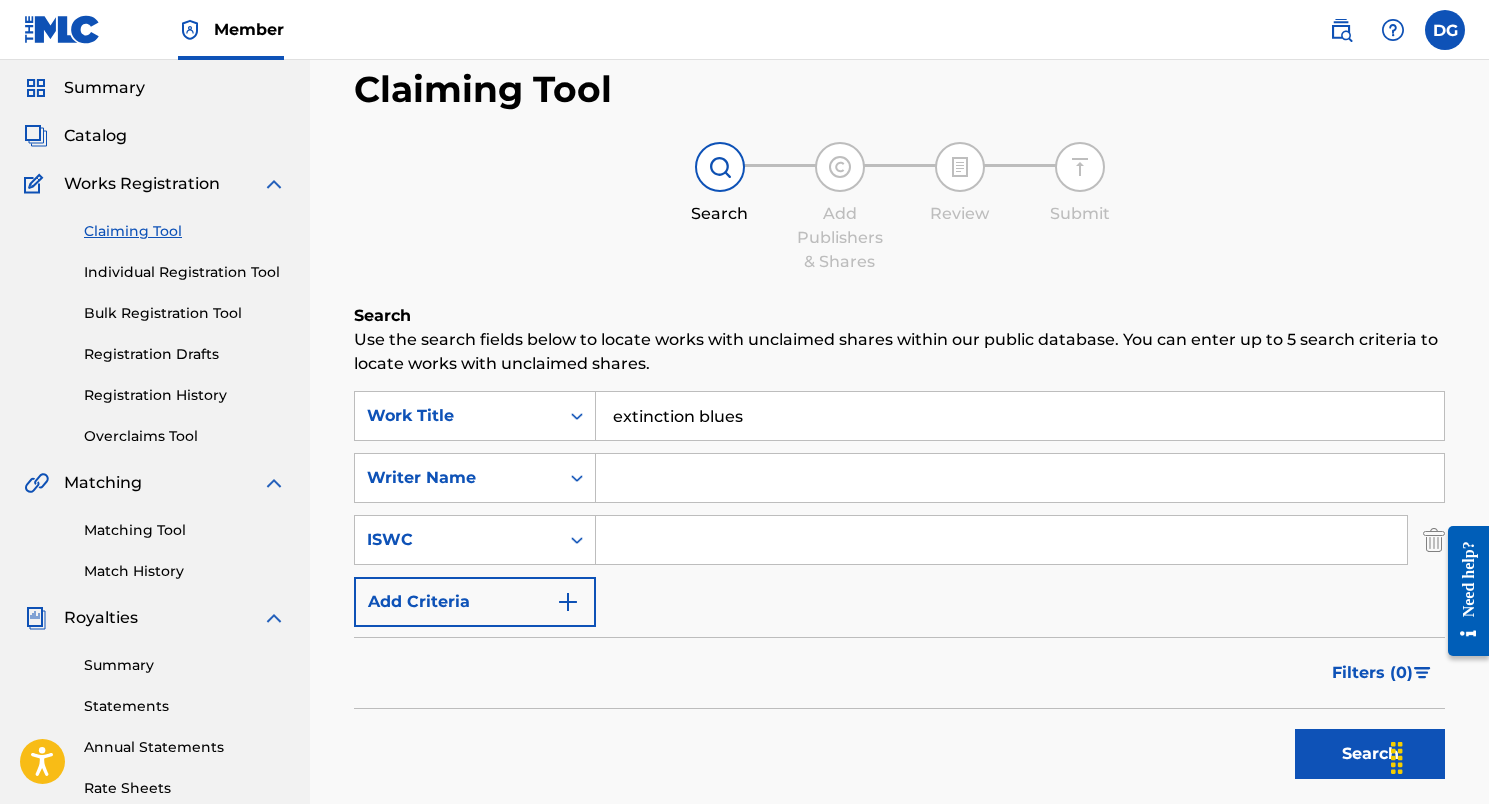 click at bounding box center [1020, 478] 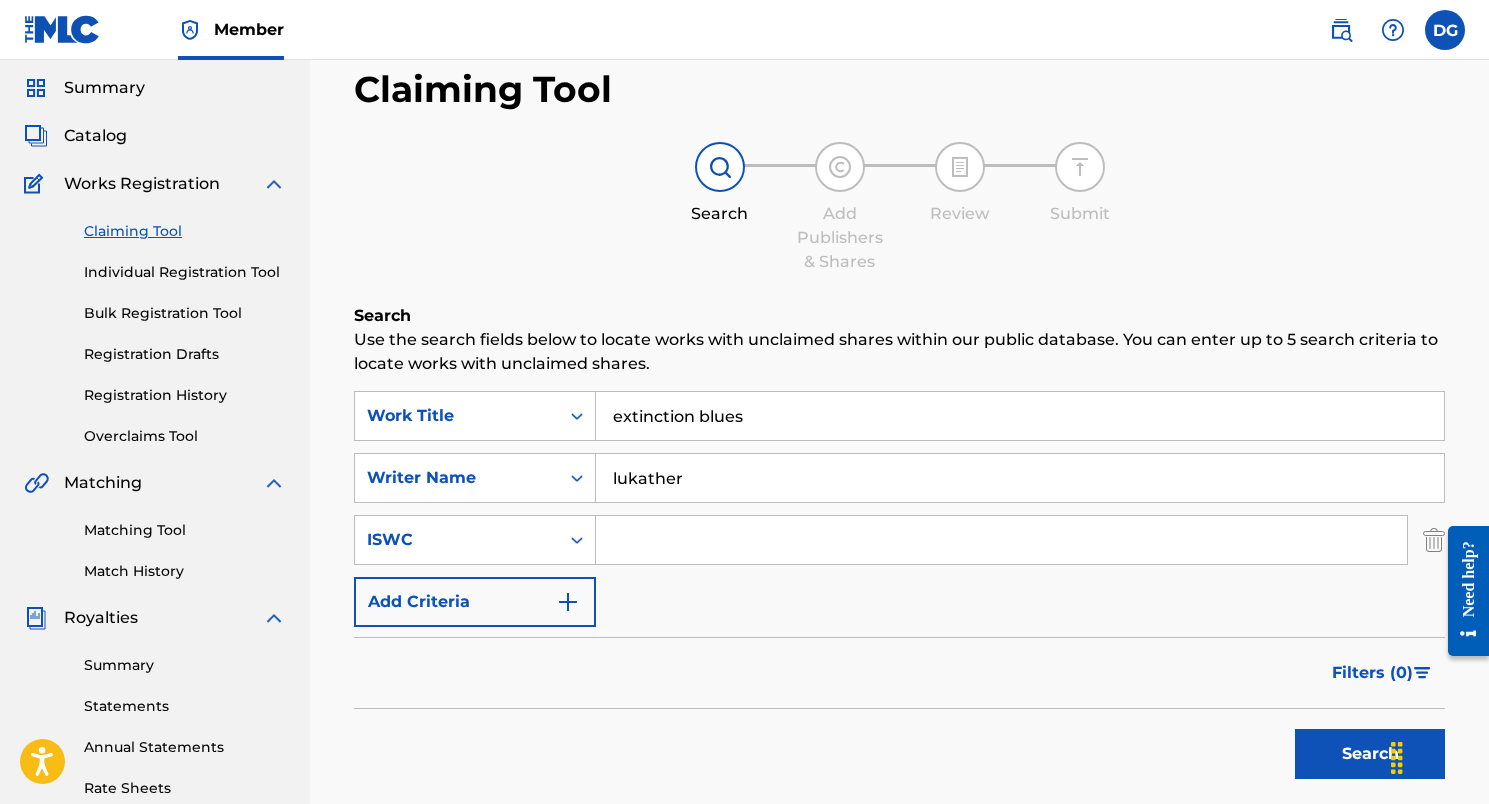 type on "lukather" 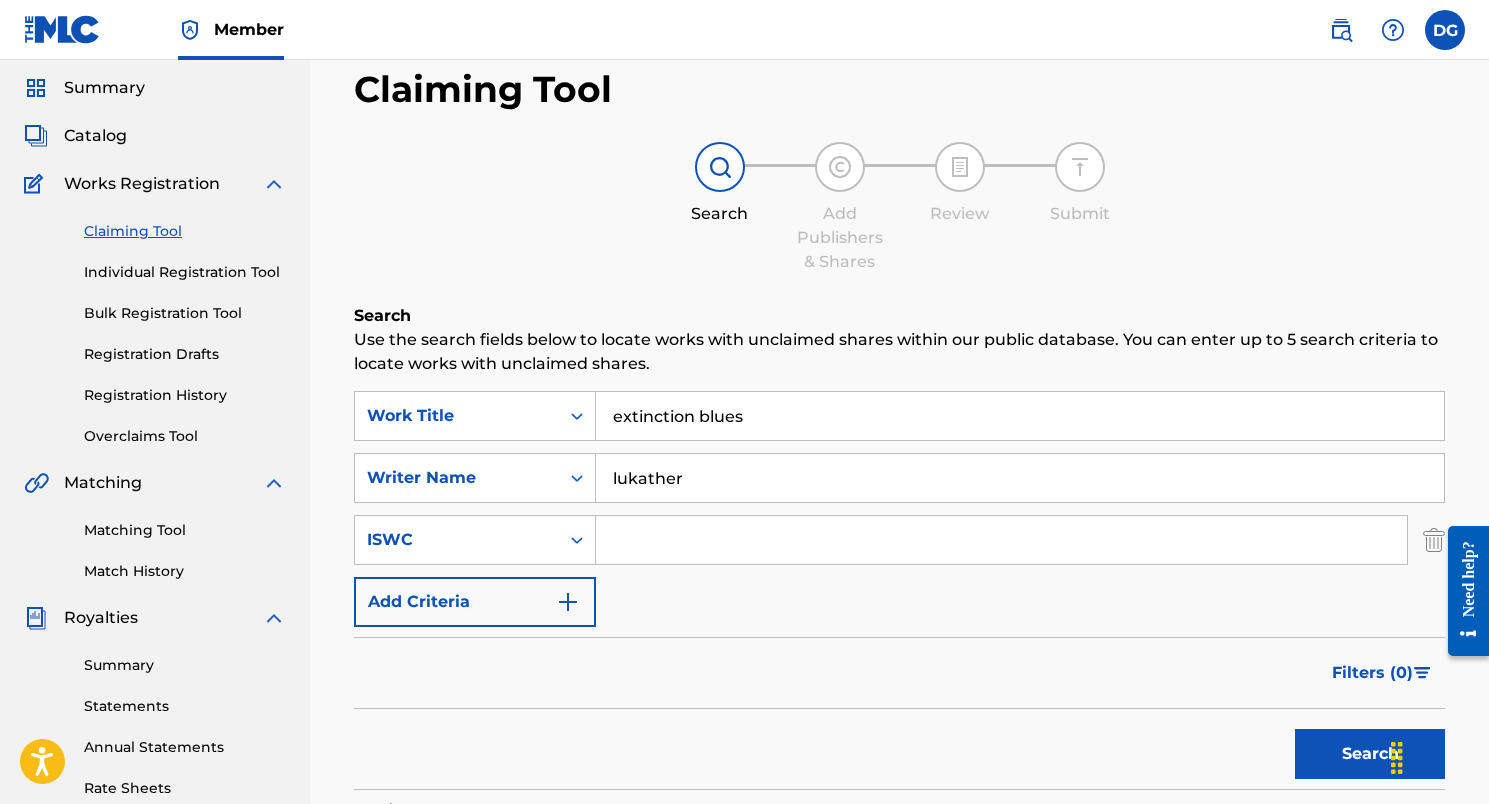 click on "Search" at bounding box center (1370, 754) 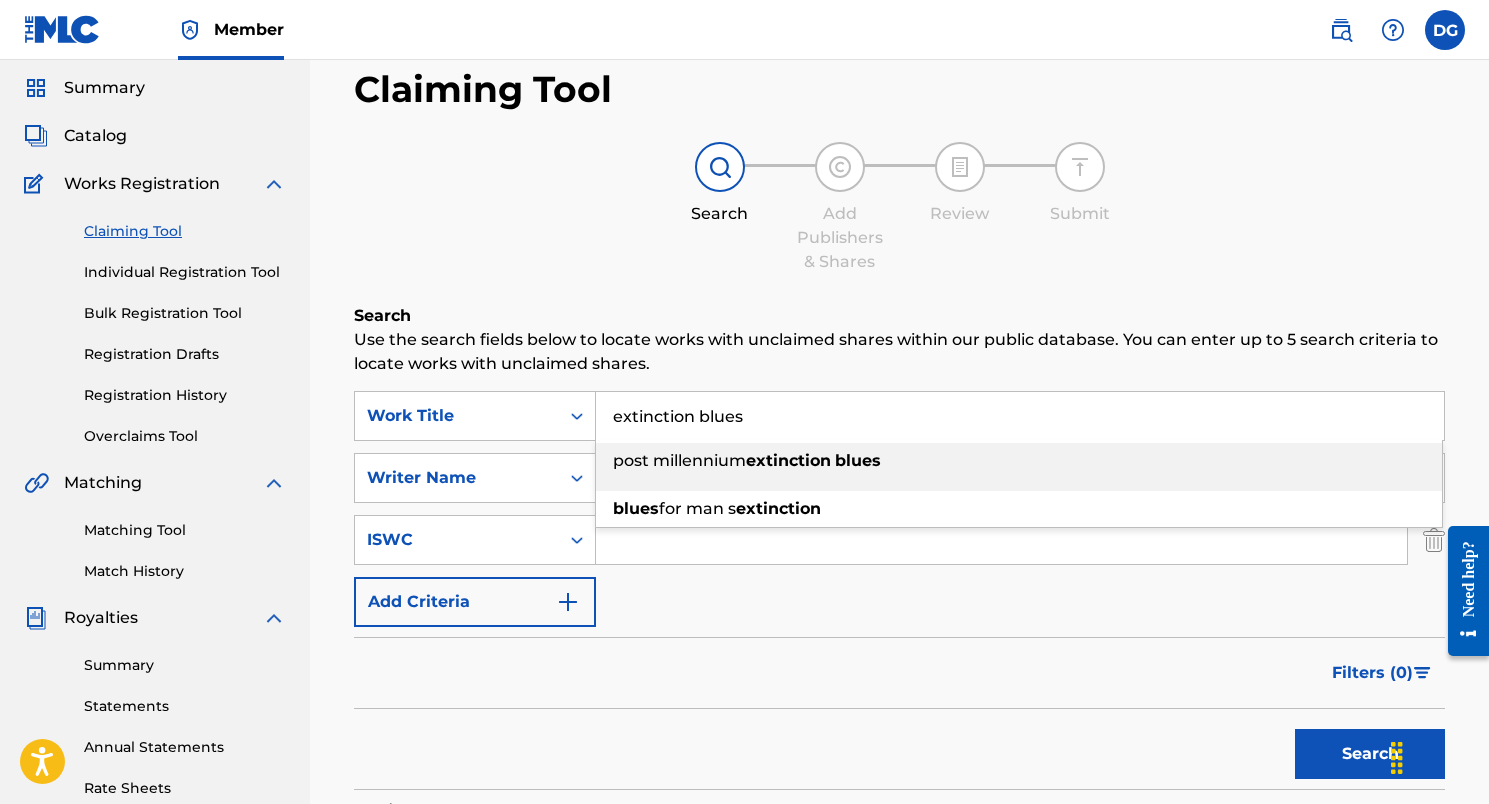 drag, startPoint x: 747, startPoint y: 419, endPoint x: 602, endPoint y: 408, distance: 145.41664 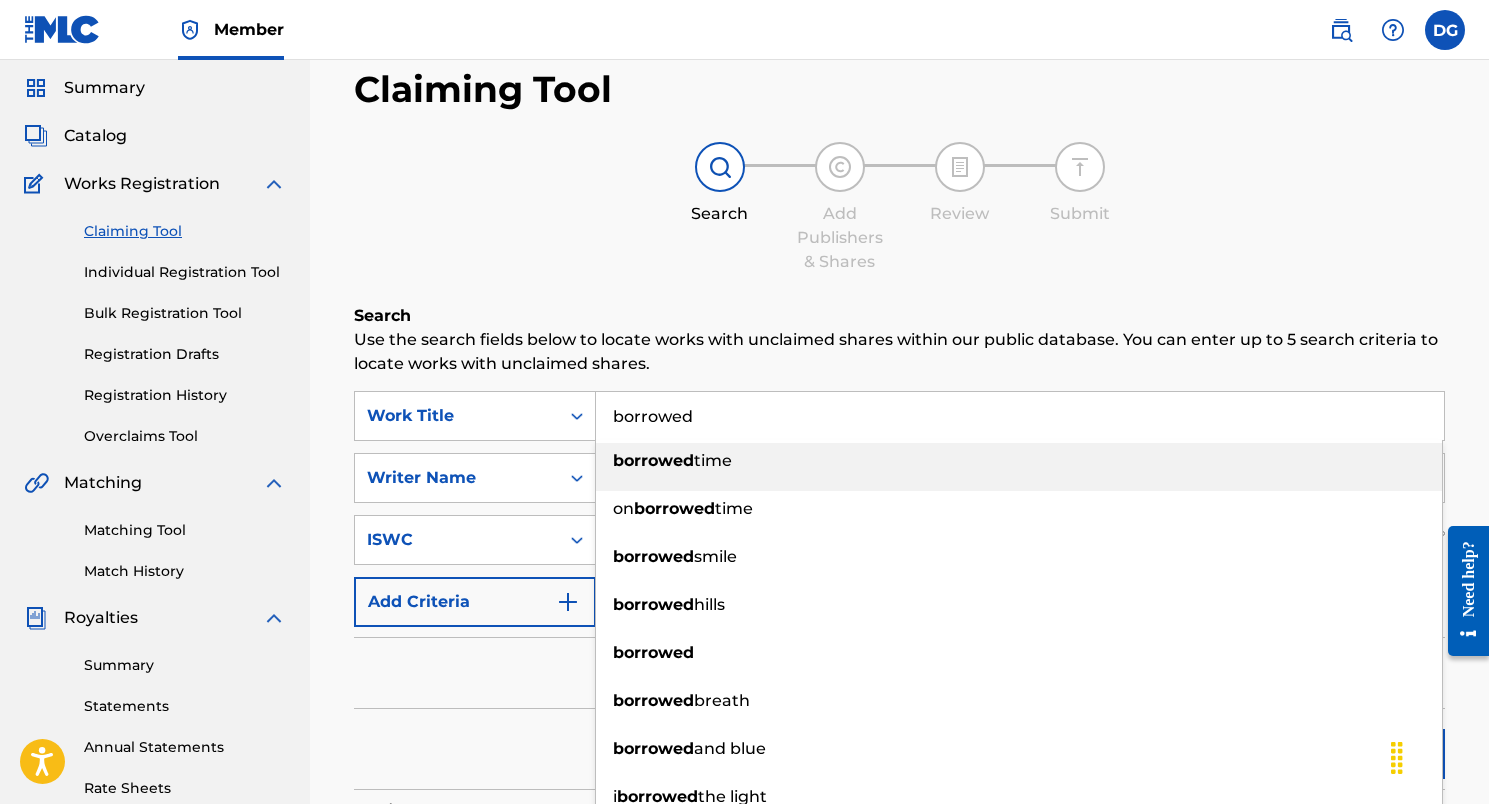 click on "borrowed  time" at bounding box center [1019, 461] 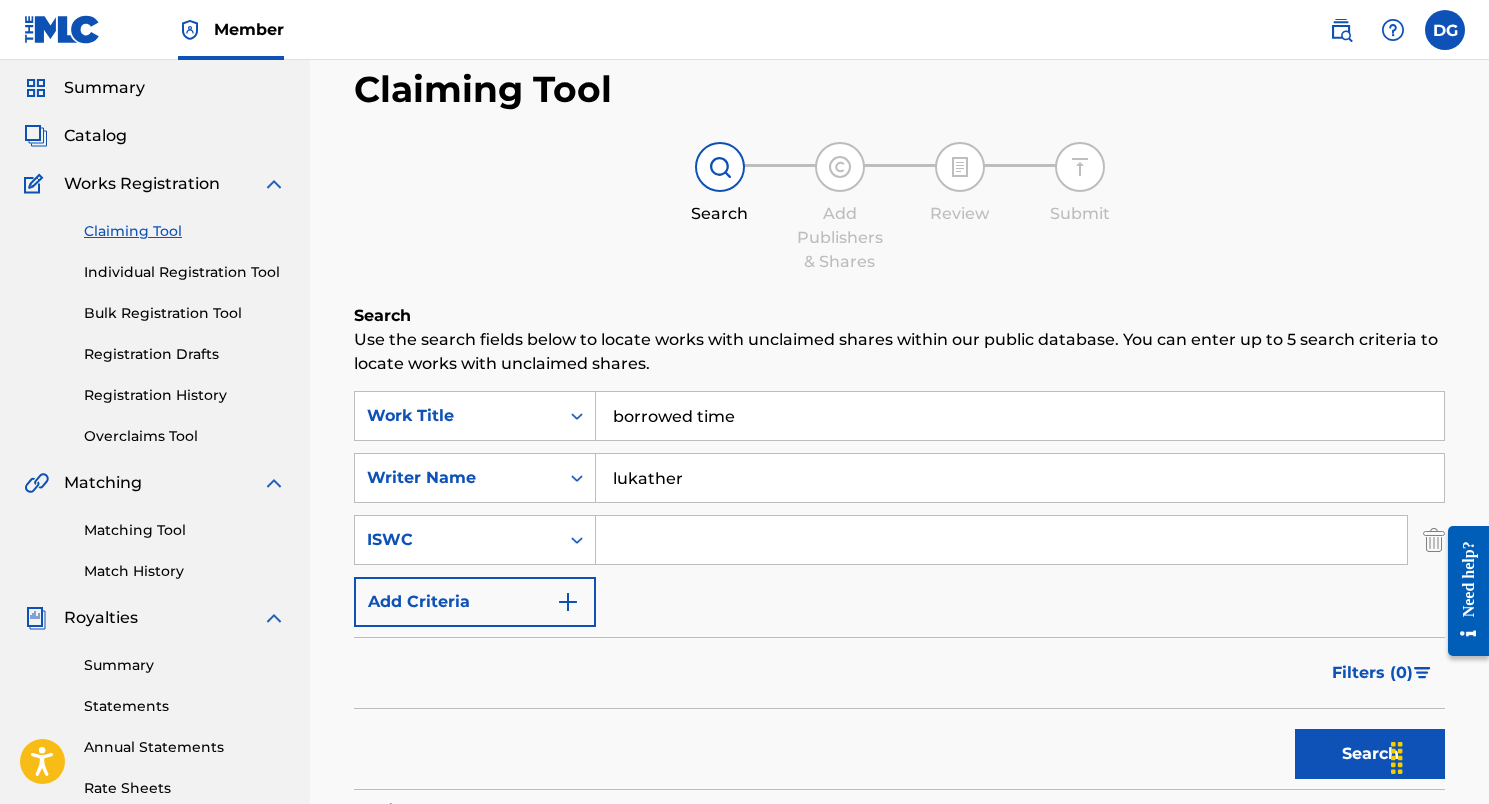 click on "Search" at bounding box center (1370, 754) 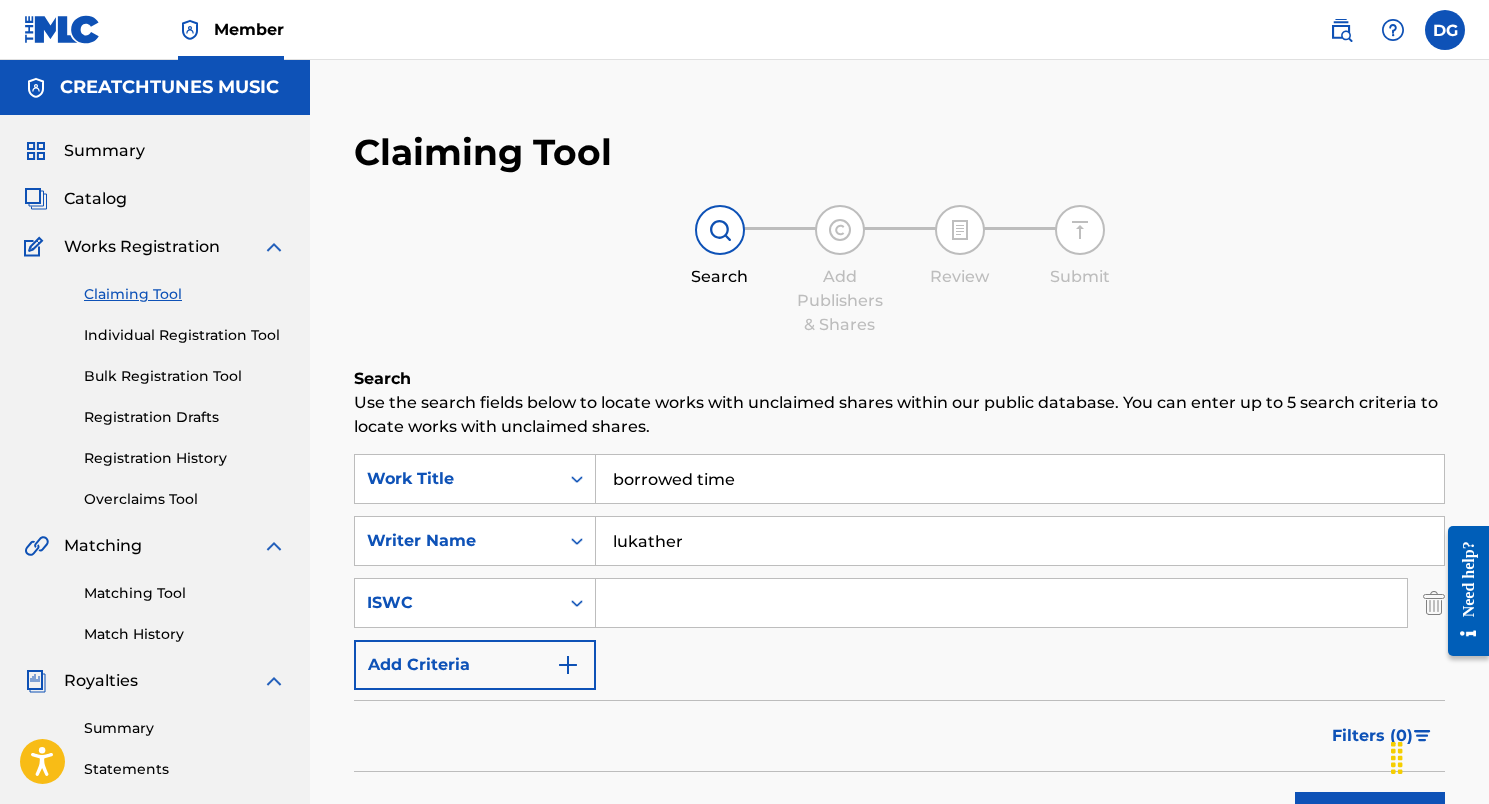 scroll, scrollTop: 0, scrollLeft: 0, axis: both 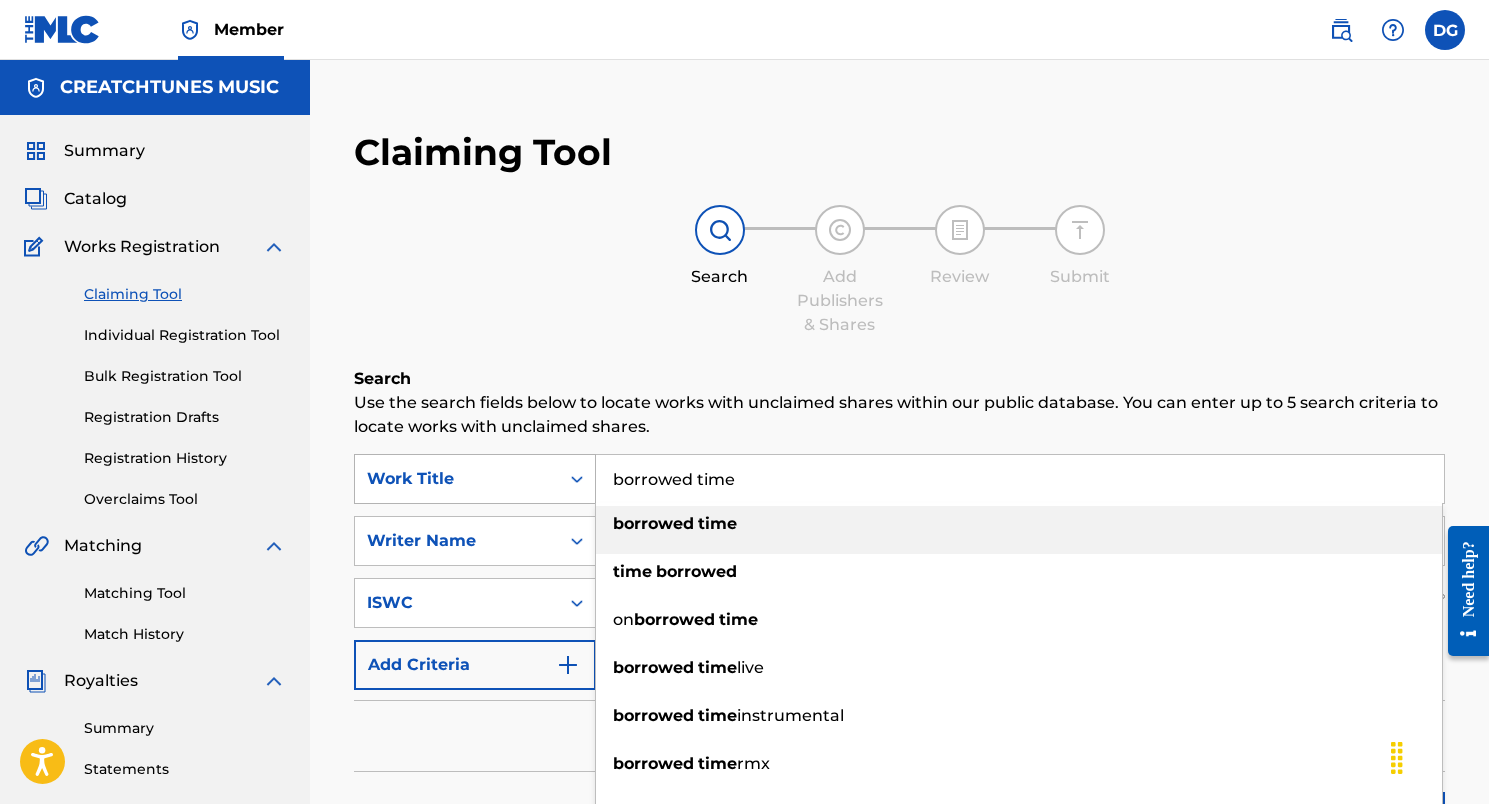drag, startPoint x: 736, startPoint y: 481, endPoint x: 549, endPoint y: 480, distance: 187.00267 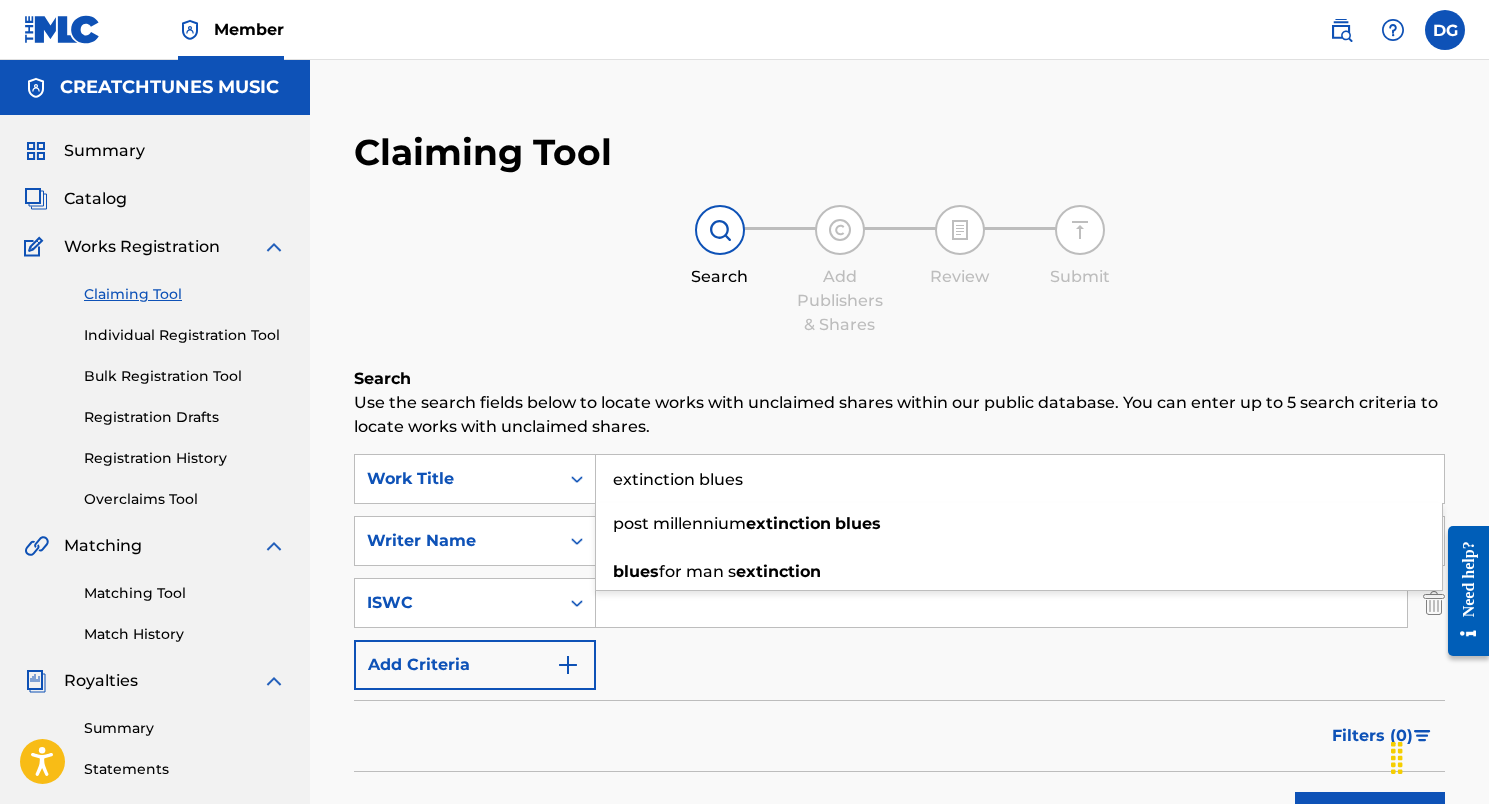 click on "extinction blues" at bounding box center [1020, 479] 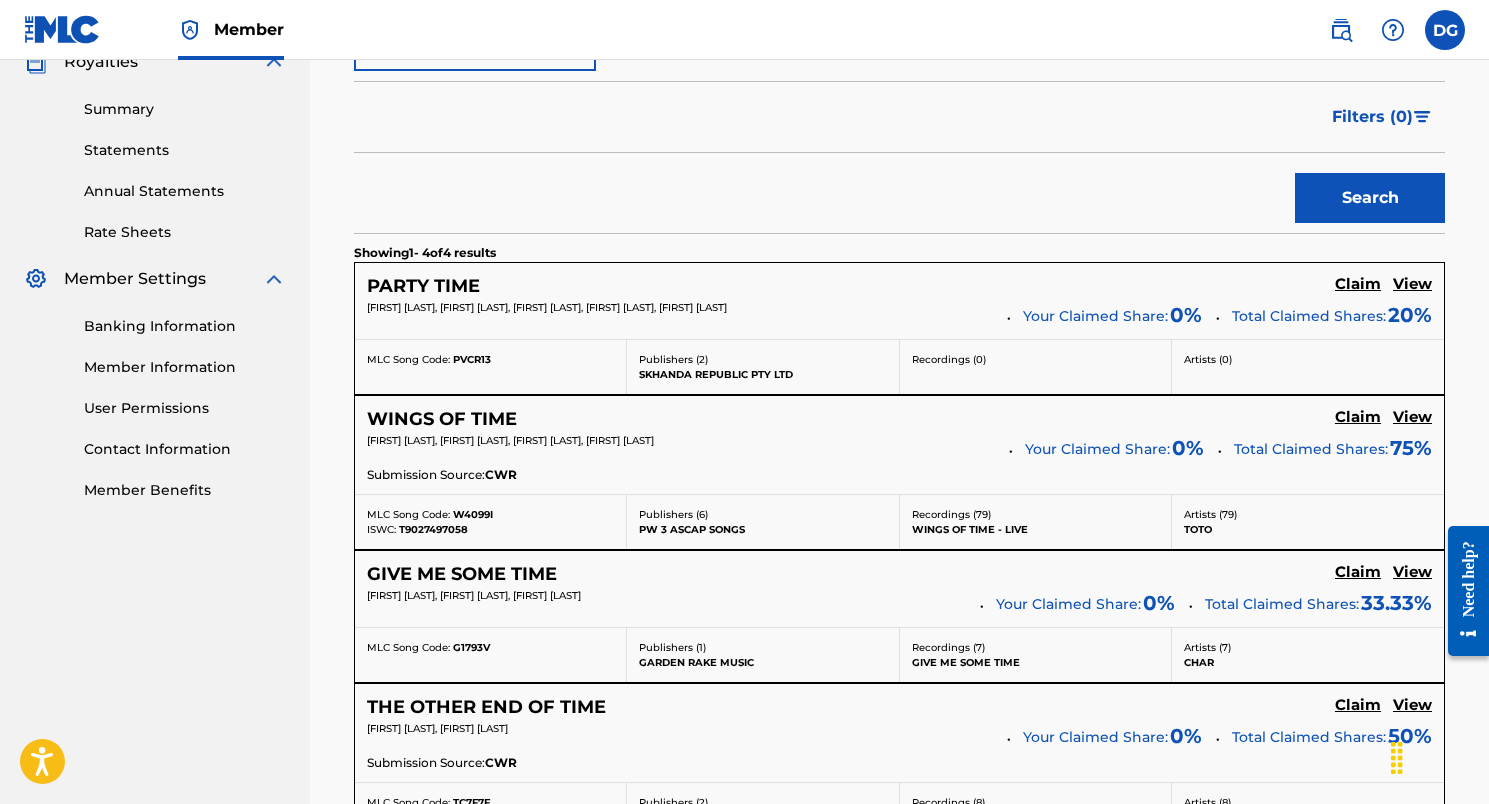 scroll, scrollTop: 619, scrollLeft: 0, axis: vertical 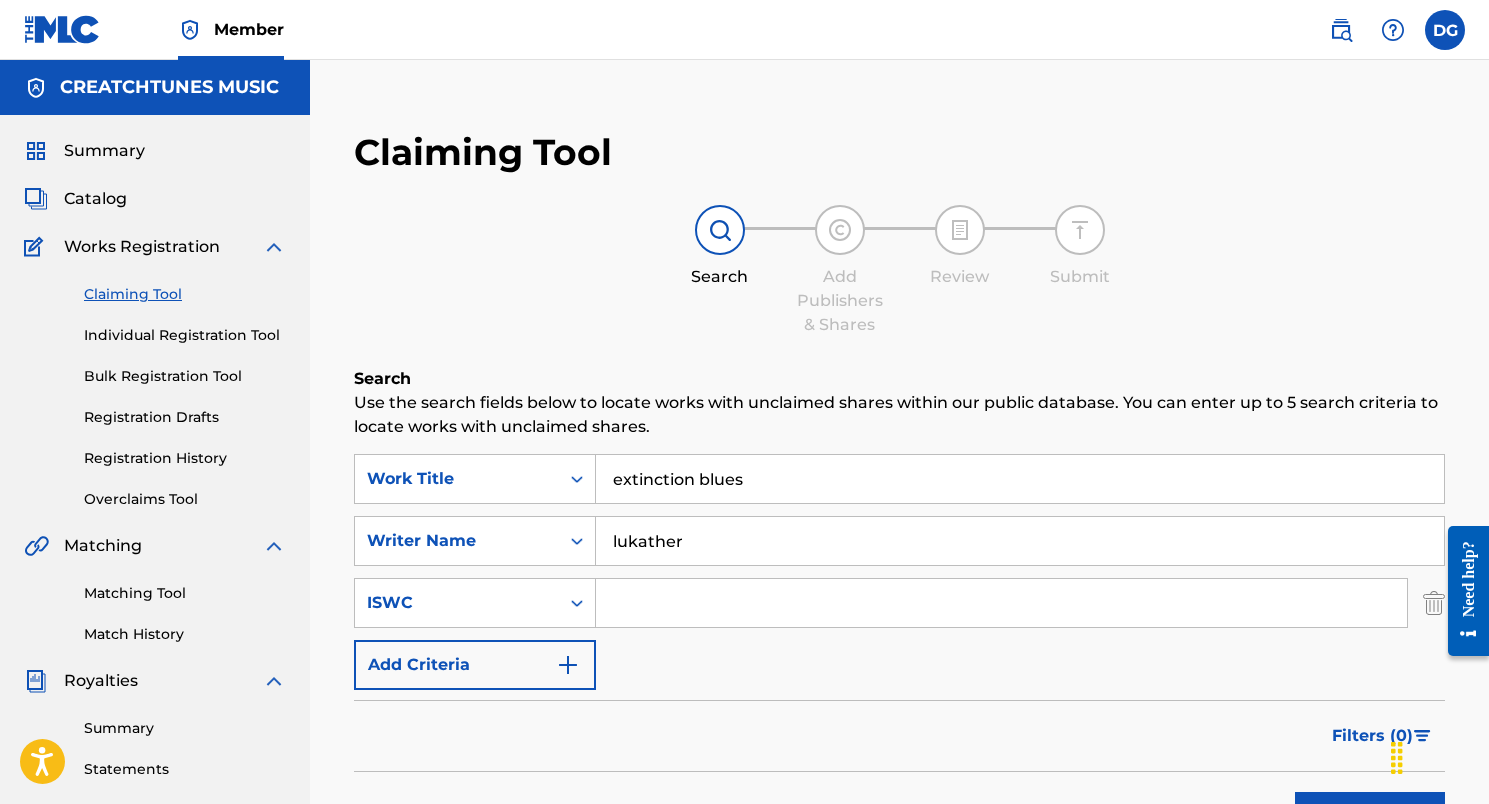 click on "Catalog" at bounding box center [95, 199] 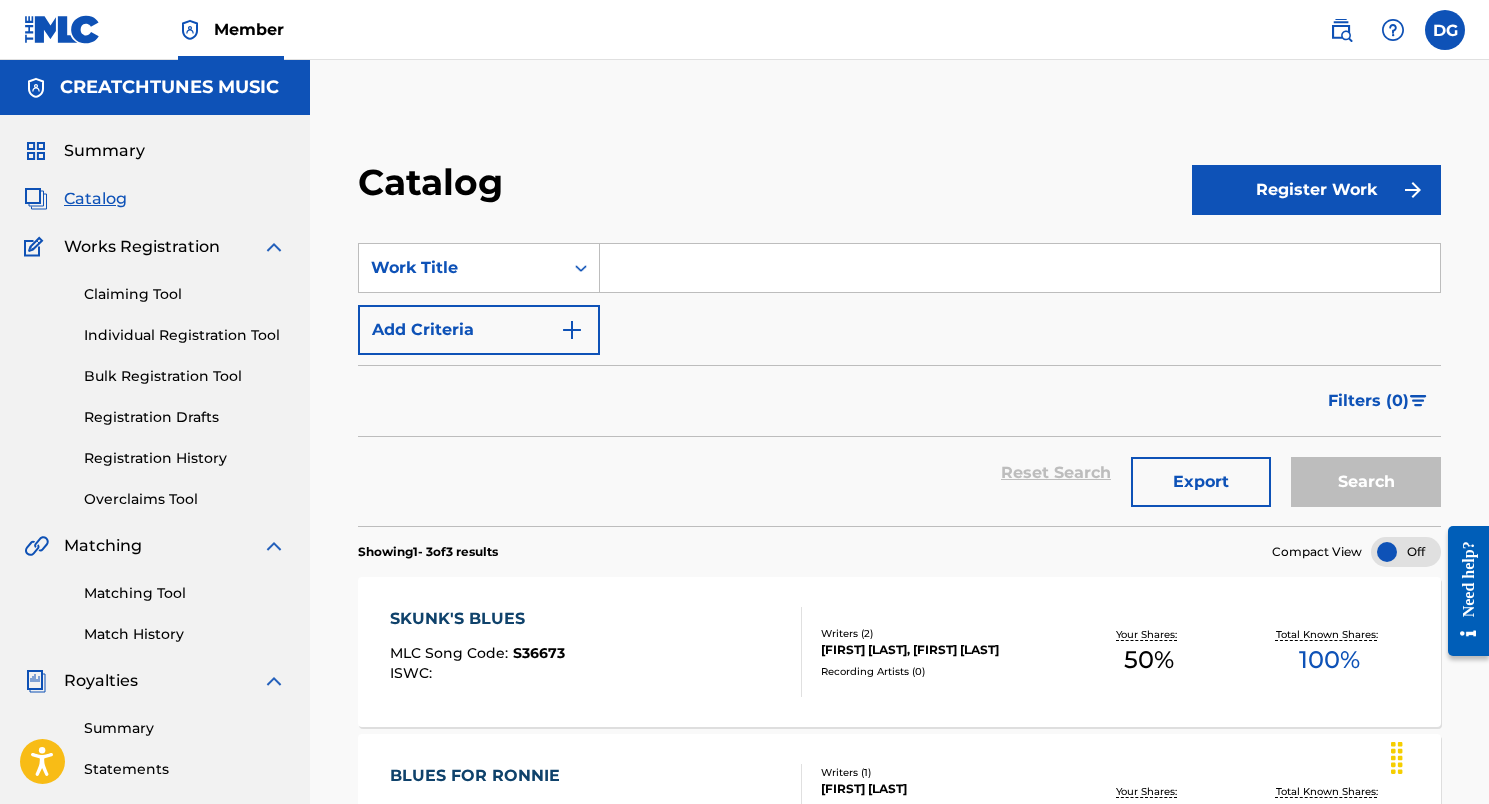 click at bounding box center (1020, 268) 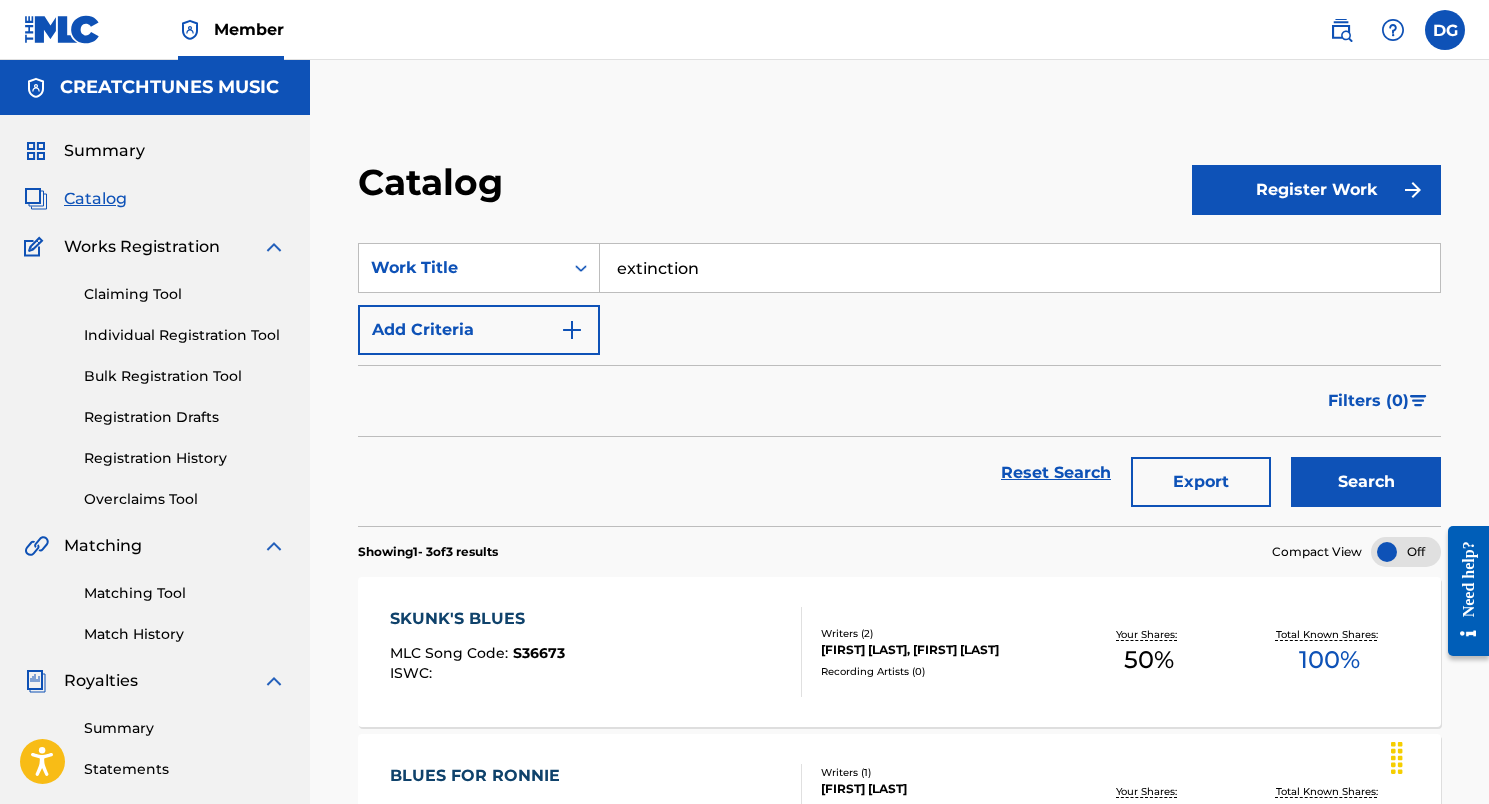 click on "Search" at bounding box center (1366, 482) 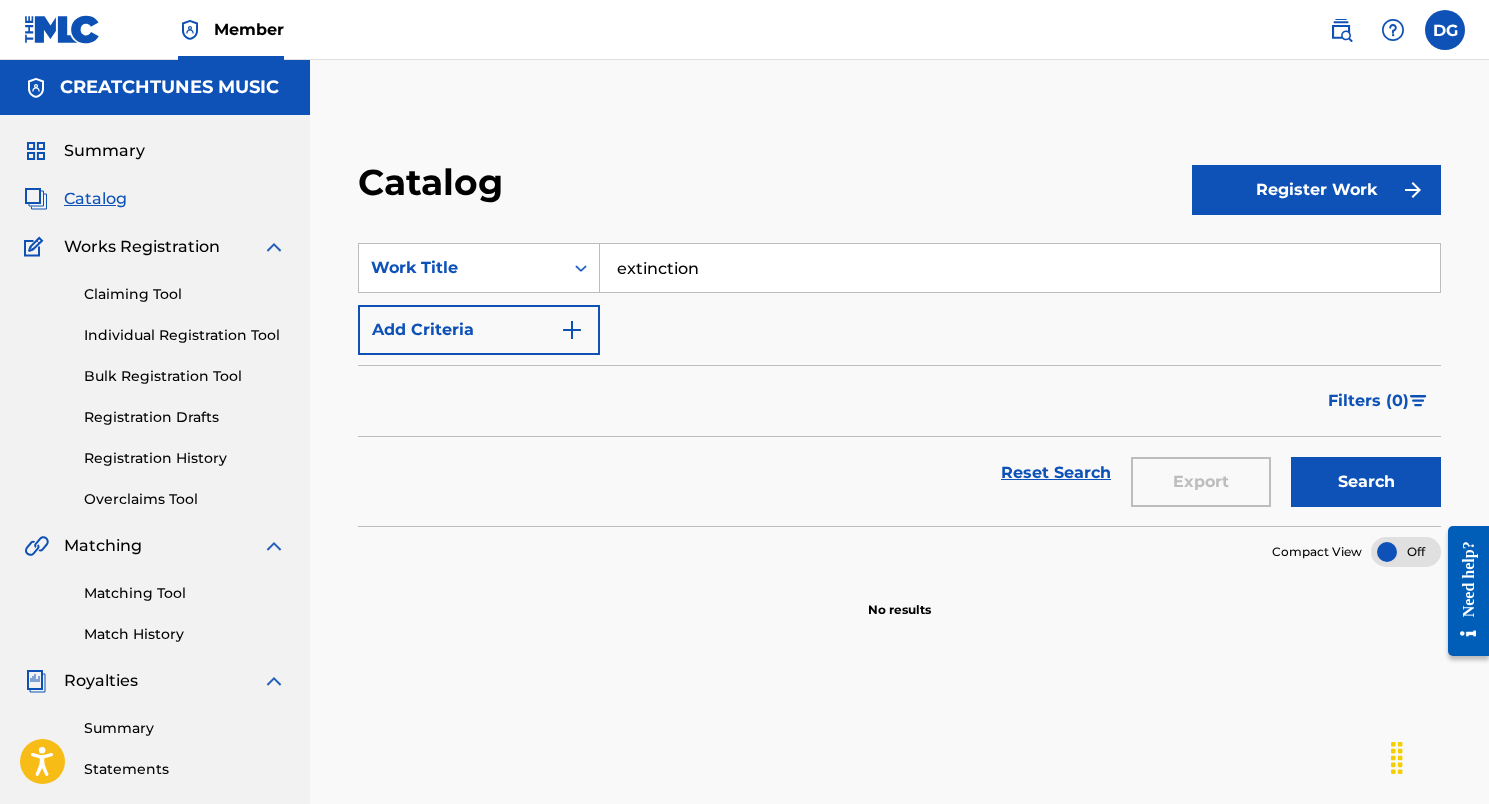 scroll, scrollTop: 0, scrollLeft: 0, axis: both 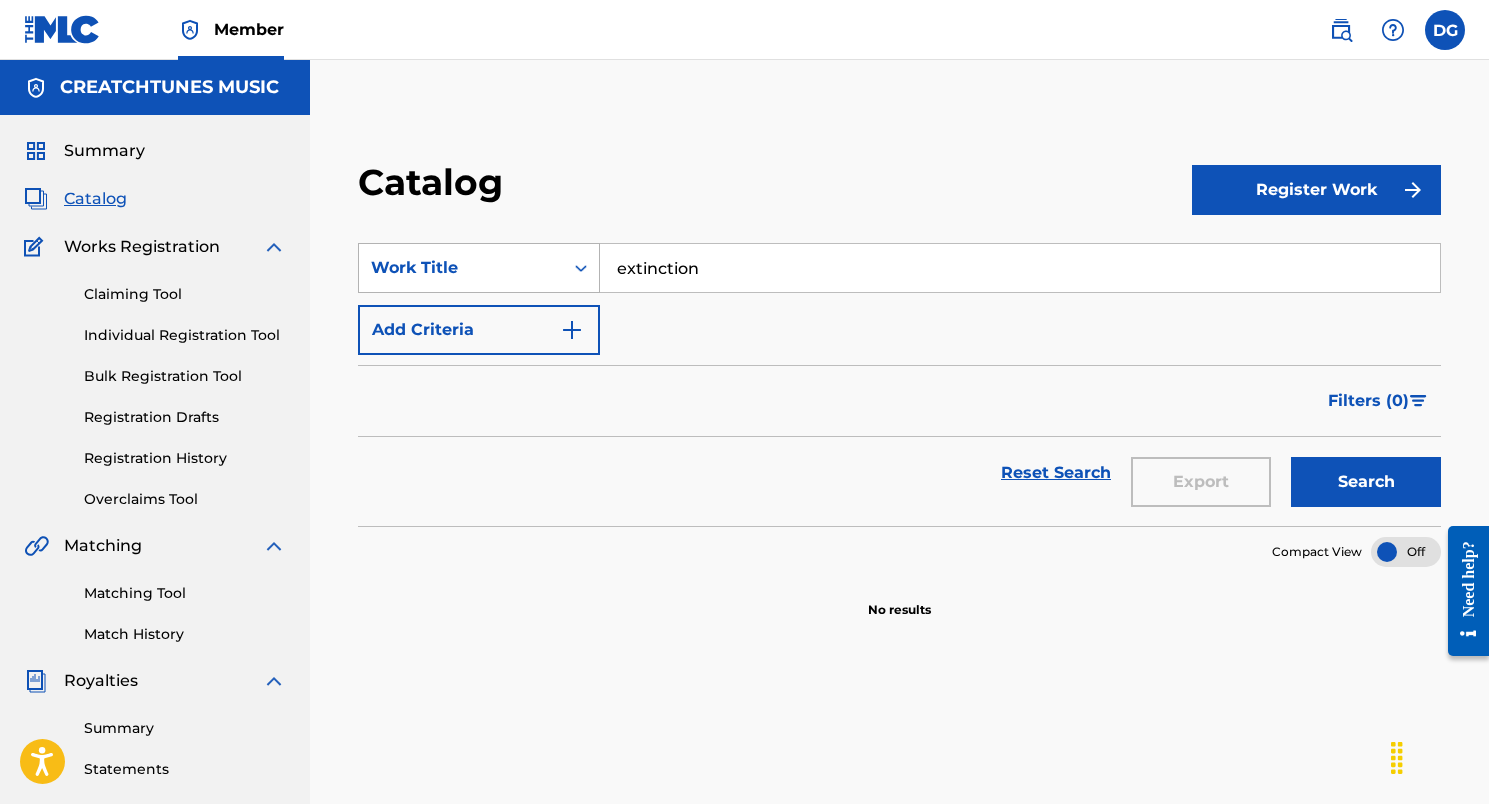 drag, startPoint x: 723, startPoint y: 267, endPoint x: 583, endPoint y: 264, distance: 140.03214 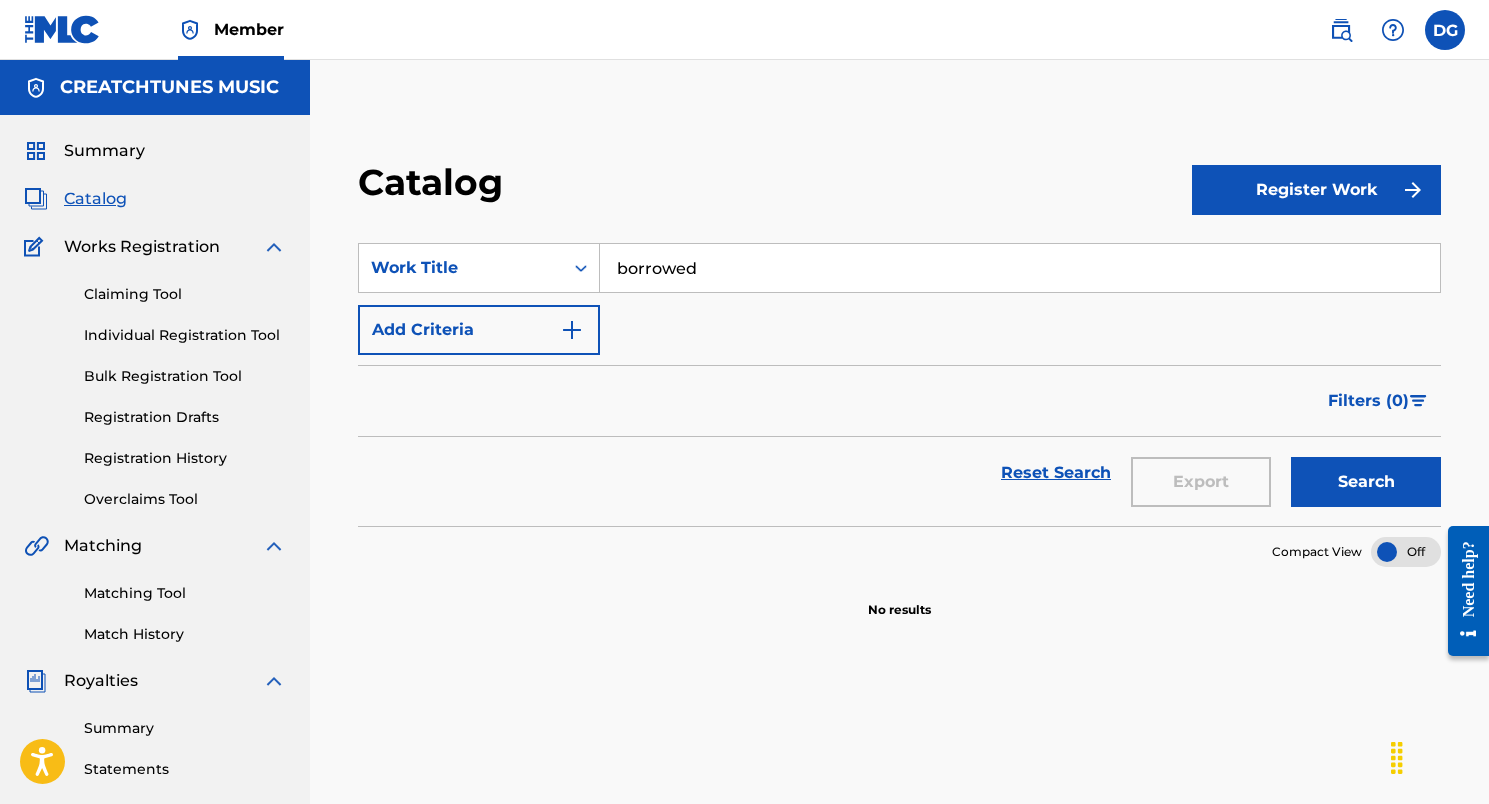 click on "Search" at bounding box center (1366, 482) 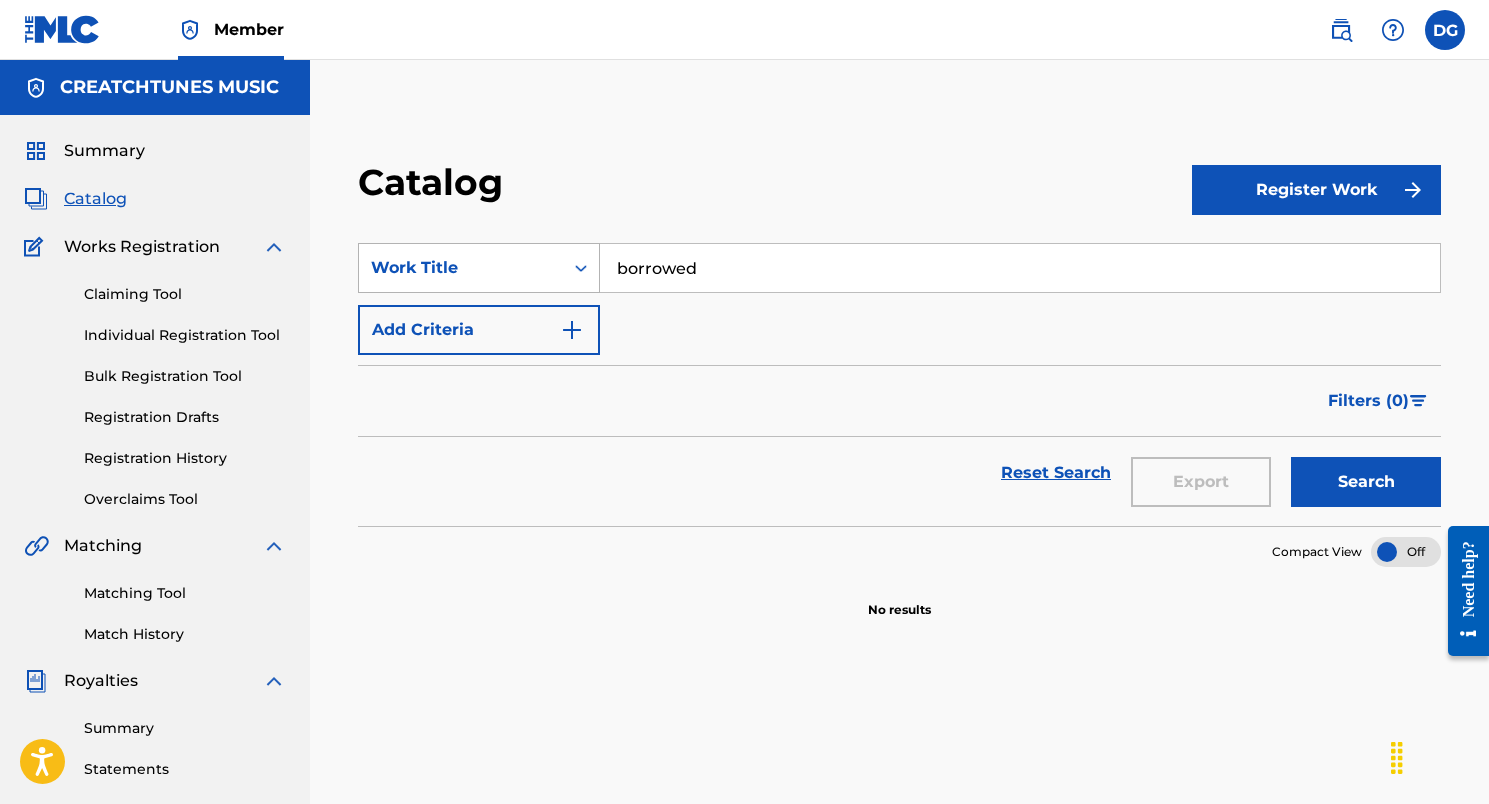 drag, startPoint x: 708, startPoint y: 263, endPoint x: 507, endPoint y: 256, distance: 201.12186 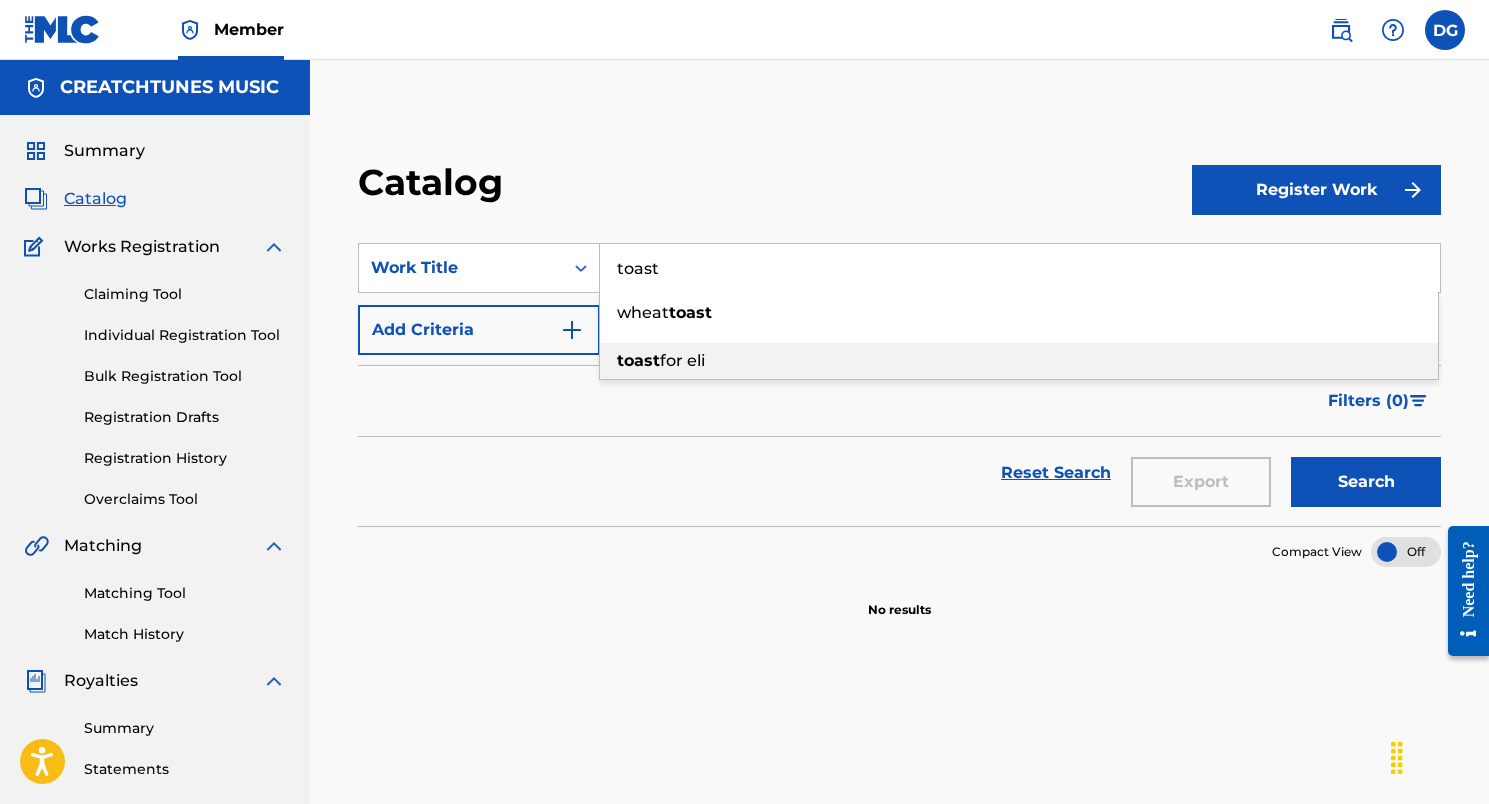 click on "toast  for eli" at bounding box center [1019, 361] 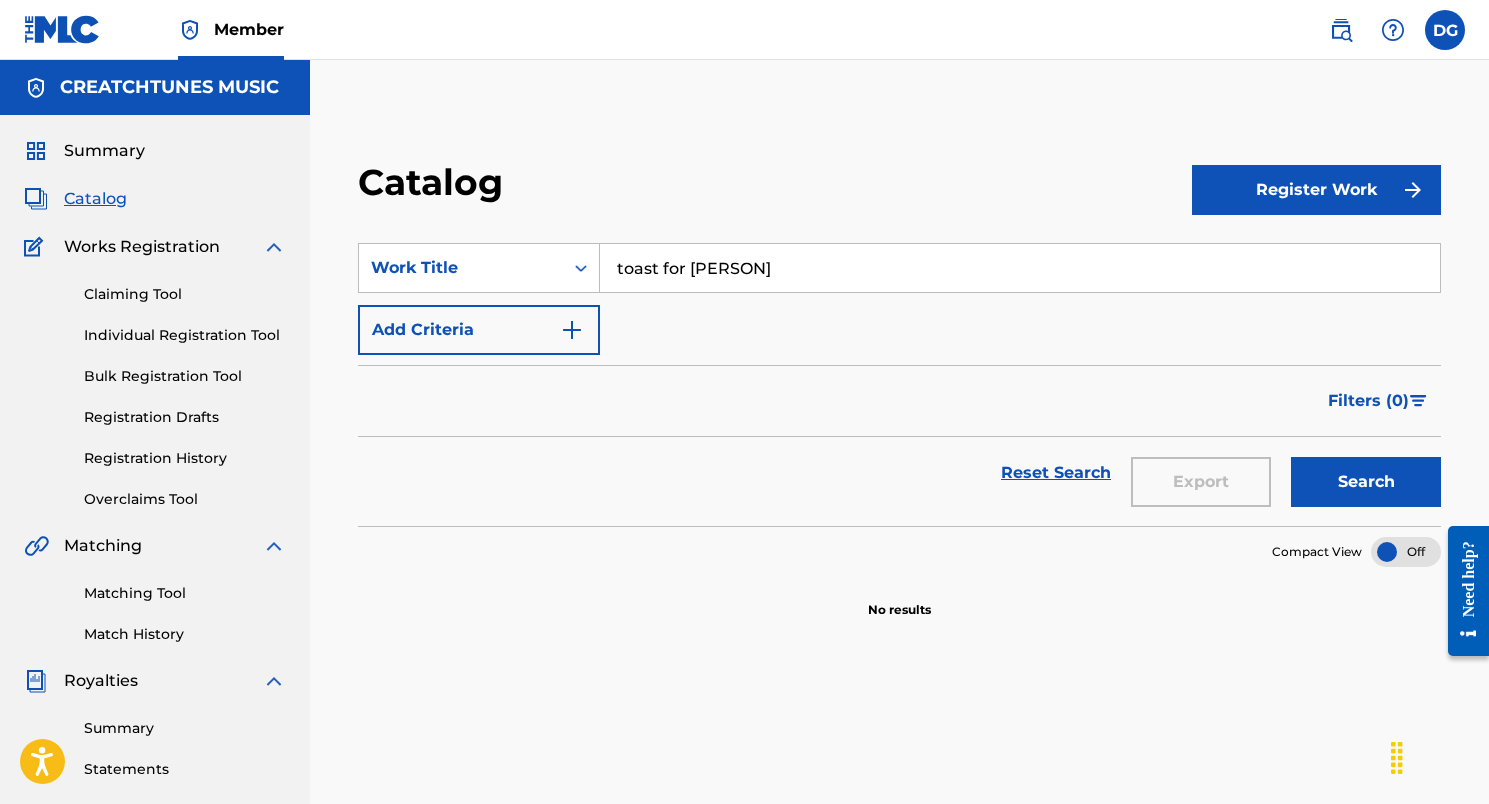 click on "Search" at bounding box center [1366, 482] 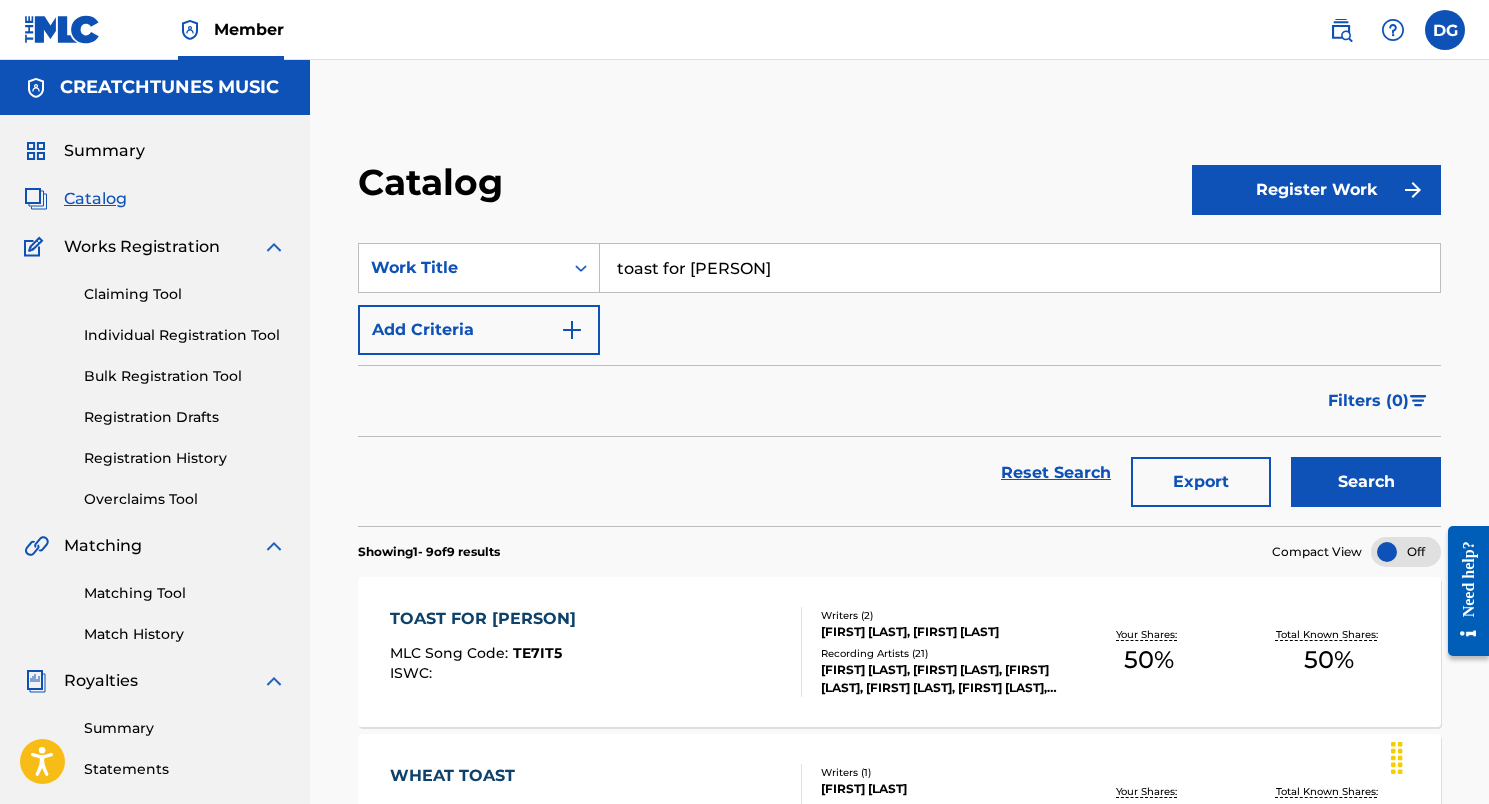 scroll, scrollTop: 0, scrollLeft: 0, axis: both 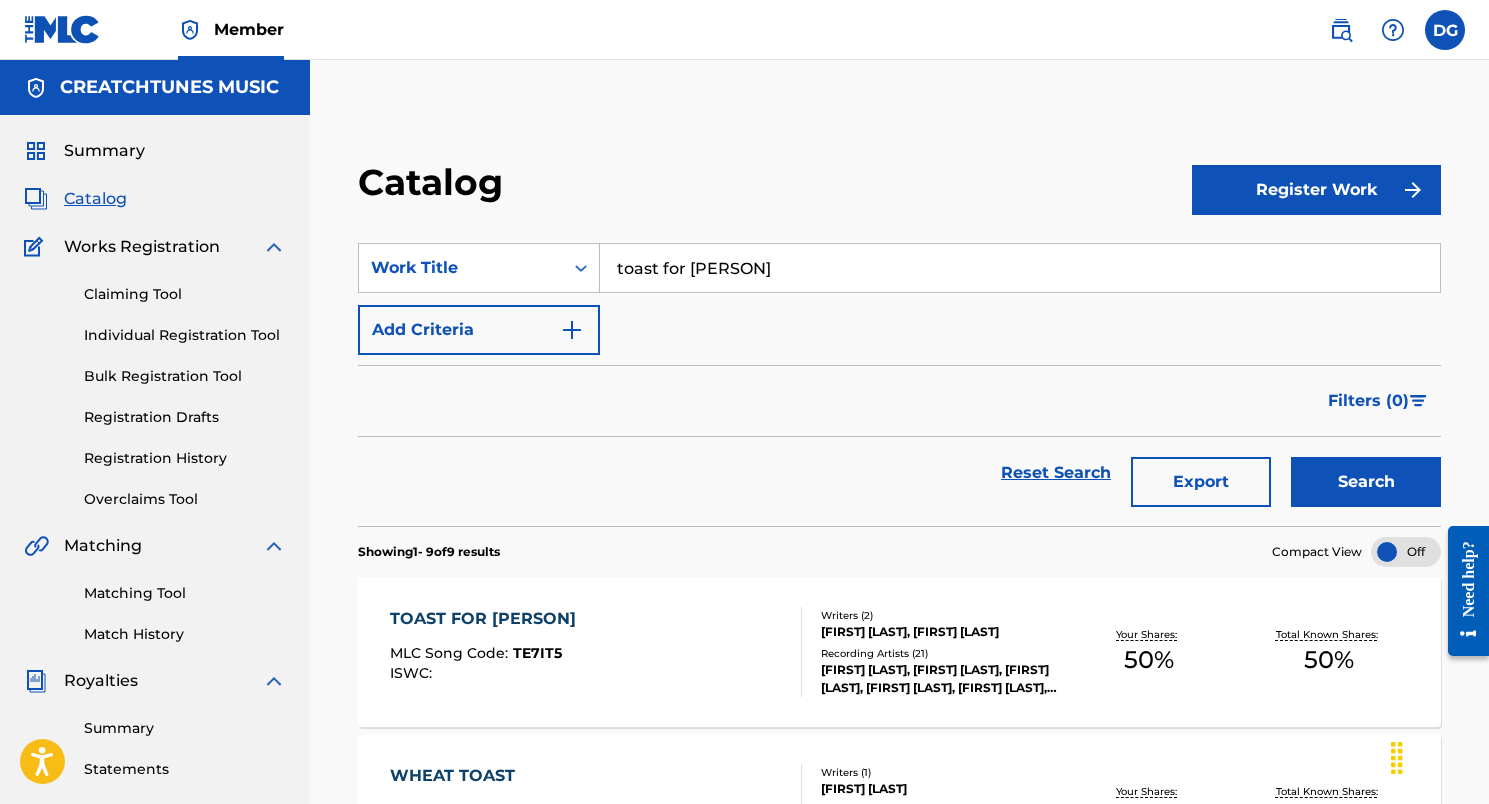 click on "Reset Search" at bounding box center (1056, 473) 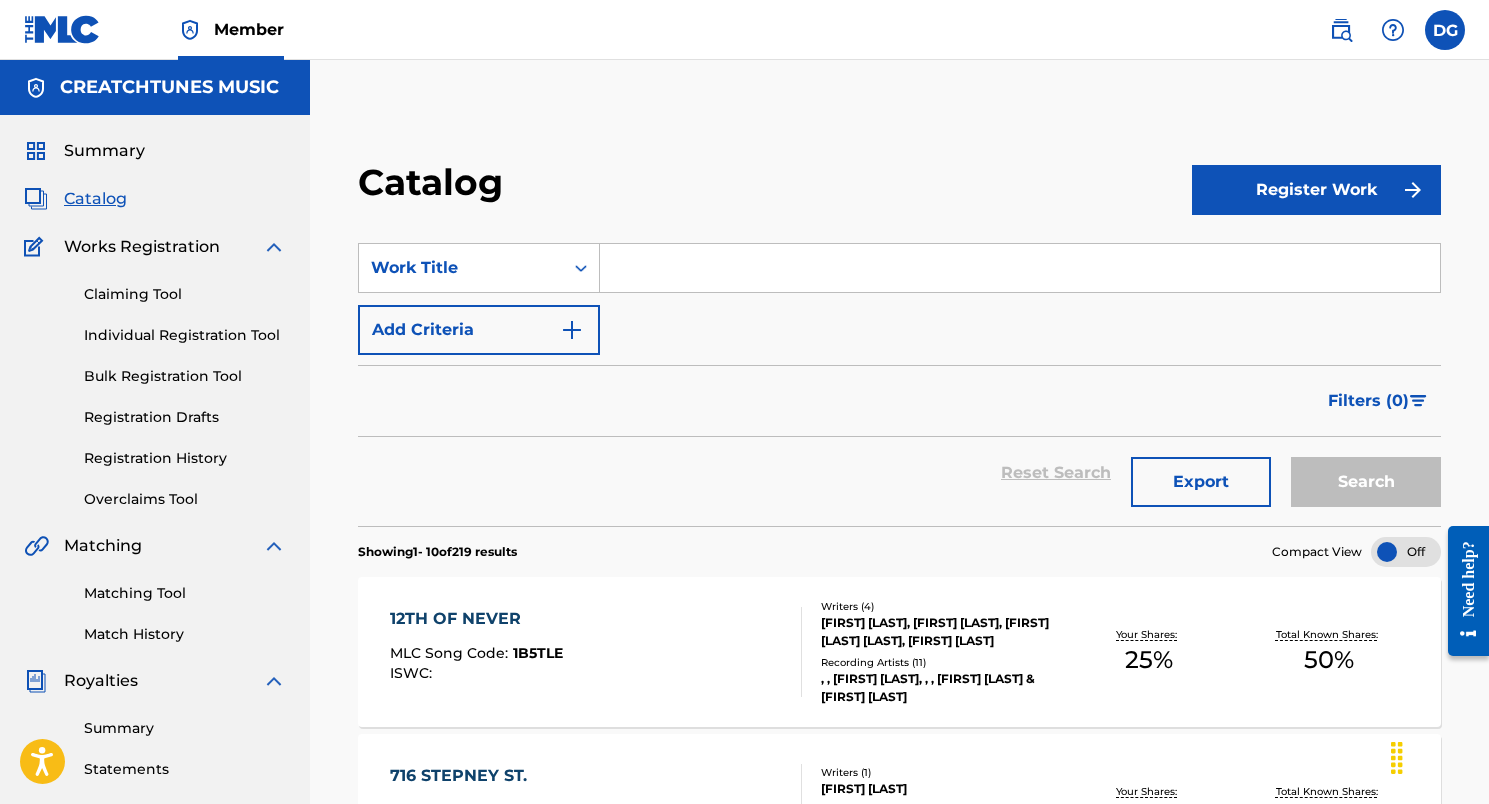 scroll, scrollTop: 0, scrollLeft: 0, axis: both 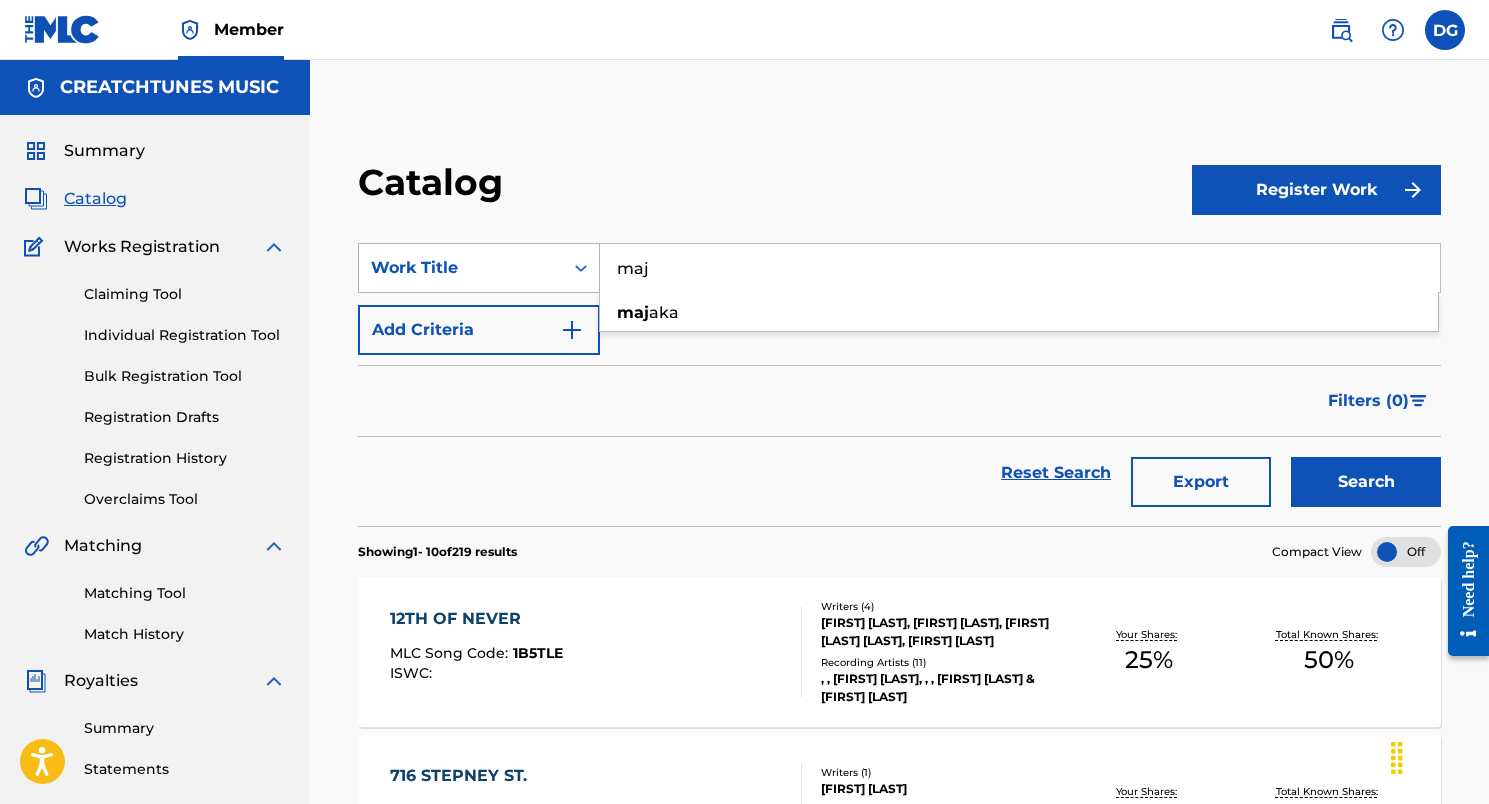 drag, startPoint x: 712, startPoint y: 272, endPoint x: 546, endPoint y: 258, distance: 166.58931 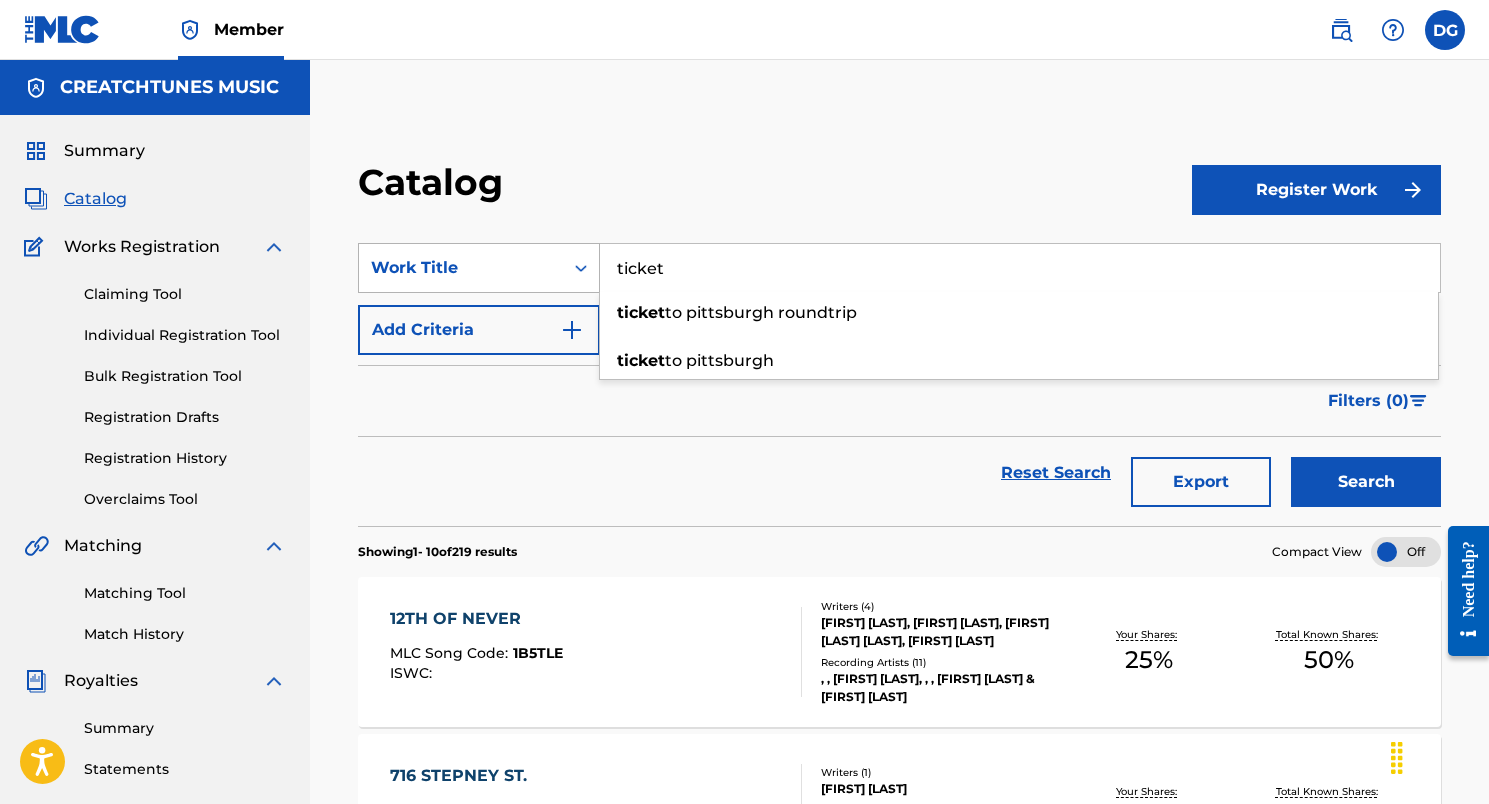 drag, startPoint x: 678, startPoint y: 264, endPoint x: 547, endPoint y: 263, distance: 131.00381 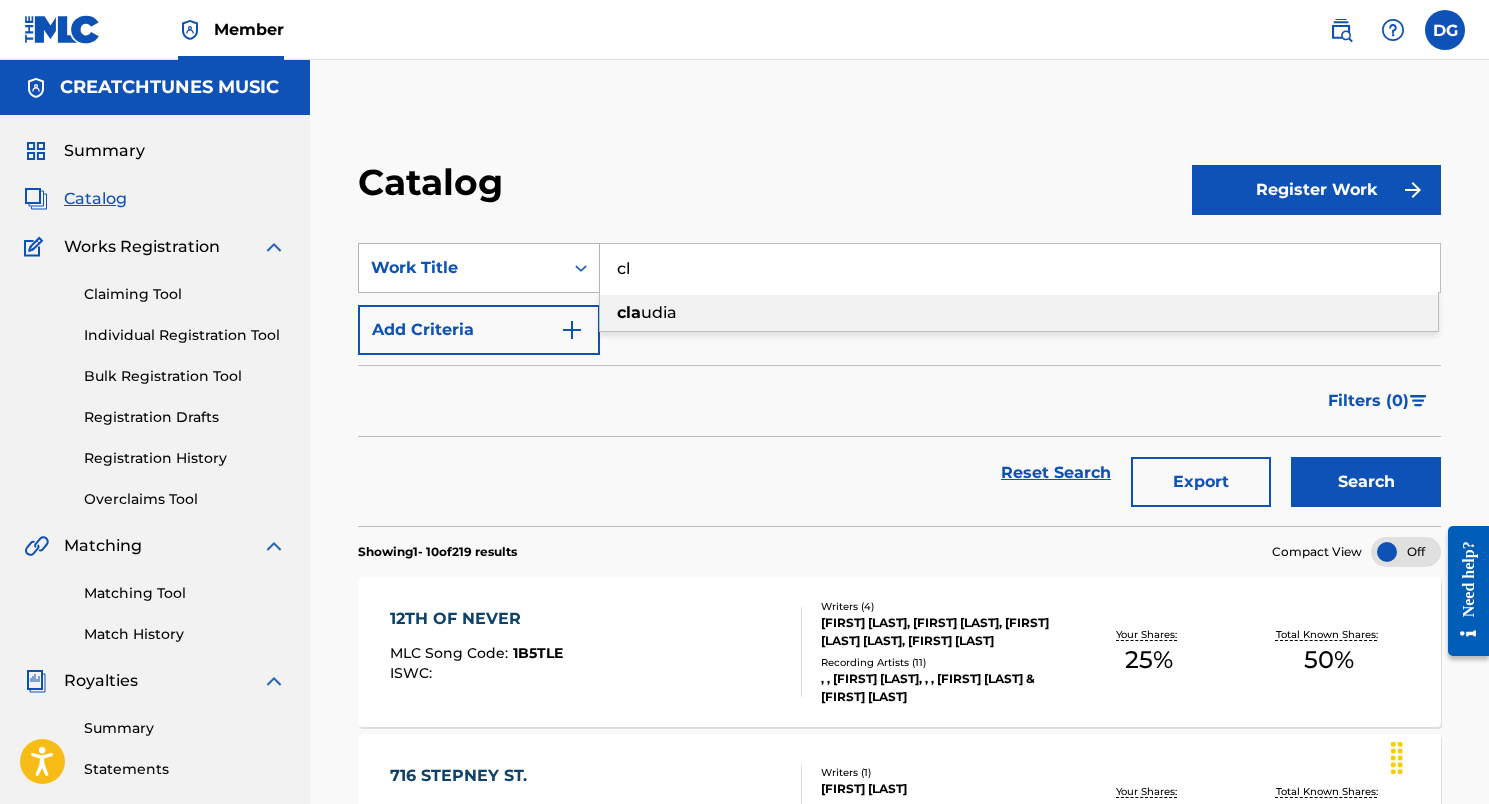 type on "c" 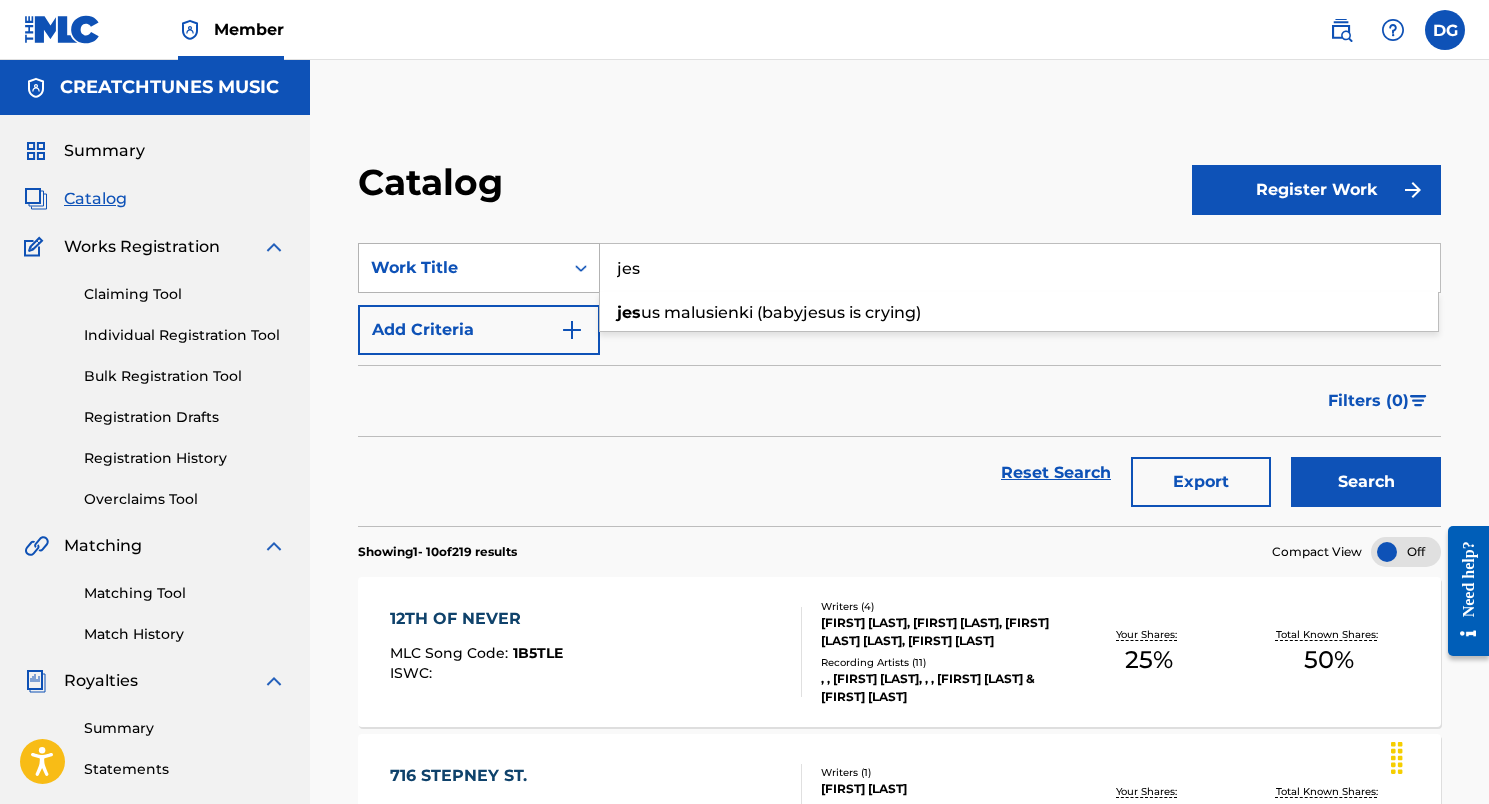 drag, startPoint x: 682, startPoint y: 266, endPoint x: 538, endPoint y: 266, distance: 144 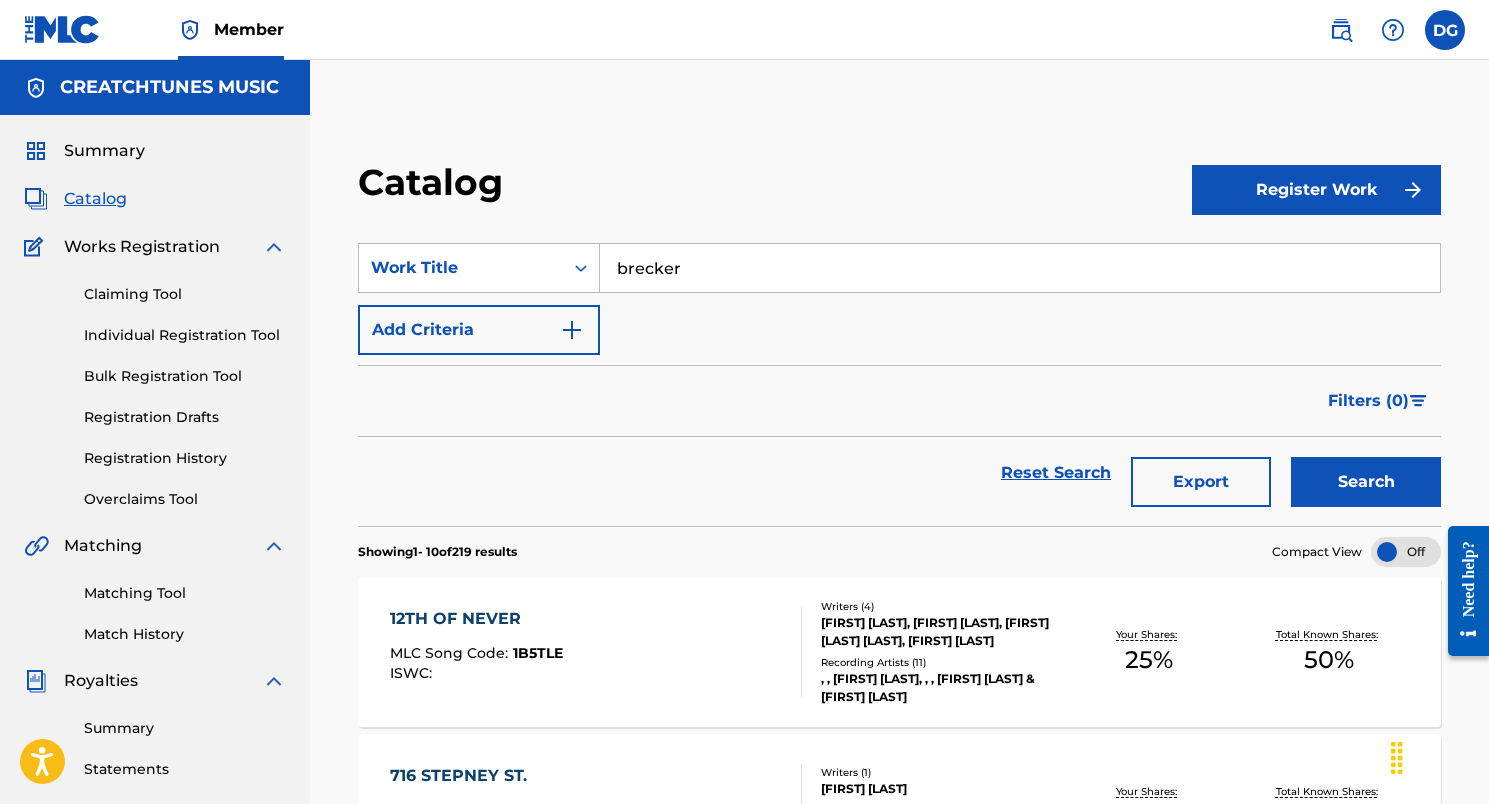 click on "Catalog Register Work SearchWithCriteria5b44ecef-b79b-49fc-828b-066017c57771 Work Title brecker Add Criteria Filter Hold Filters Overclaim   Dispute   Remove Filters Apply Filters Filters ( 0 ) Reset Search Export Search Showing  1  -   10  of  219   results   Compact View 12TH  OF NEVER MLC Song Code : 1B5TLE ISWC : Writers ( 4 ) DOUG R BOSSI, JOHN PENA, WACKERMAN WACKERMAN, DAVID GARFIELD Recording Artists ( 11 ) LOS LOBOTOMYS, LOS LOBOTOMYS,LYLE WORKMAN,BRANDON FIELDS,CHRIS TRUJILLO, LOS LOBOTOMYS, LOS LOBOTOMYS, DOUG BOSSI & ECHO CIRCLE Your Shares: 25 % Total Known Shares: 50 % 716 STEPNEY ST. MLC Song Code : 7E51PH ISWC : Writers ( 1 ) DAVID GARFIELD Recording Artists ( 4 ) RICHARD TOKATZ, RALF RICKERT, KARIZMA, DOMENIC GENOVA, DAVID GARFIELD, CARLOS VEGA, KARIZMA,RALF RICKERT,CARLOS VEGA,DOMENIC GENOVA,RICHARD TOKATZ,DAVID GARFIELD, DOMENIC GENOVA;RICHARD TOKATZ;CARLOS VEGA;KARIZMA;RALF RICKERT;DAVID GARFIELD, CARLOS VEGA;DAVID GARFIELD;DOMENIC GENOVA;RALF RICKERT;RICHARD TOKATZ;KARIZMA Your Shares: %" at bounding box center [899, 1176] 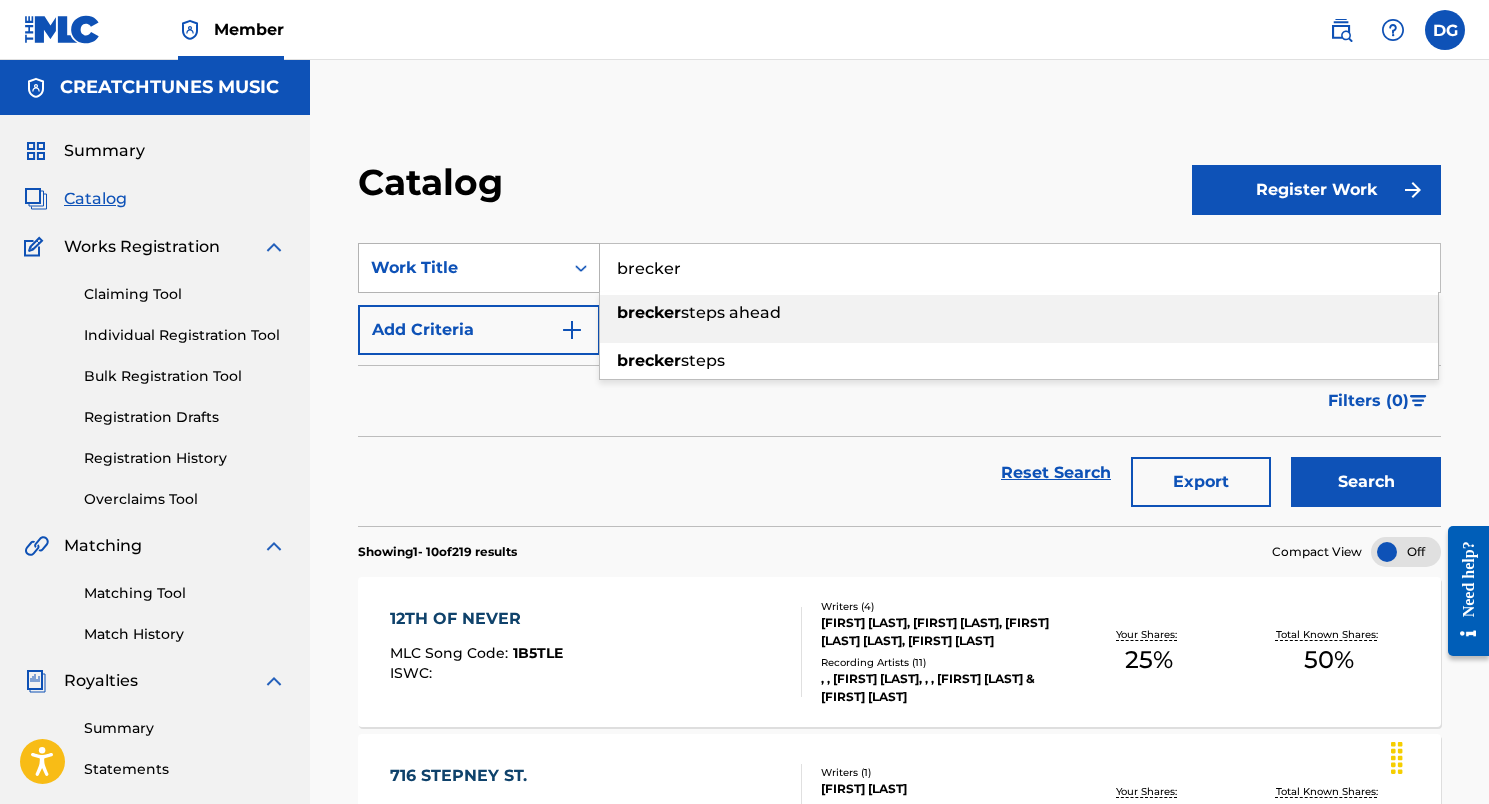 drag, startPoint x: 694, startPoint y: 264, endPoint x: 575, endPoint y: 264, distance: 119 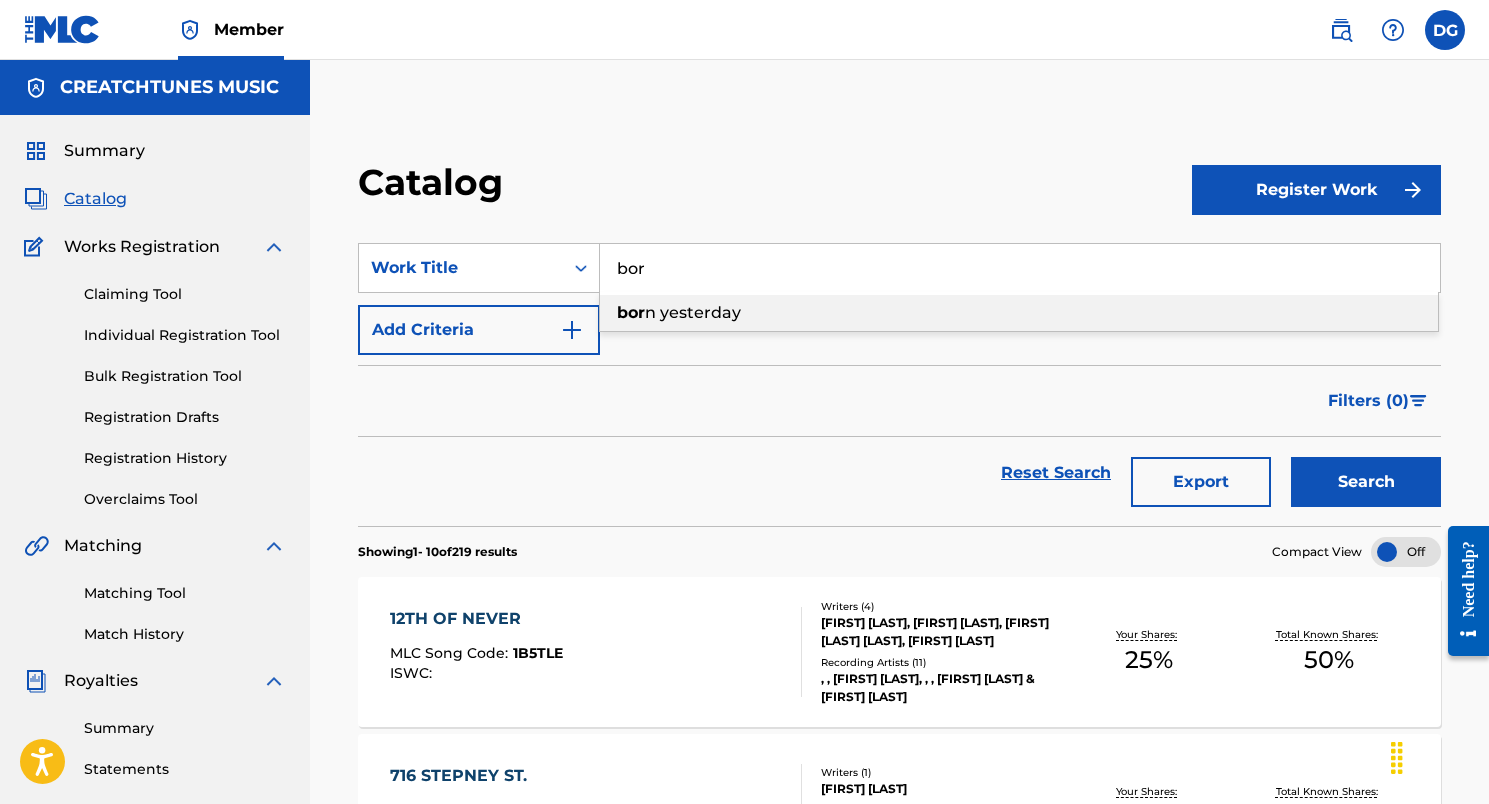 click on "bor" at bounding box center (631, 312) 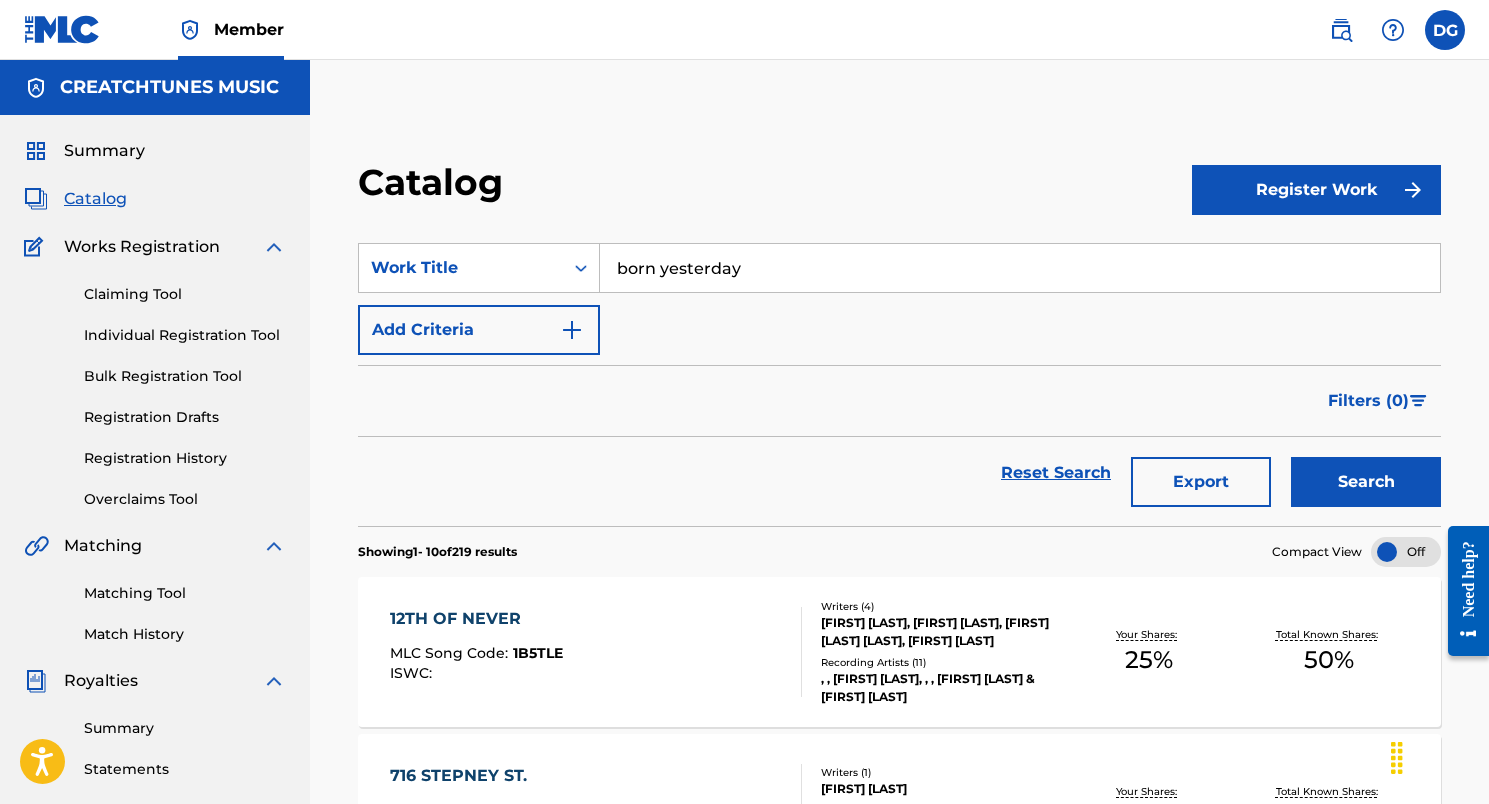 click on "Search" at bounding box center [1366, 482] 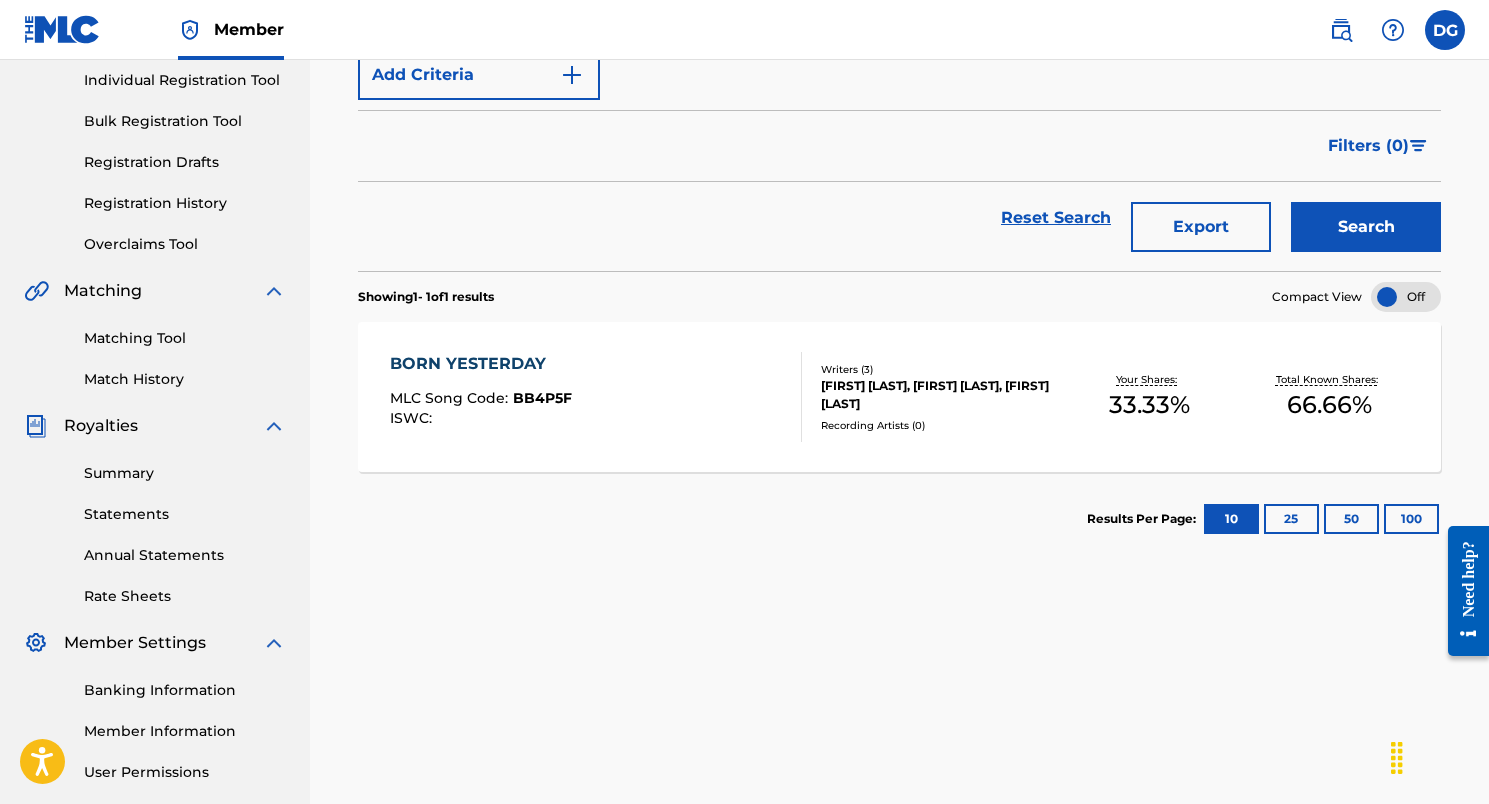 scroll, scrollTop: 256, scrollLeft: 0, axis: vertical 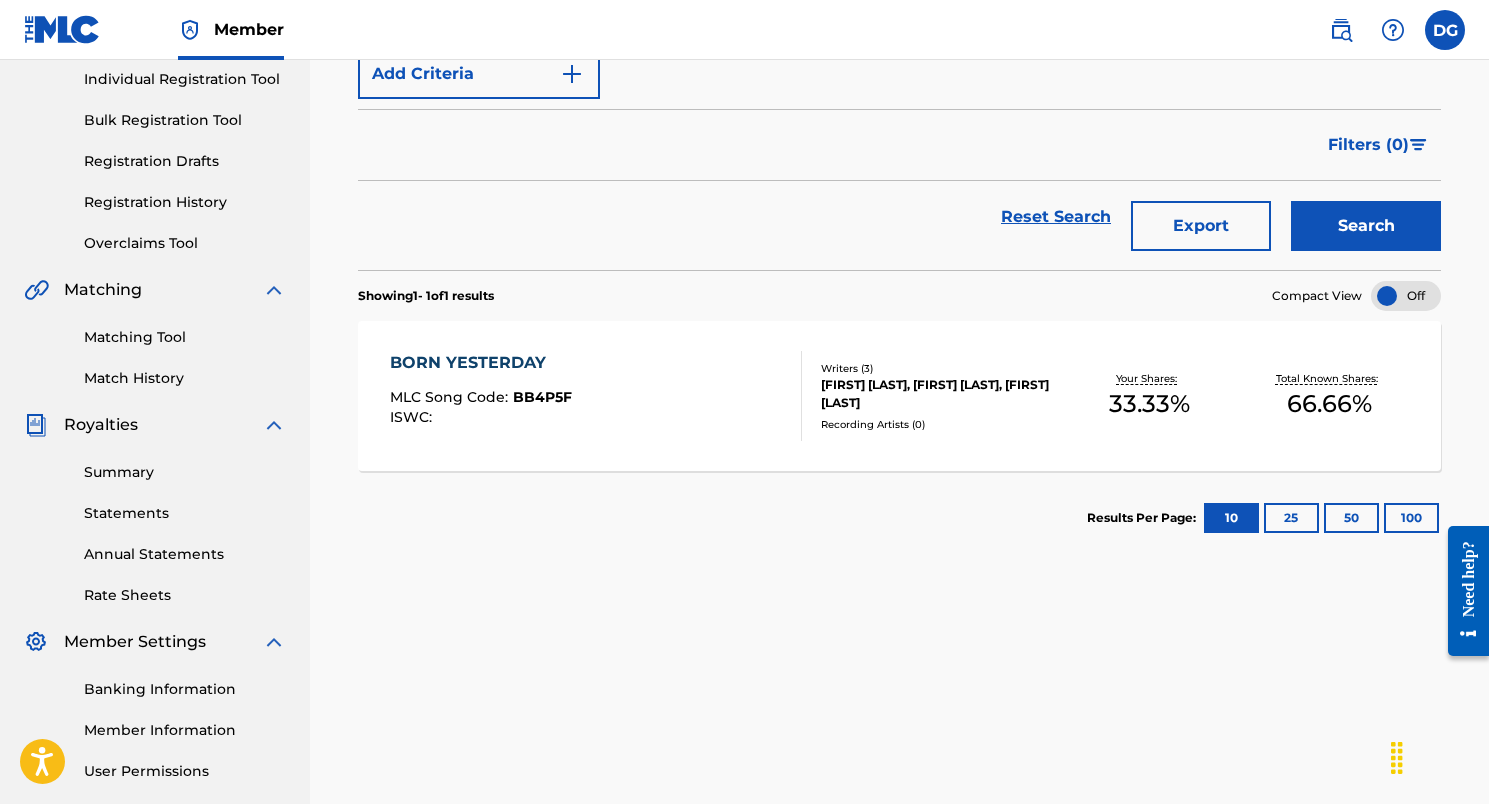 click on "BORN YESTERDAY" at bounding box center [481, 363] 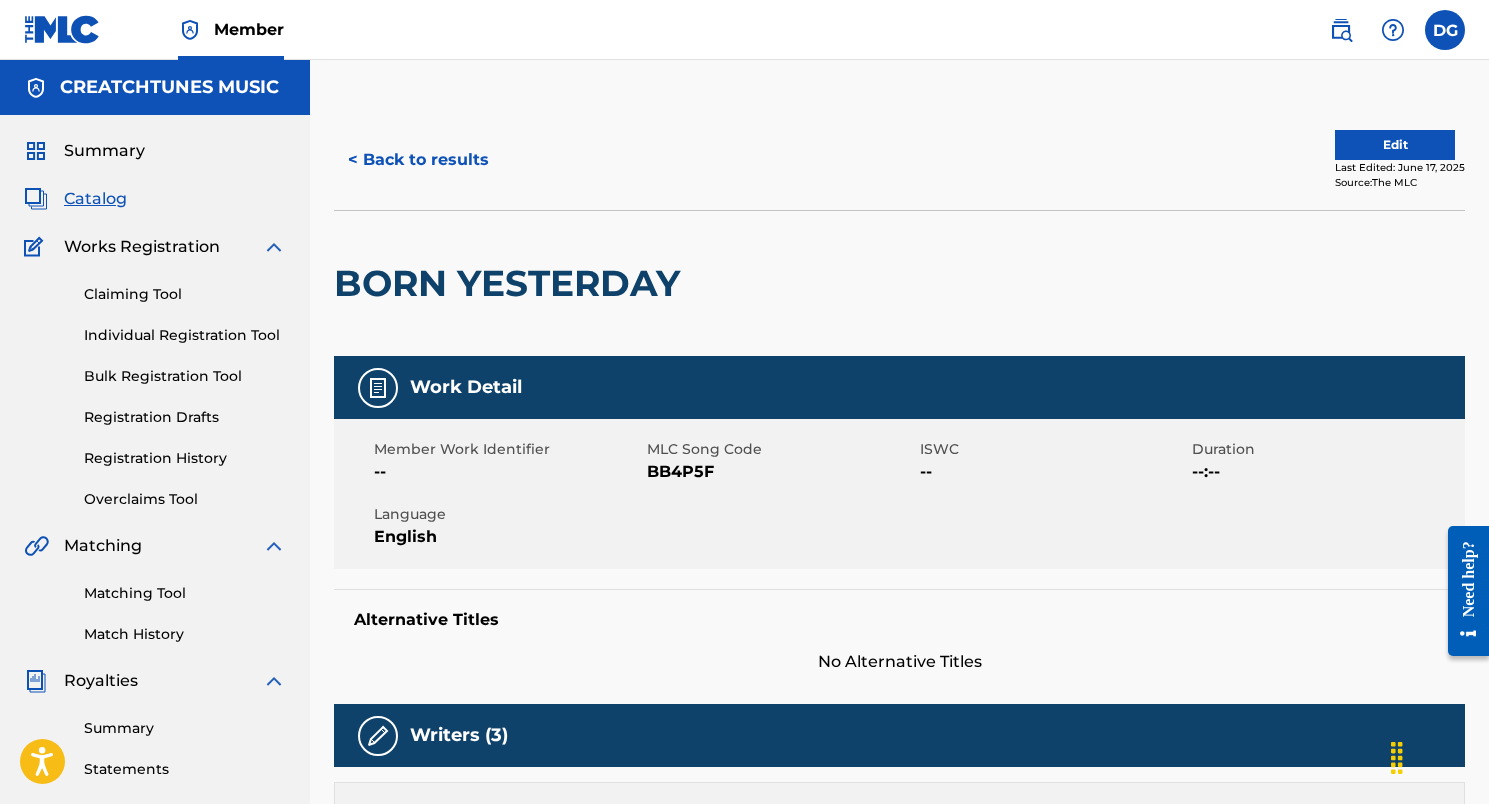 scroll, scrollTop: 0, scrollLeft: 0, axis: both 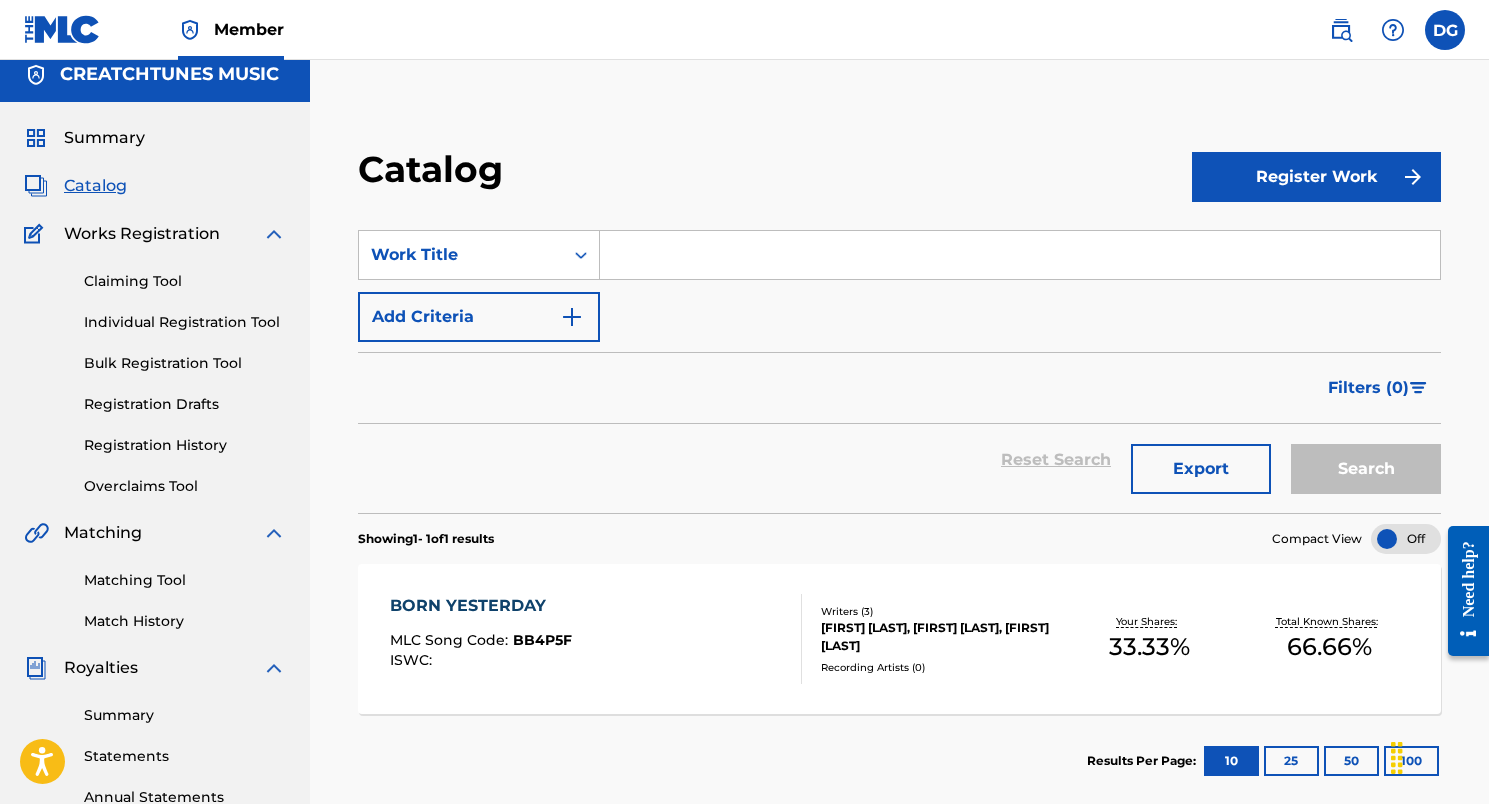 click at bounding box center (1020, 255) 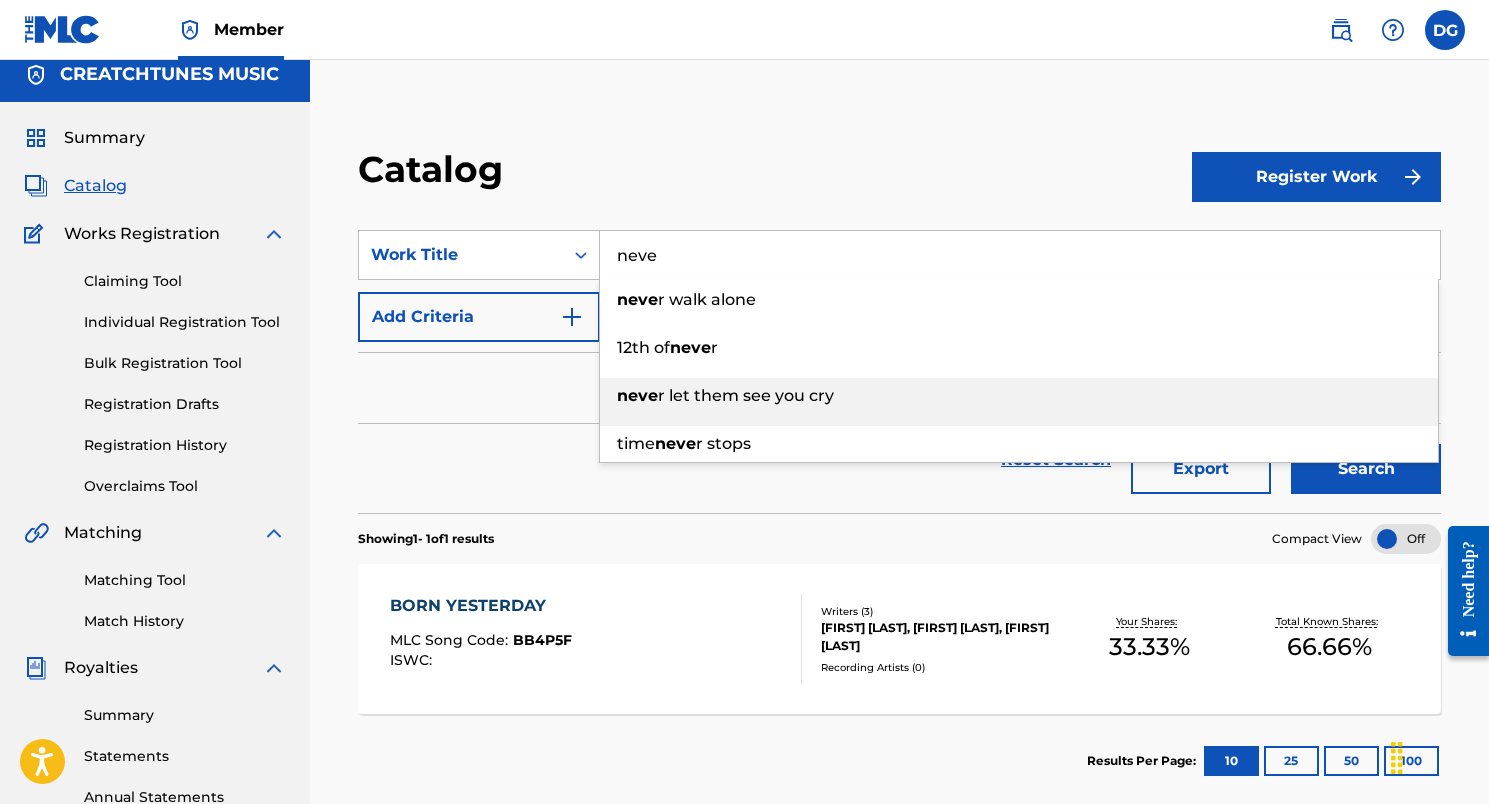 click on "neve r let them see you cry" at bounding box center [1019, 396] 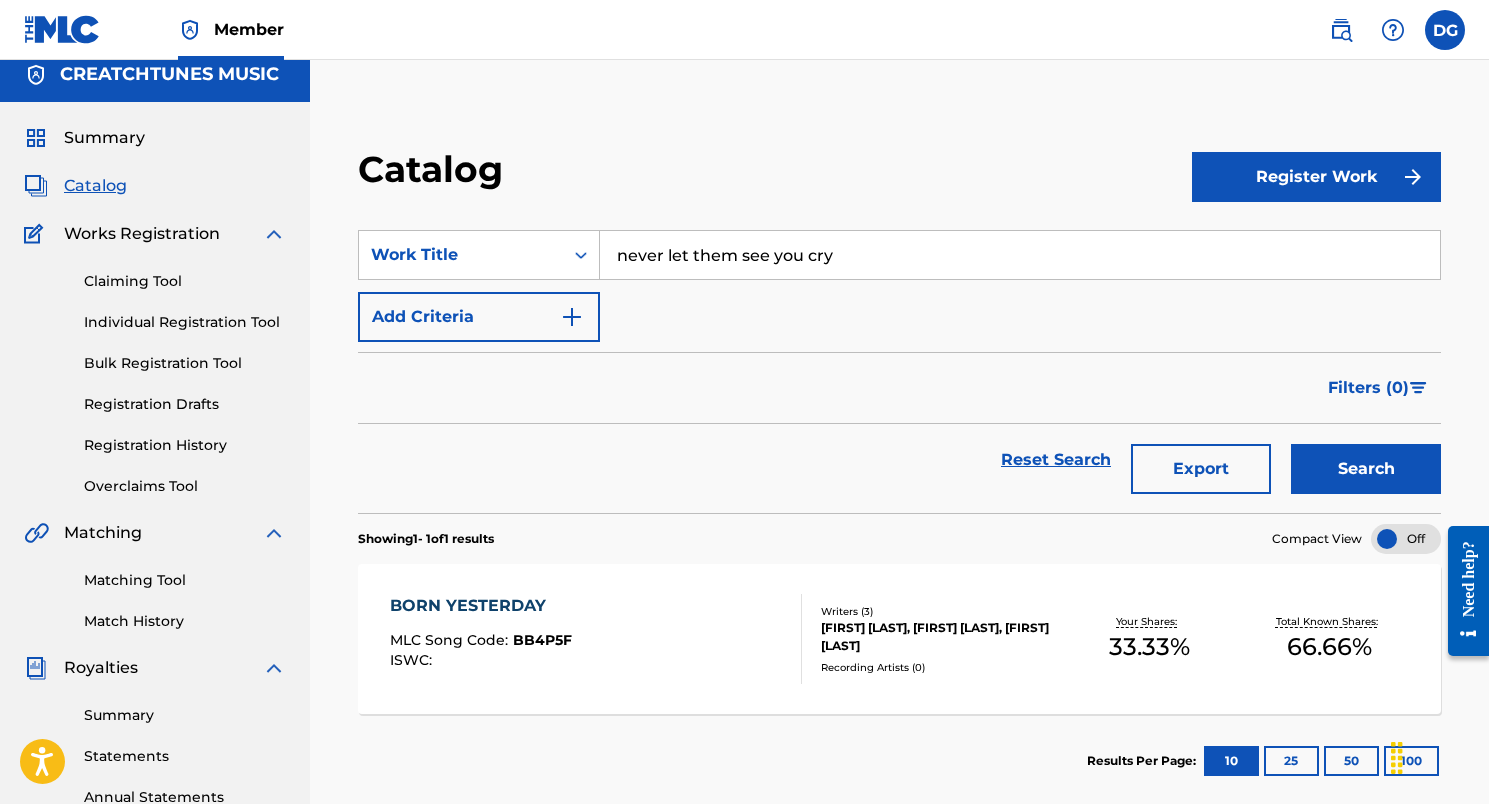 click on "Search" at bounding box center (1366, 469) 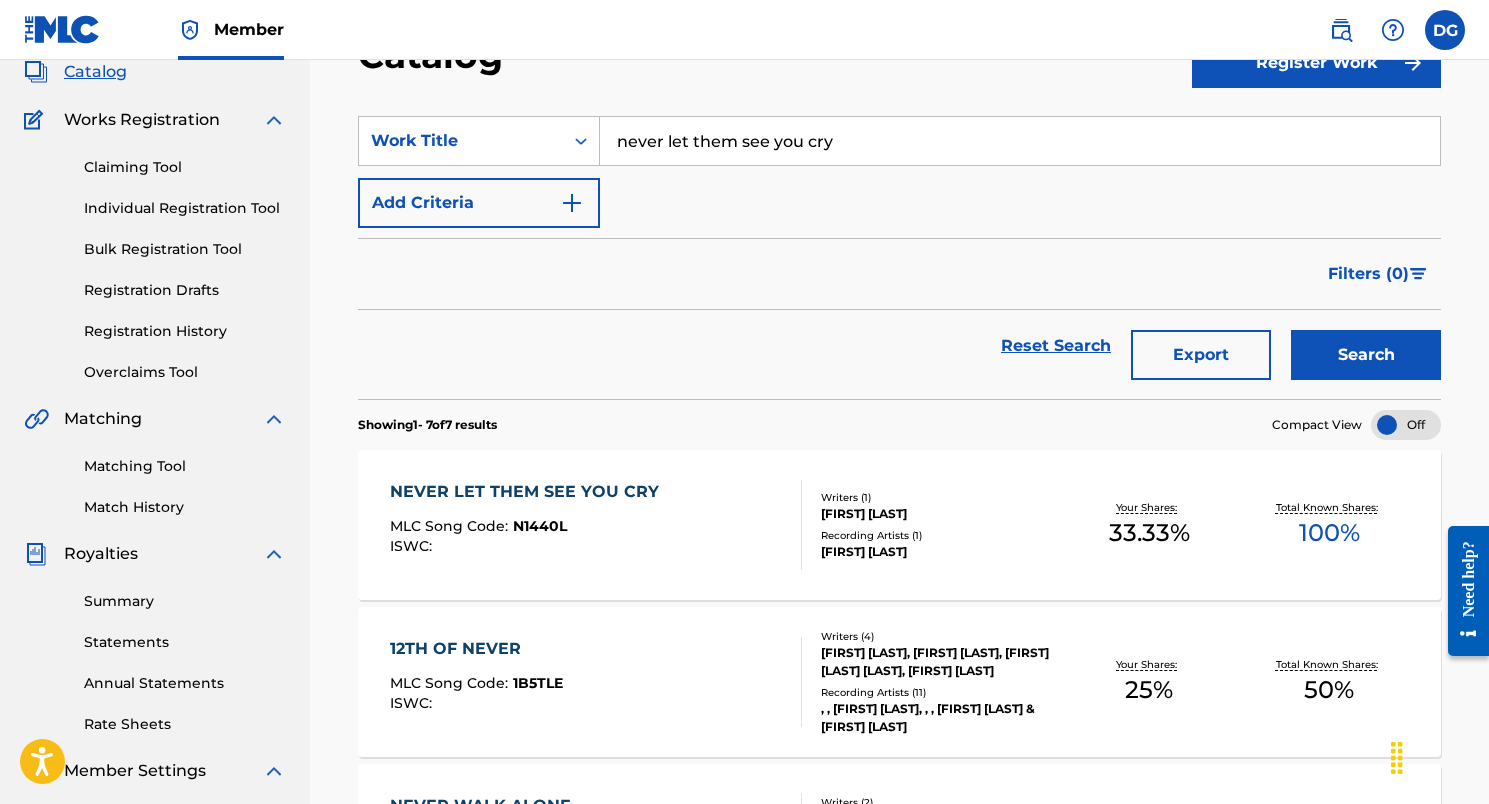 scroll, scrollTop: 131, scrollLeft: 0, axis: vertical 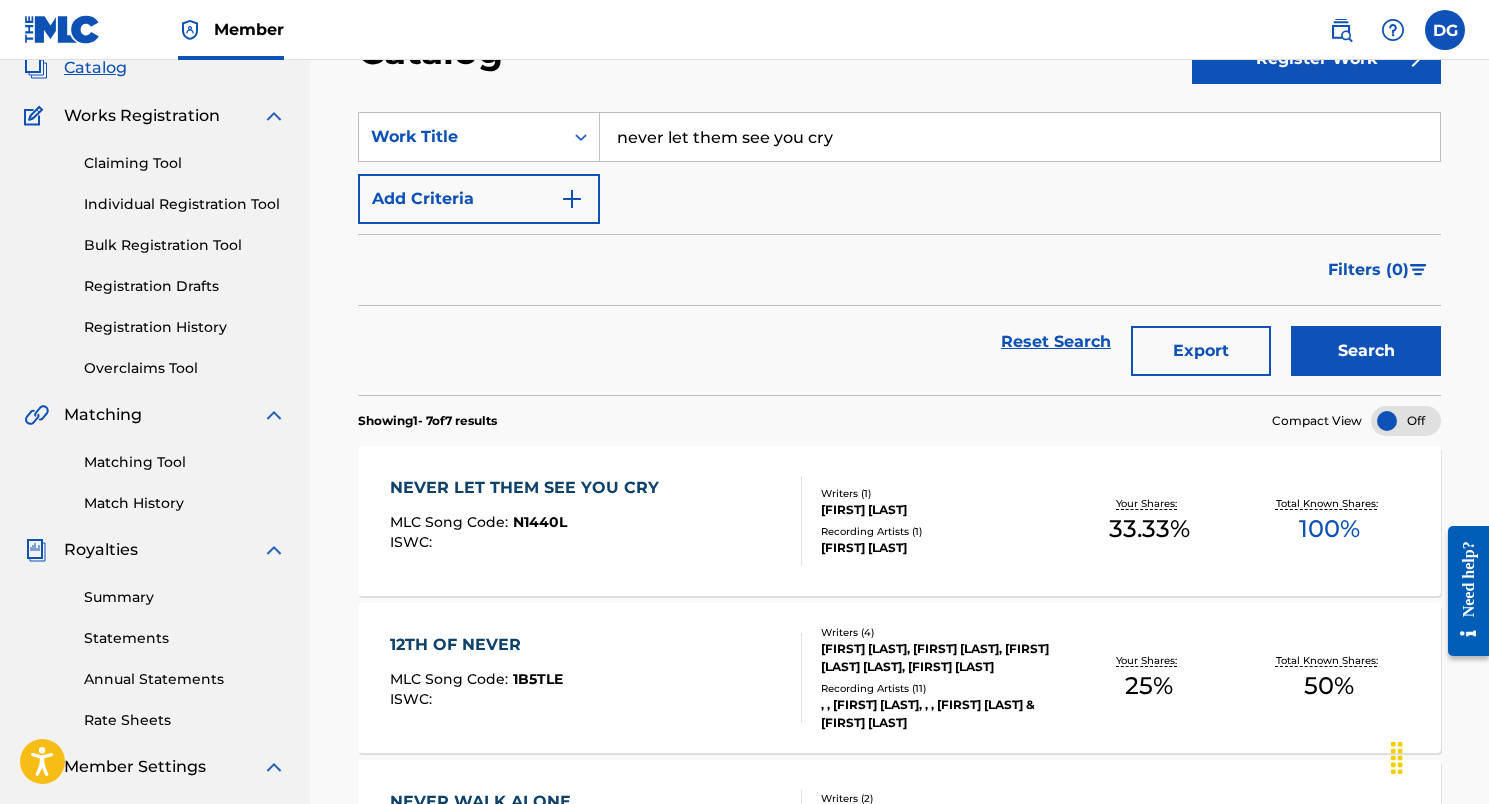 click on "NEVER LET THEM SEE YOU CRY" at bounding box center [529, 488] 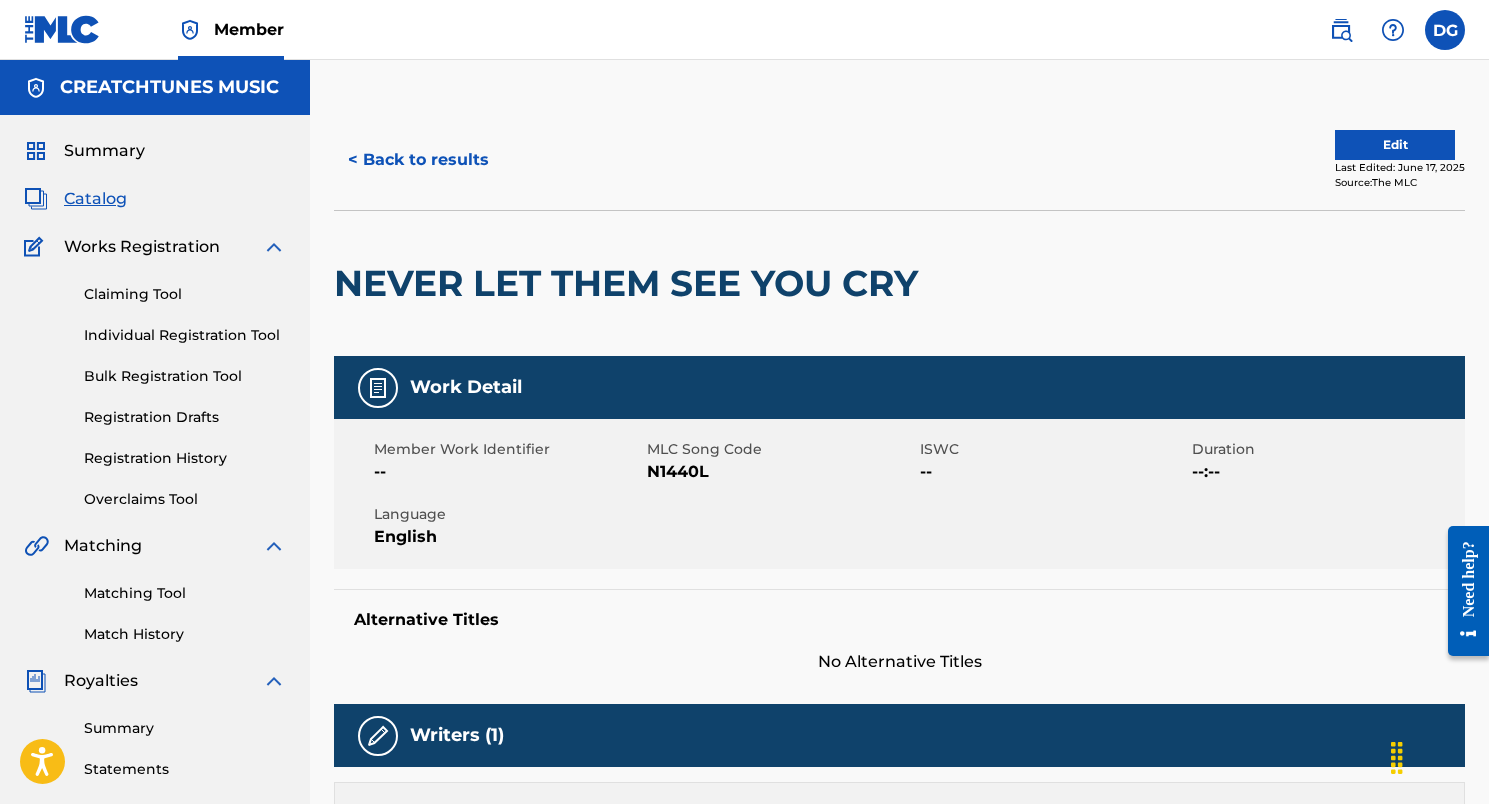 scroll, scrollTop: 0, scrollLeft: 0, axis: both 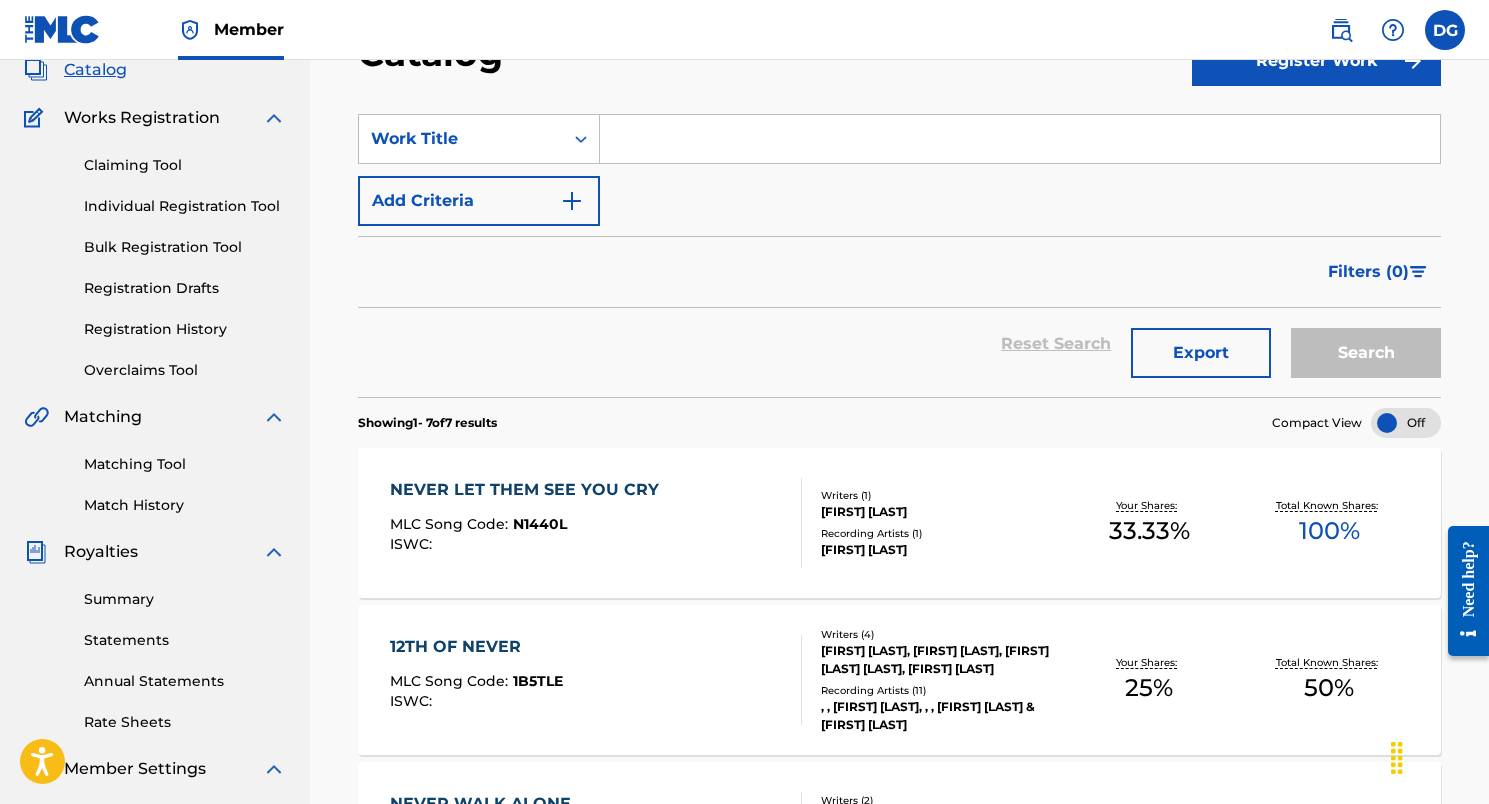 click on "Reset Search Export Search" at bounding box center (899, 344) 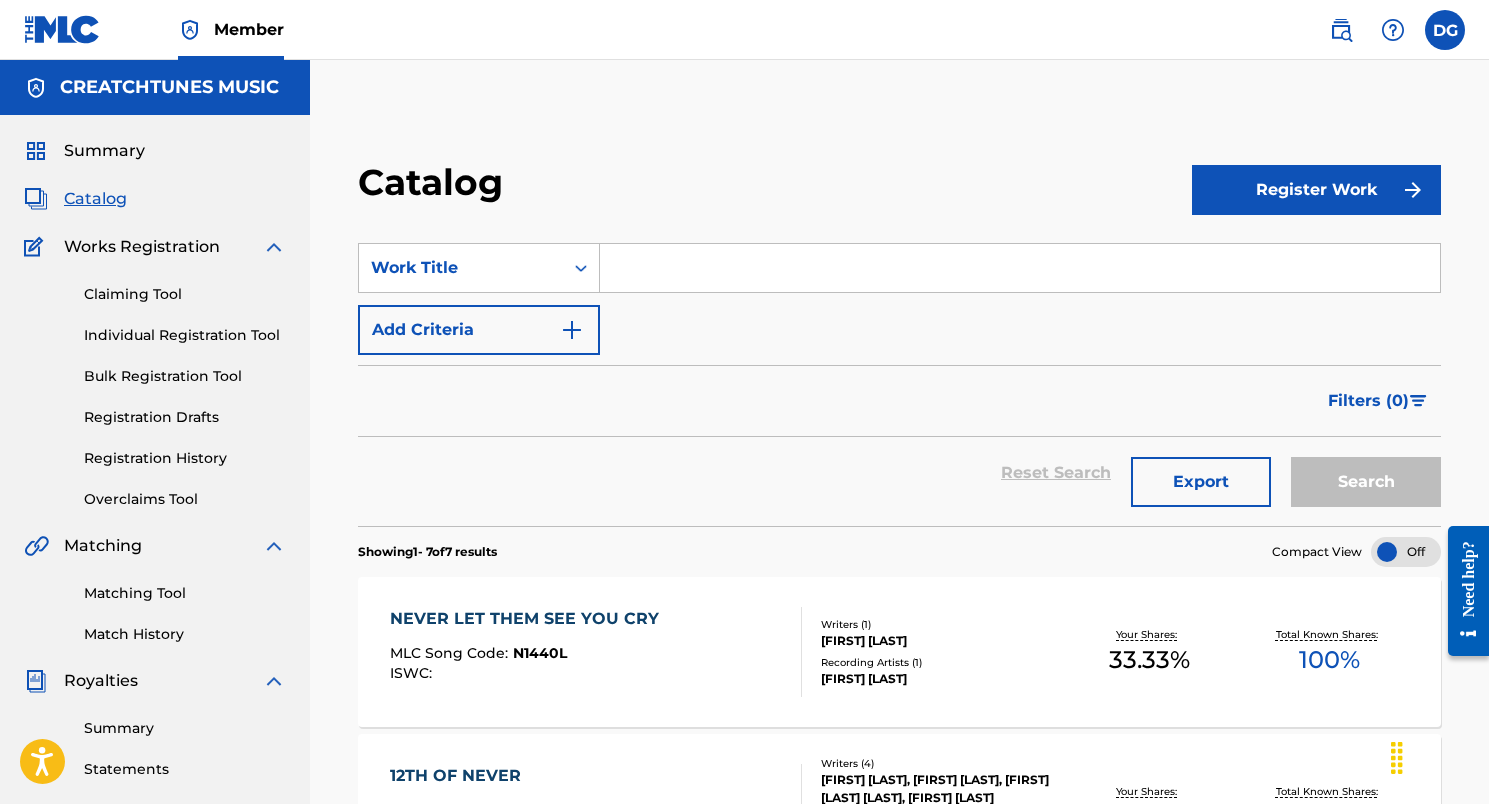 scroll, scrollTop: 0, scrollLeft: 0, axis: both 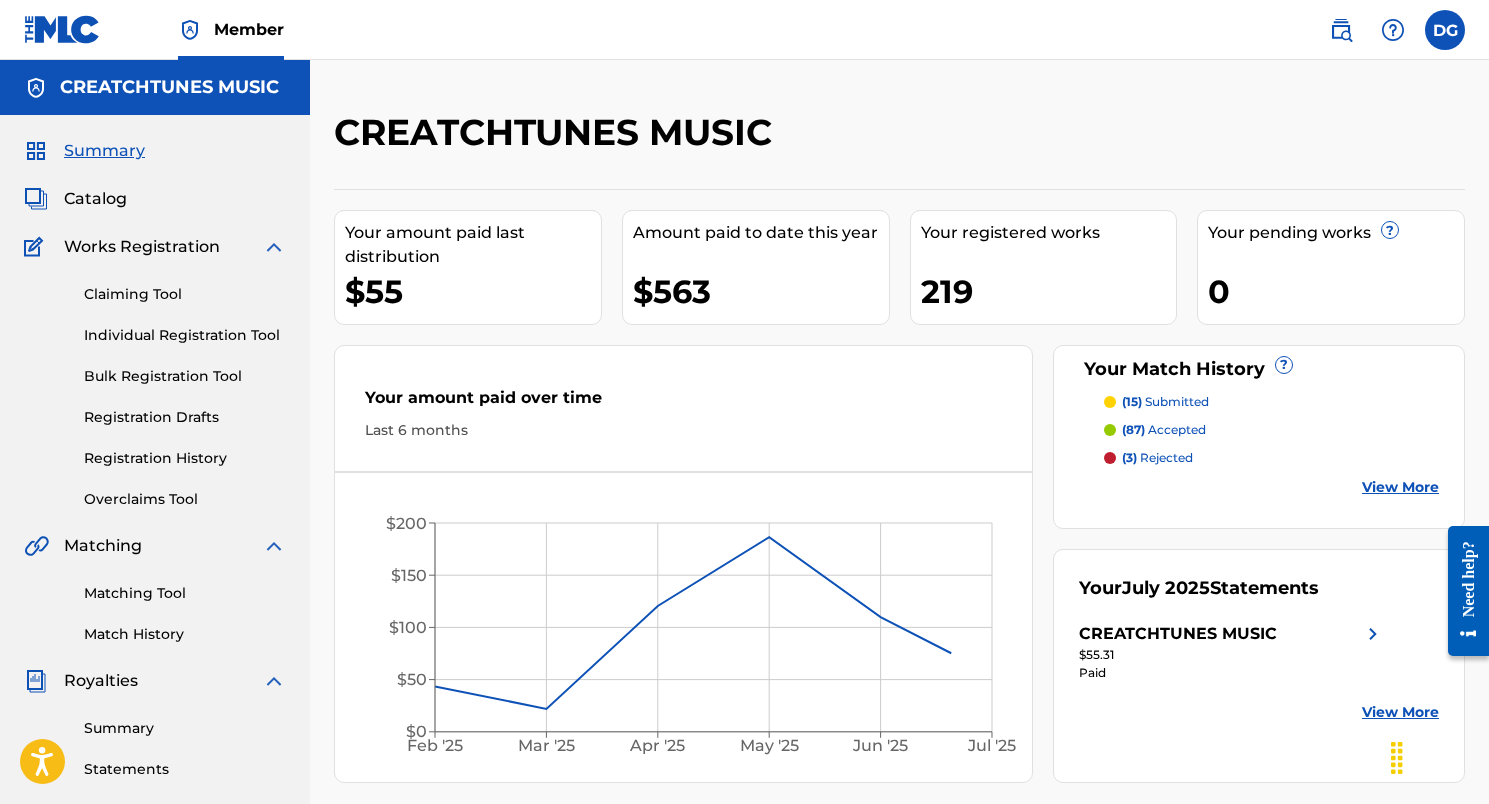 click on "Catalog" at bounding box center [95, 199] 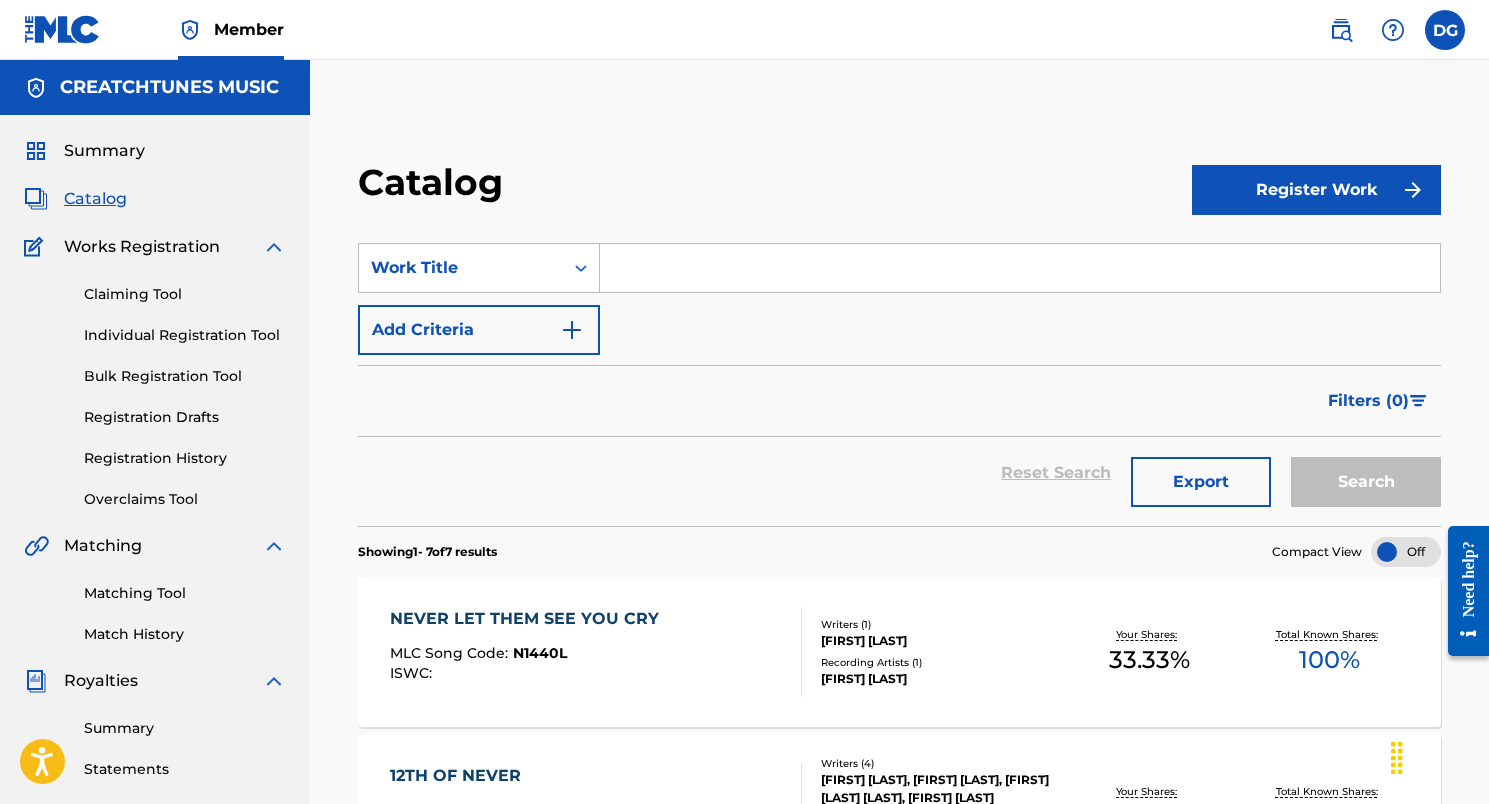 scroll, scrollTop: 0, scrollLeft: 0, axis: both 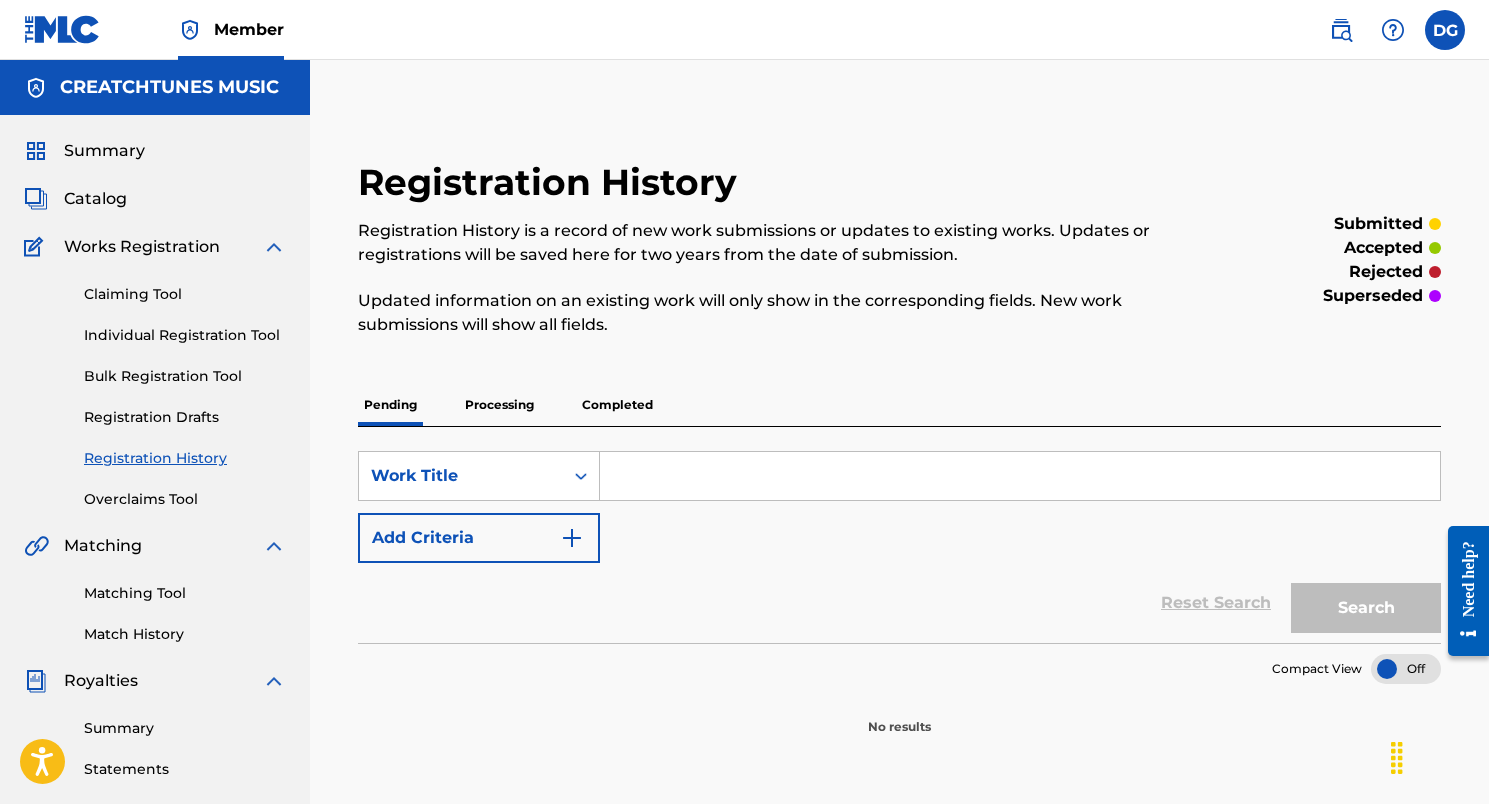 click on "Completed" at bounding box center (617, 405) 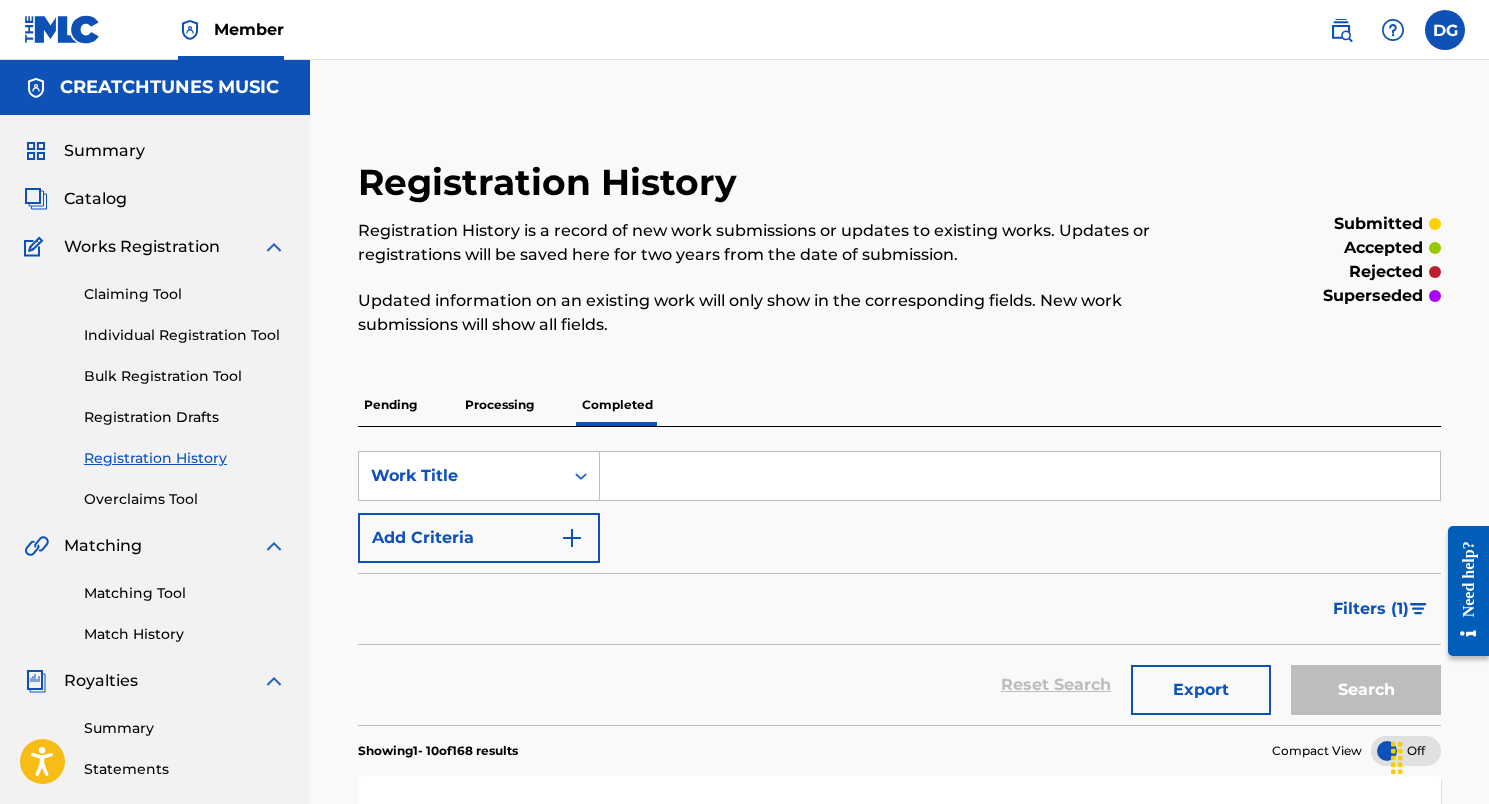 click on "Catalog" at bounding box center (95, 199) 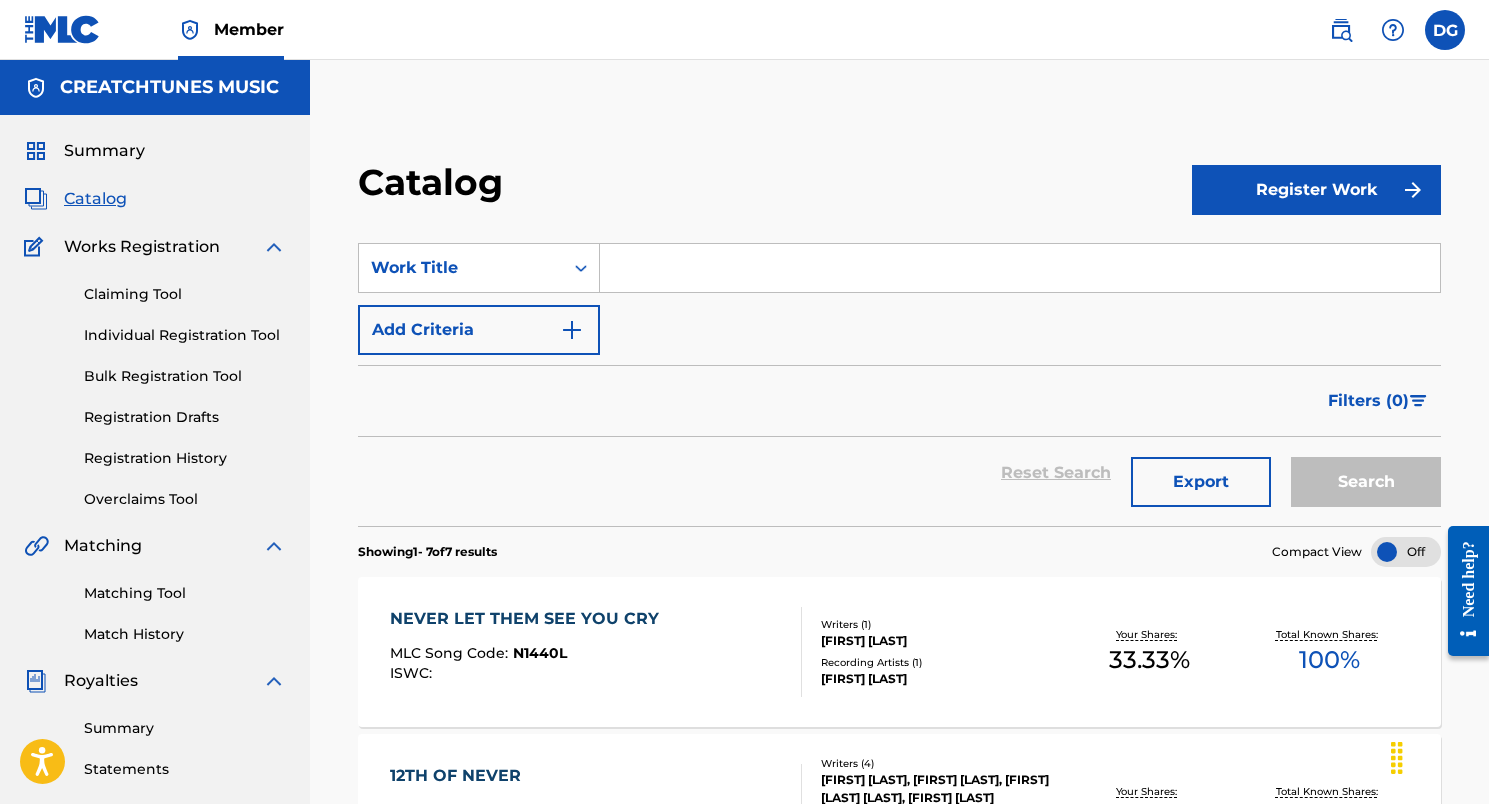 click on "Summary" at bounding box center [104, 151] 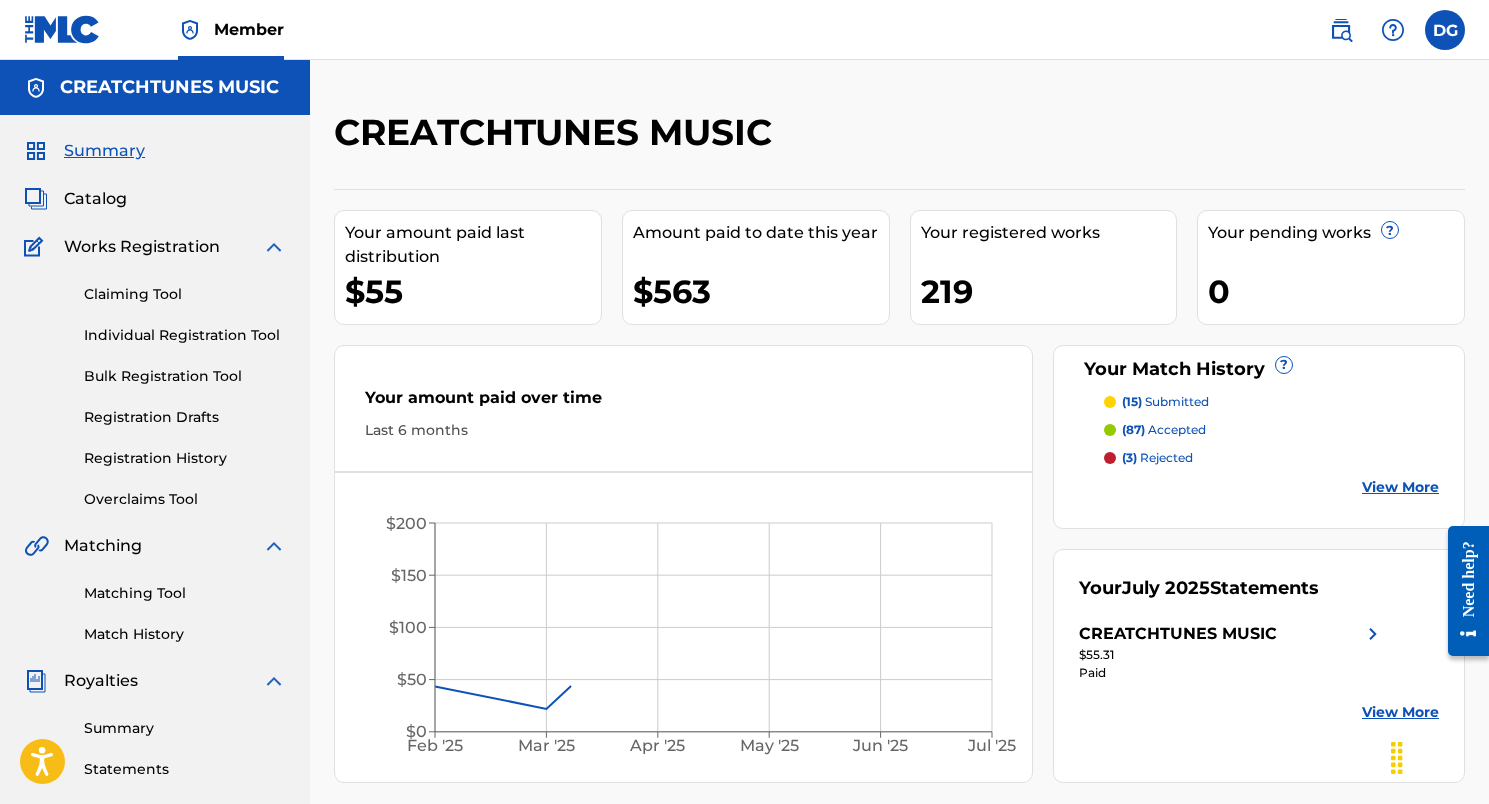 click on "Catalog" at bounding box center [95, 199] 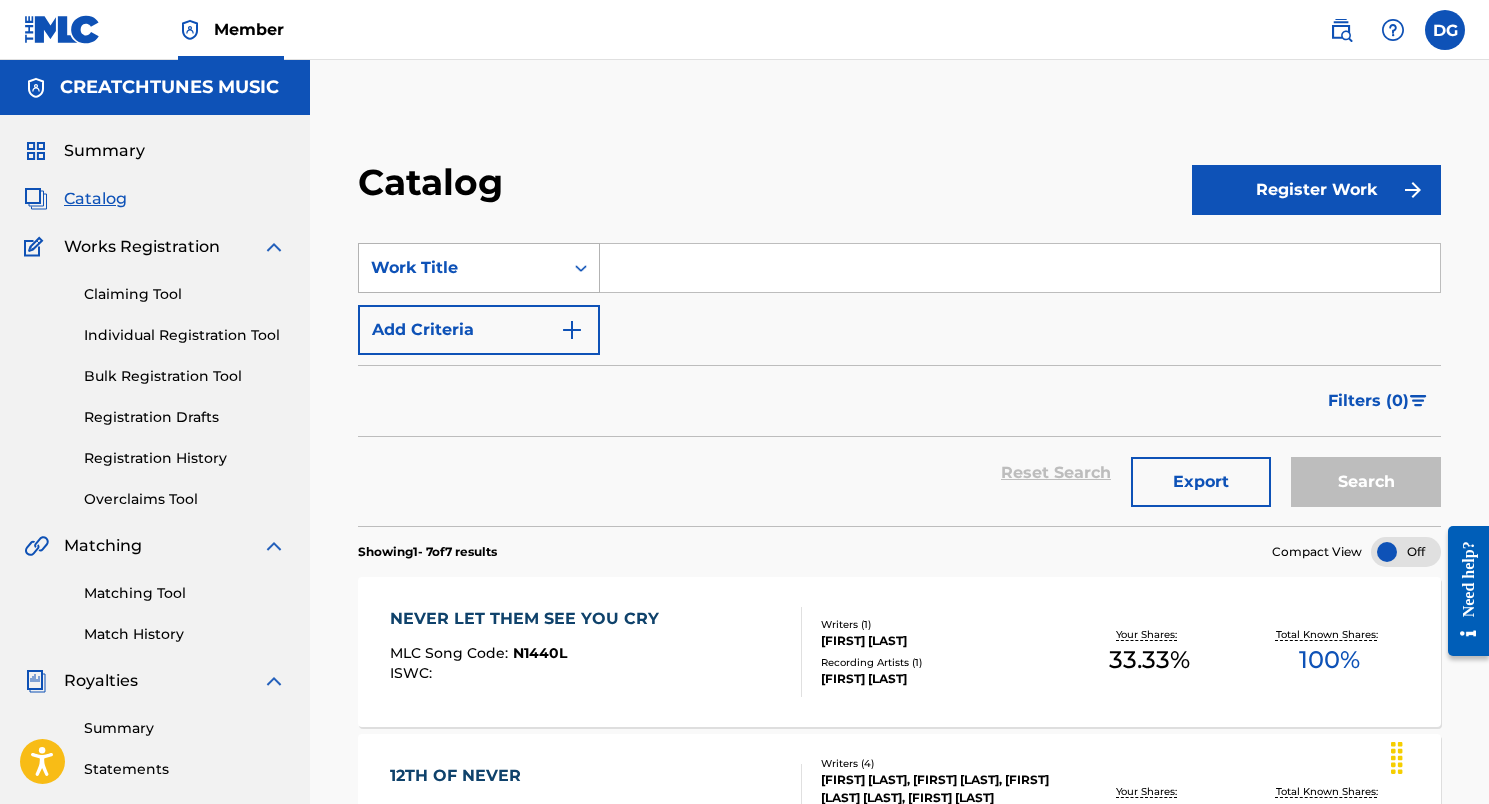 click 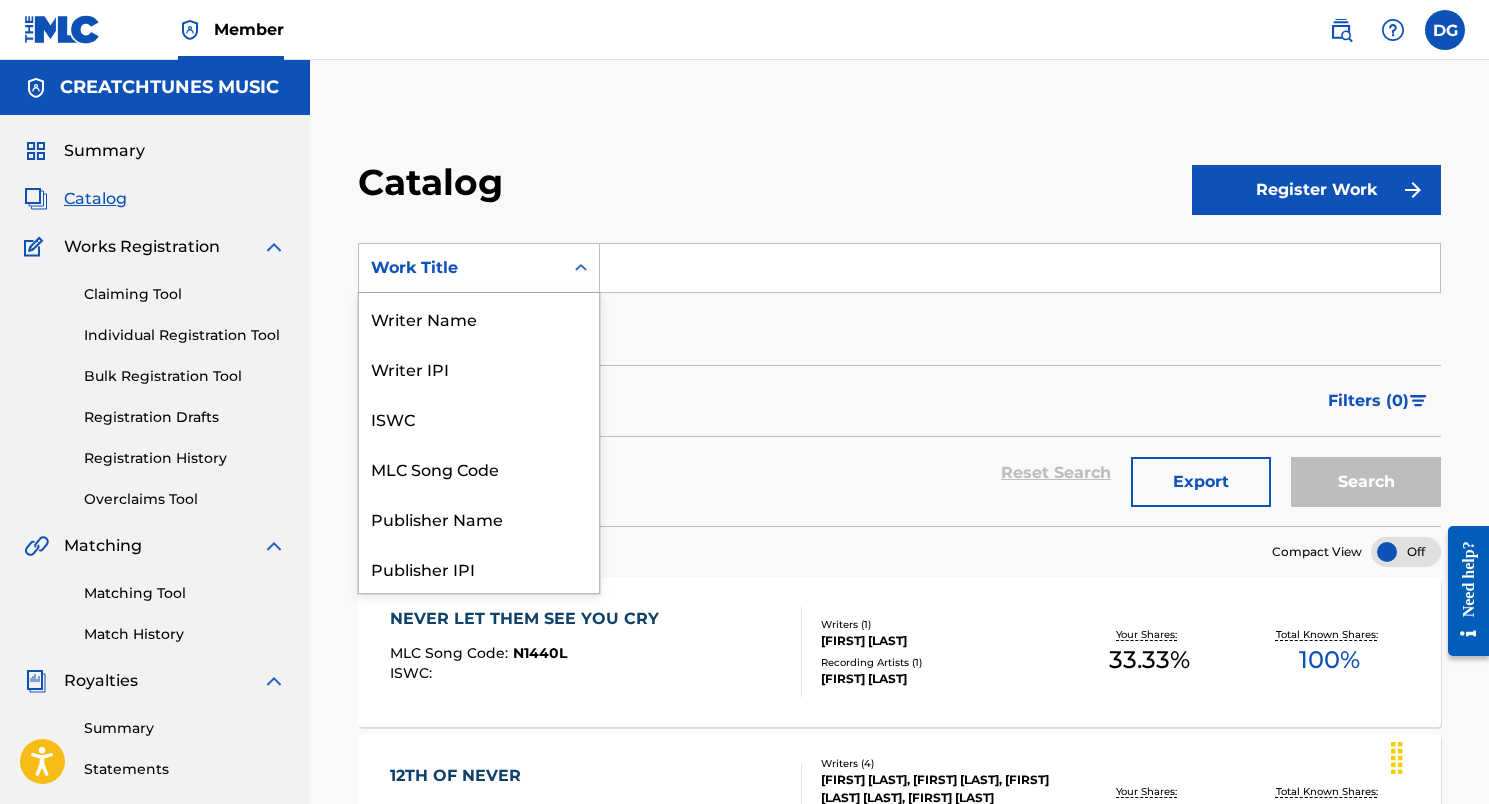 scroll, scrollTop: 300, scrollLeft: 0, axis: vertical 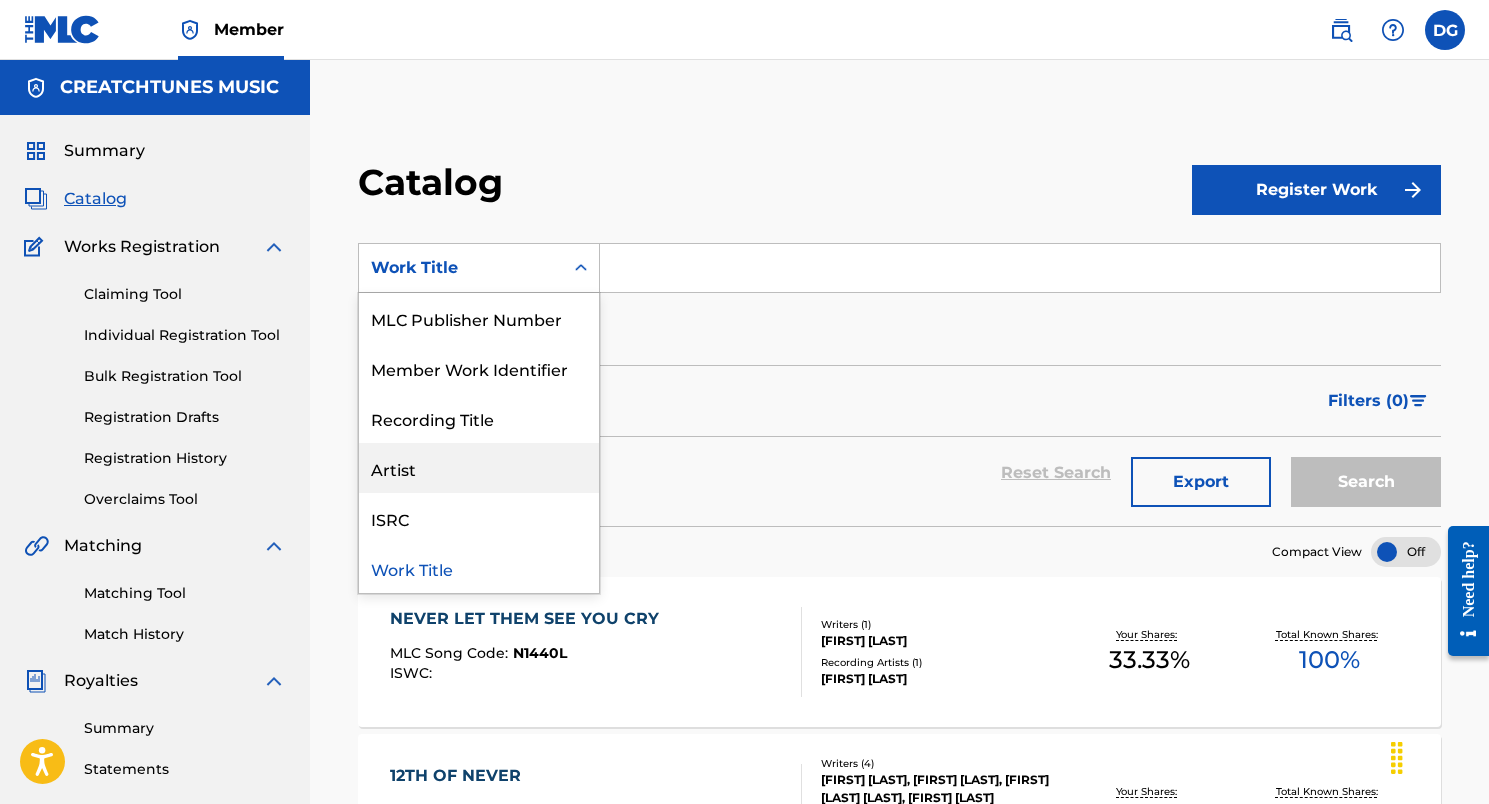 click on "Artist" at bounding box center [479, 468] 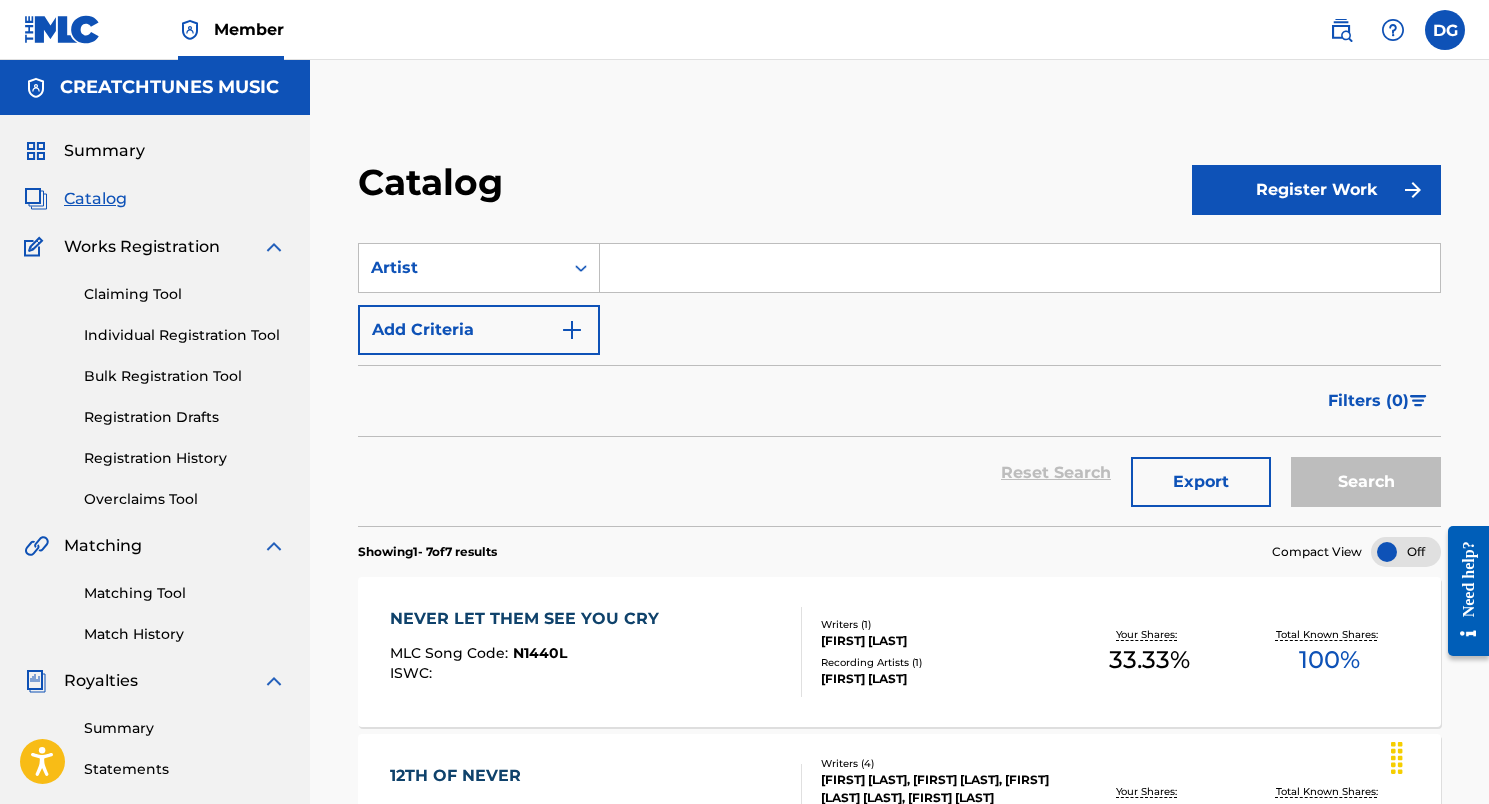 click on "Reset Search Export Search" at bounding box center (899, 473) 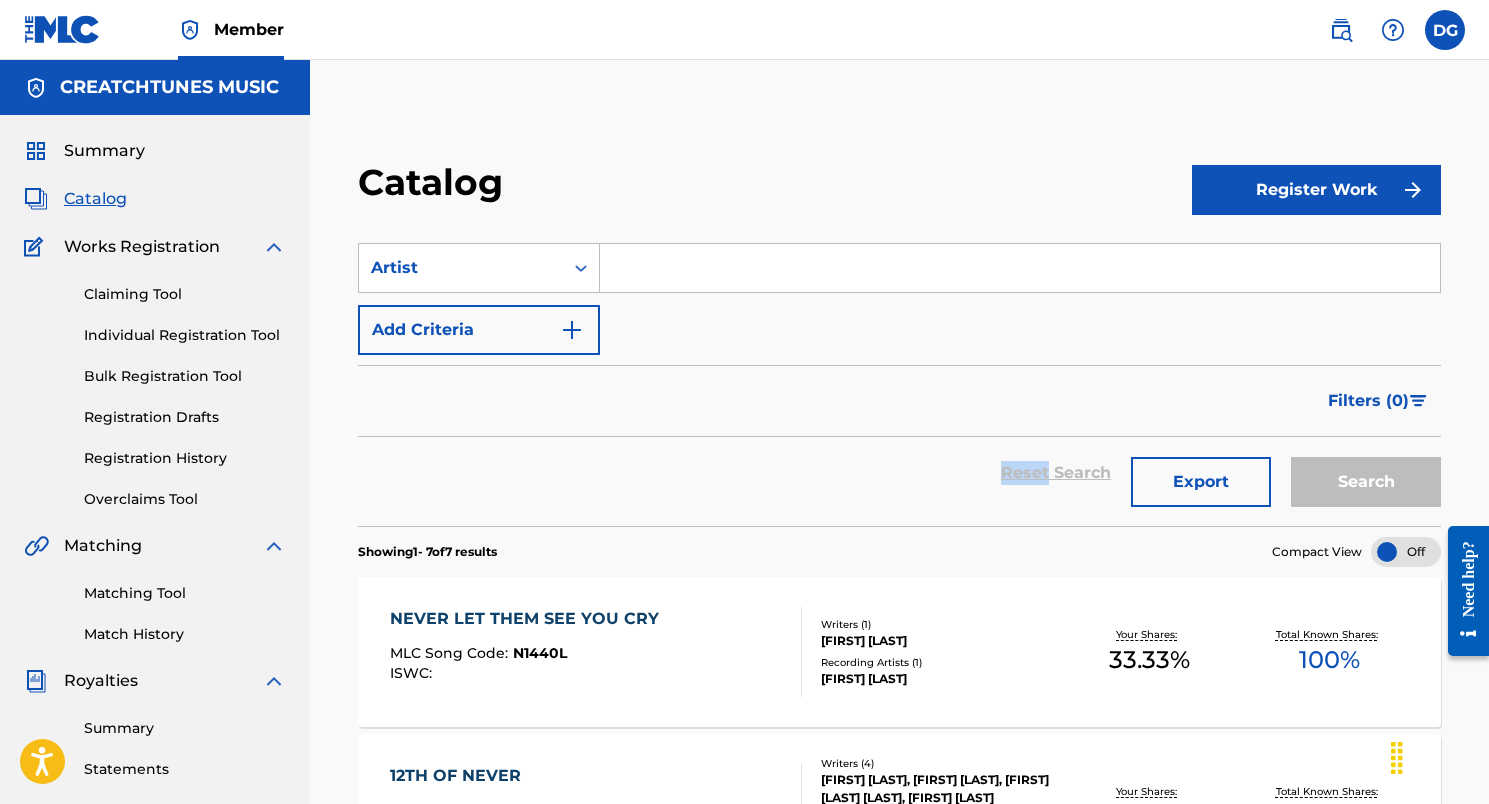 click on "Reset Search Export Search" at bounding box center (899, 473) 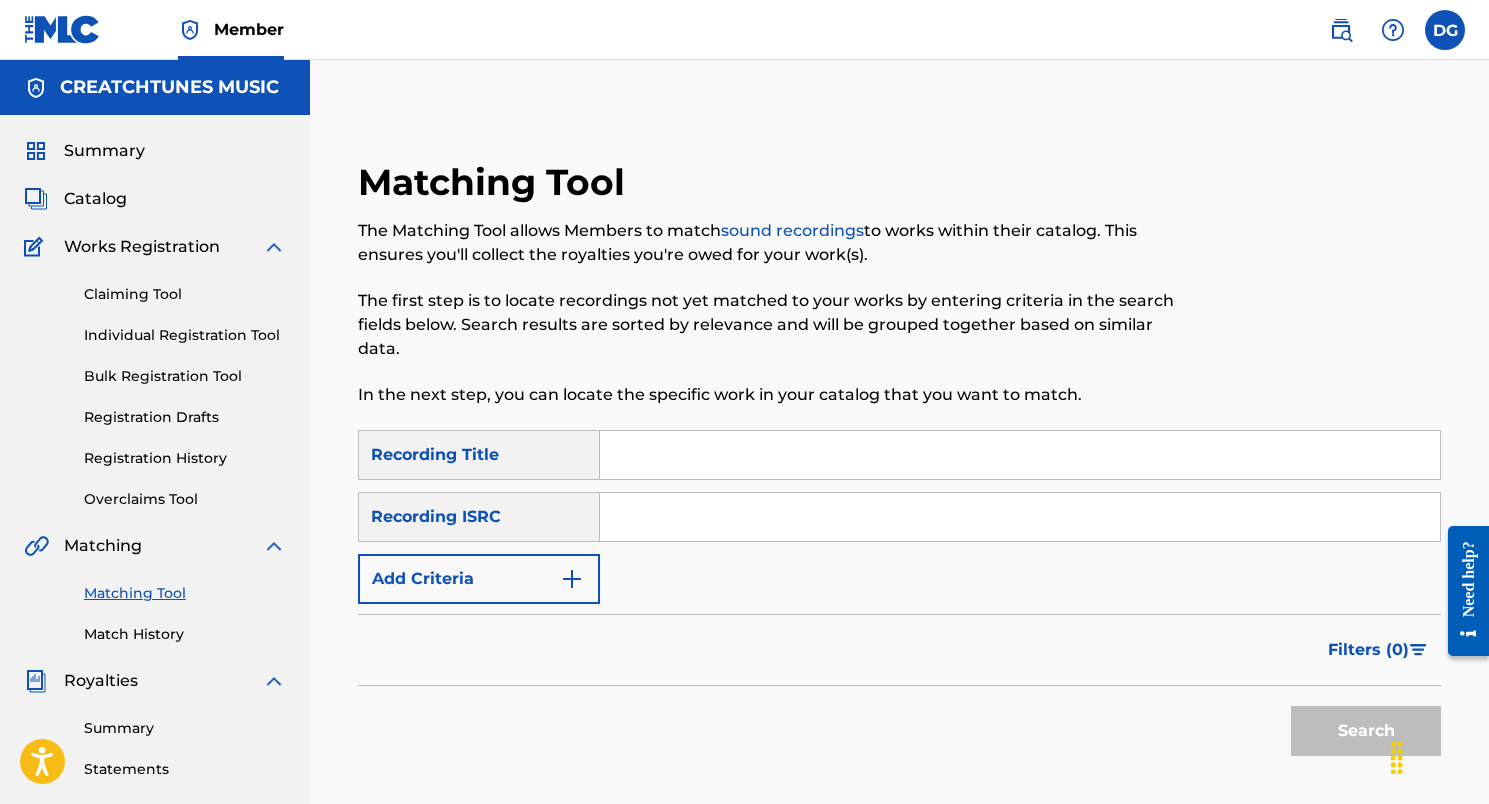 click on "Claiming Tool" at bounding box center (185, 294) 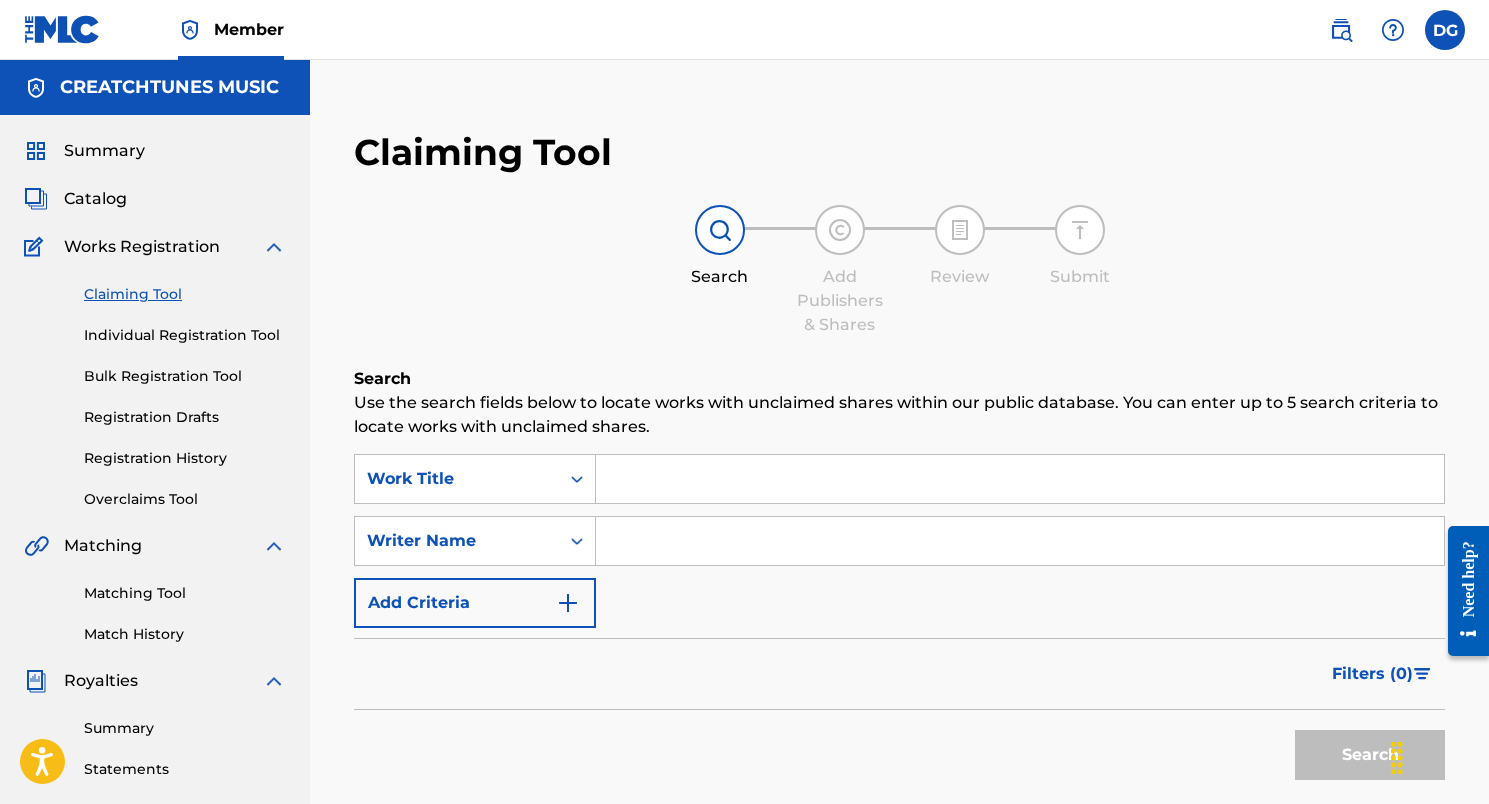 click on "Catalog" at bounding box center [95, 199] 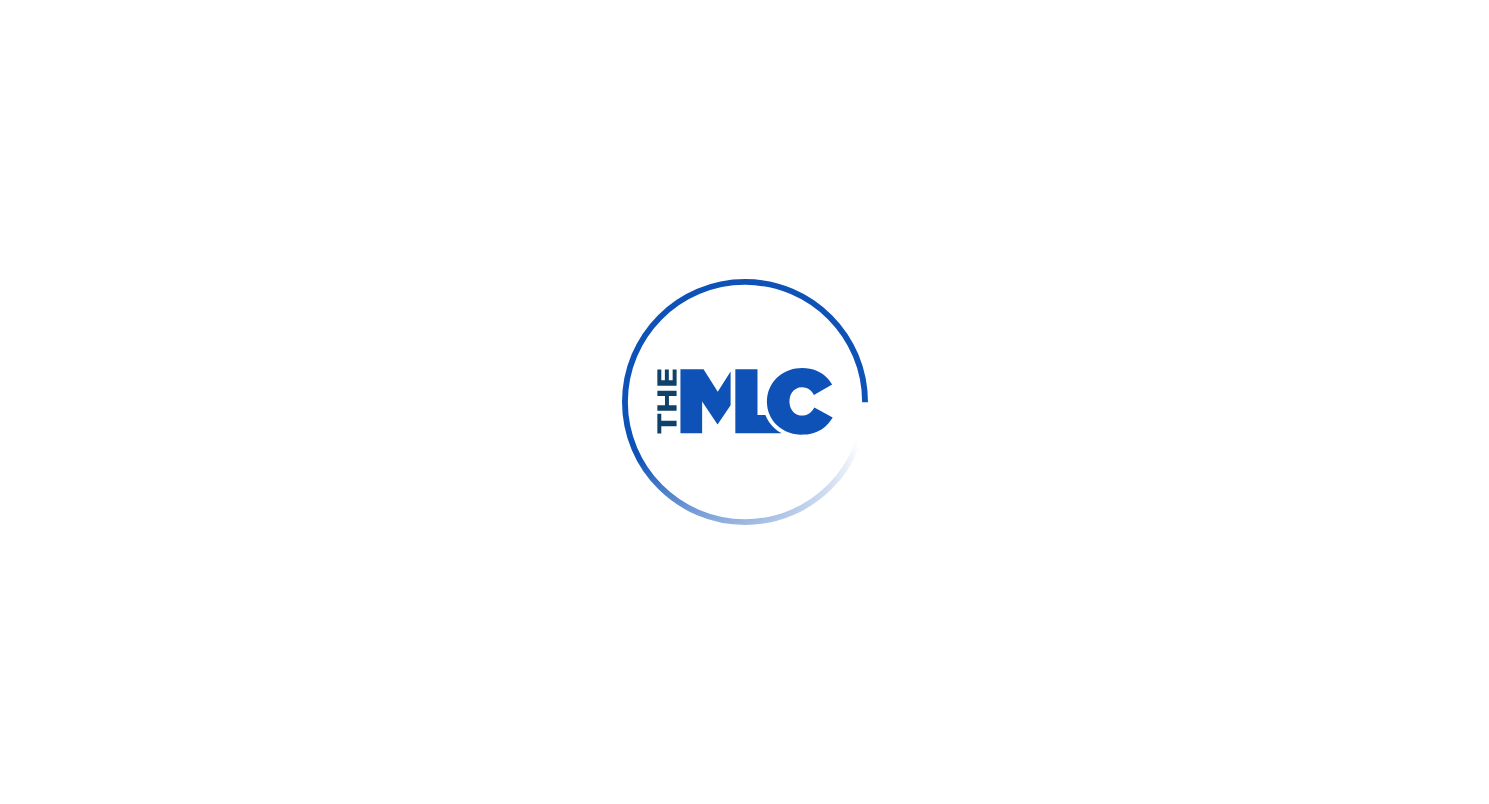 scroll, scrollTop: 0, scrollLeft: 0, axis: both 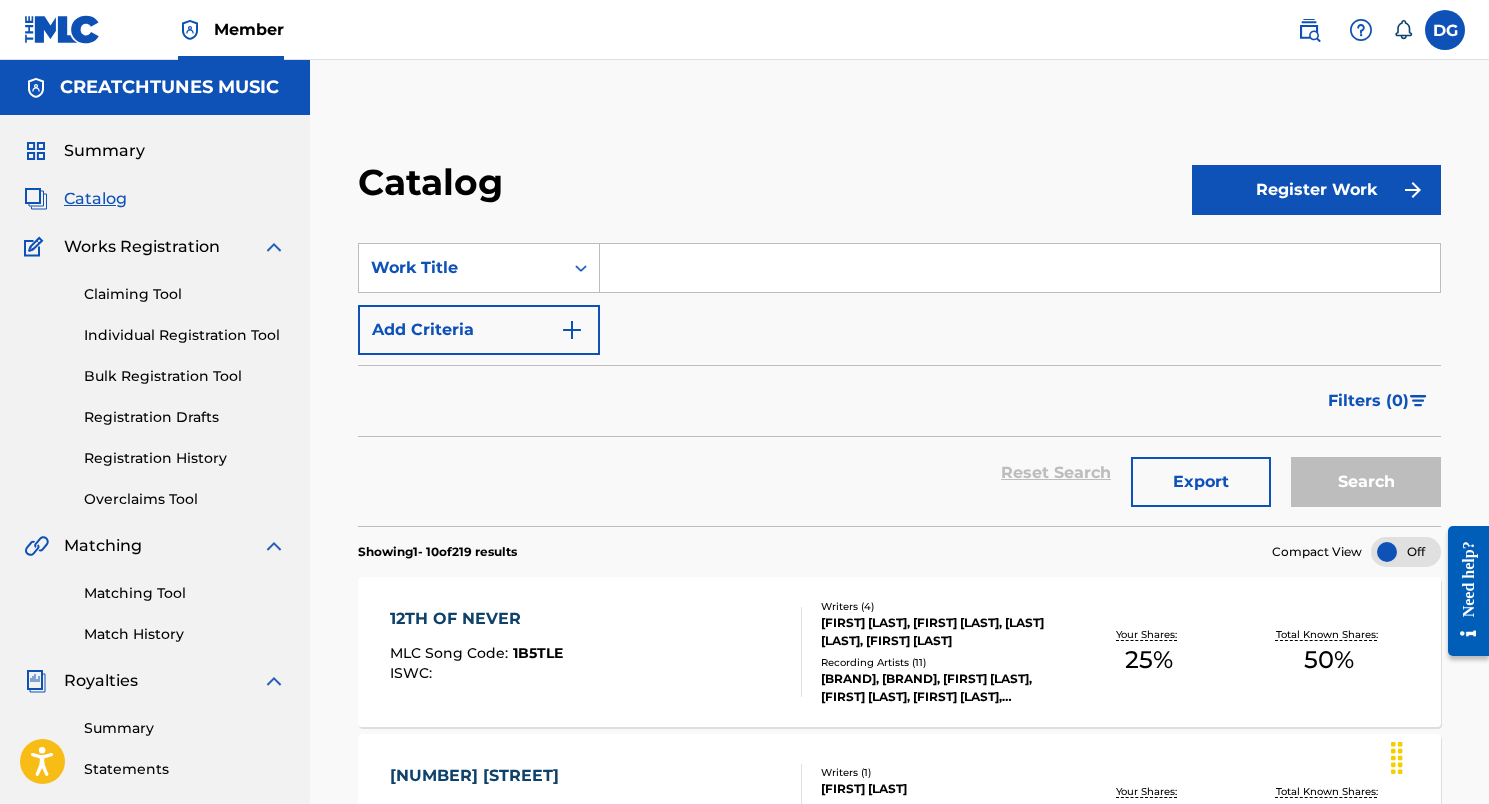 click at bounding box center (1020, 268) 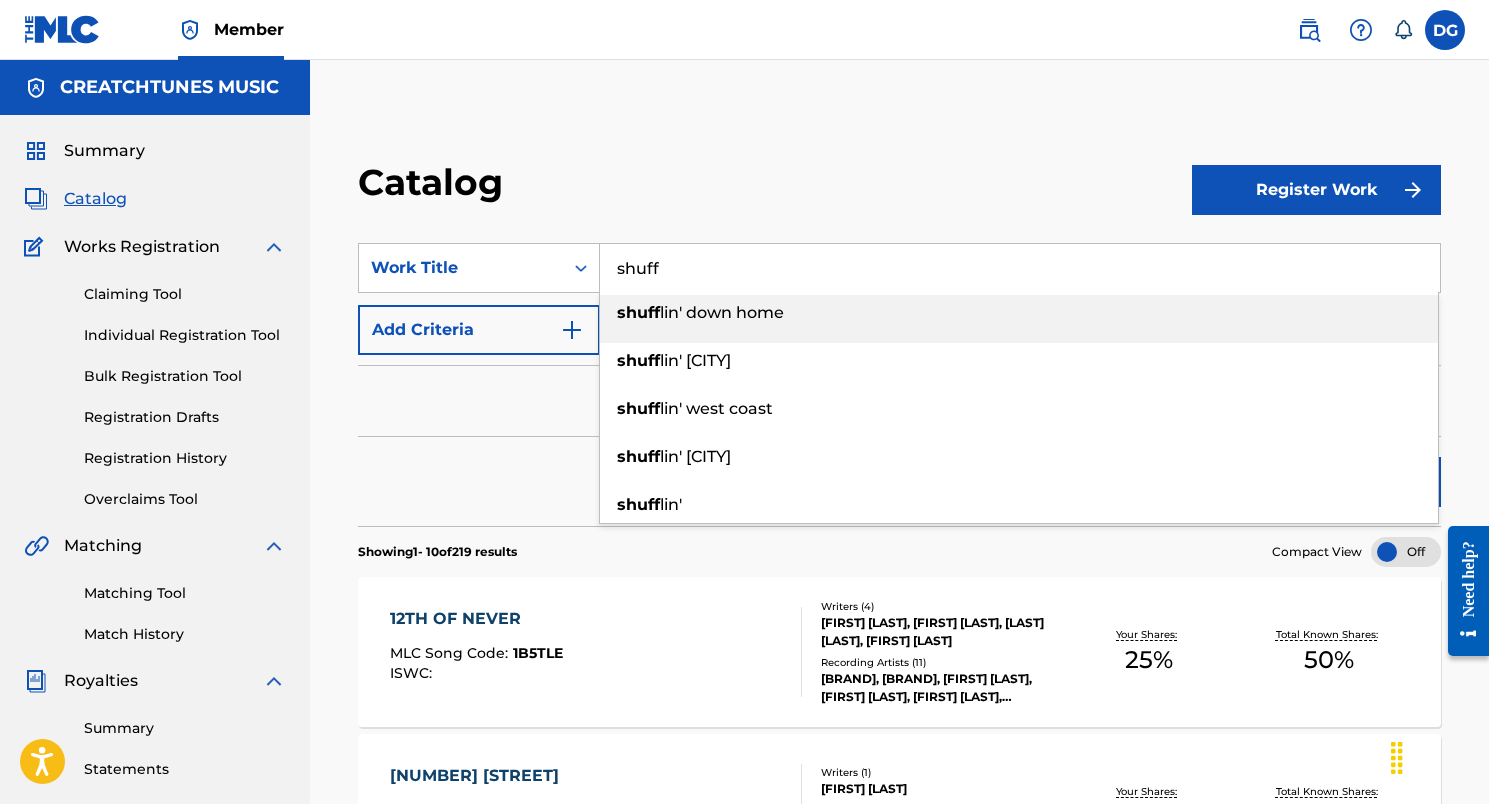 type on "stuff" 